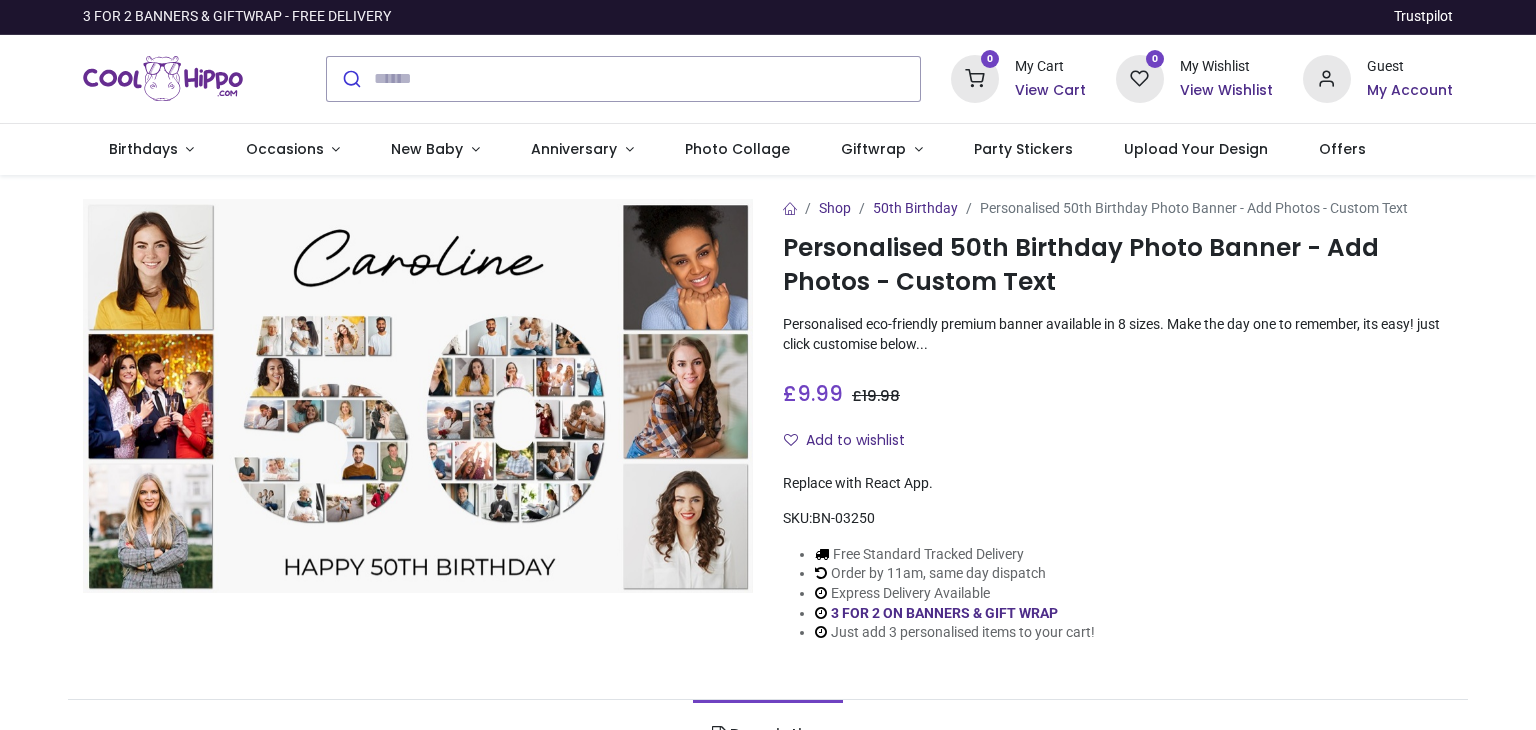 scroll, scrollTop: 0, scrollLeft: 0, axis: both 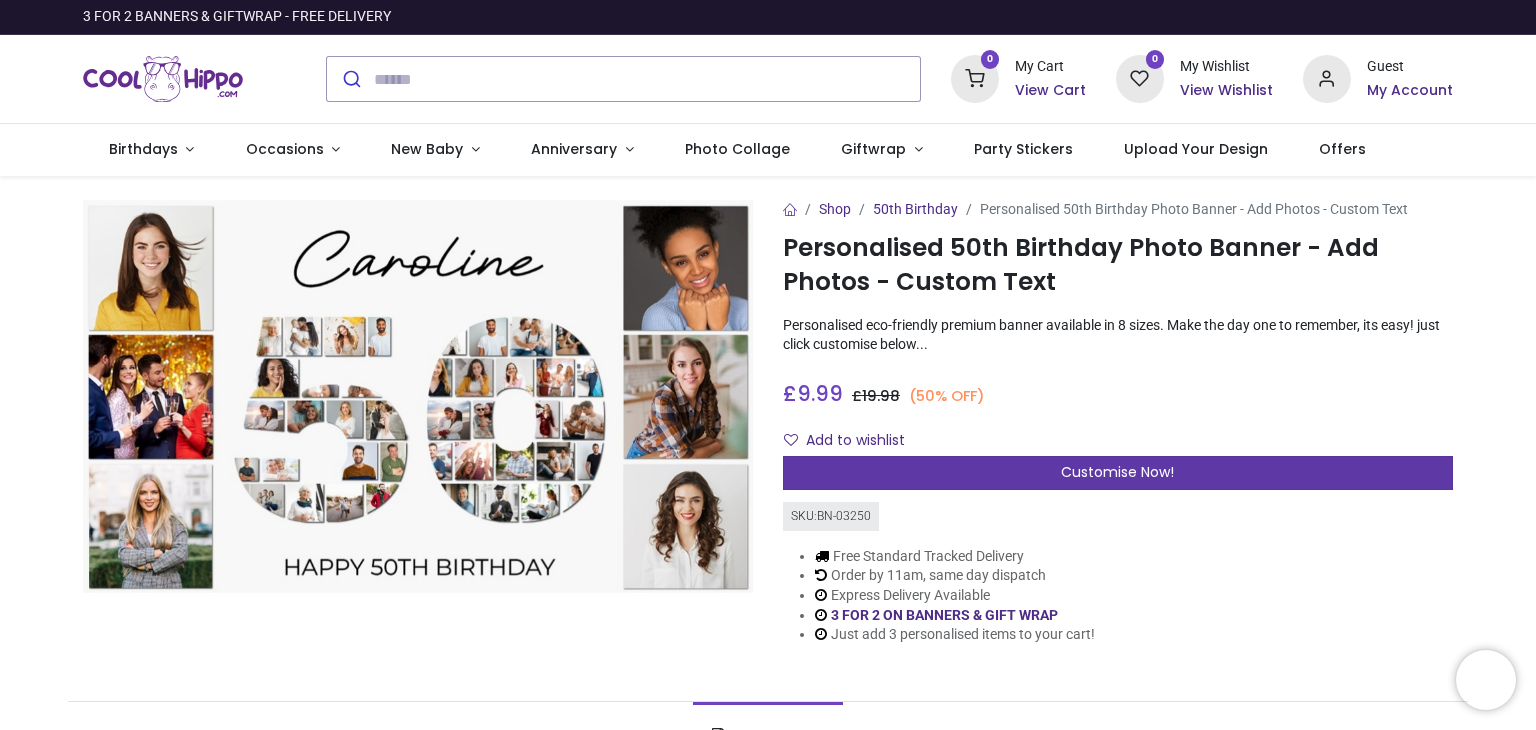 click on "Customise Now!" at bounding box center [1117, 472] 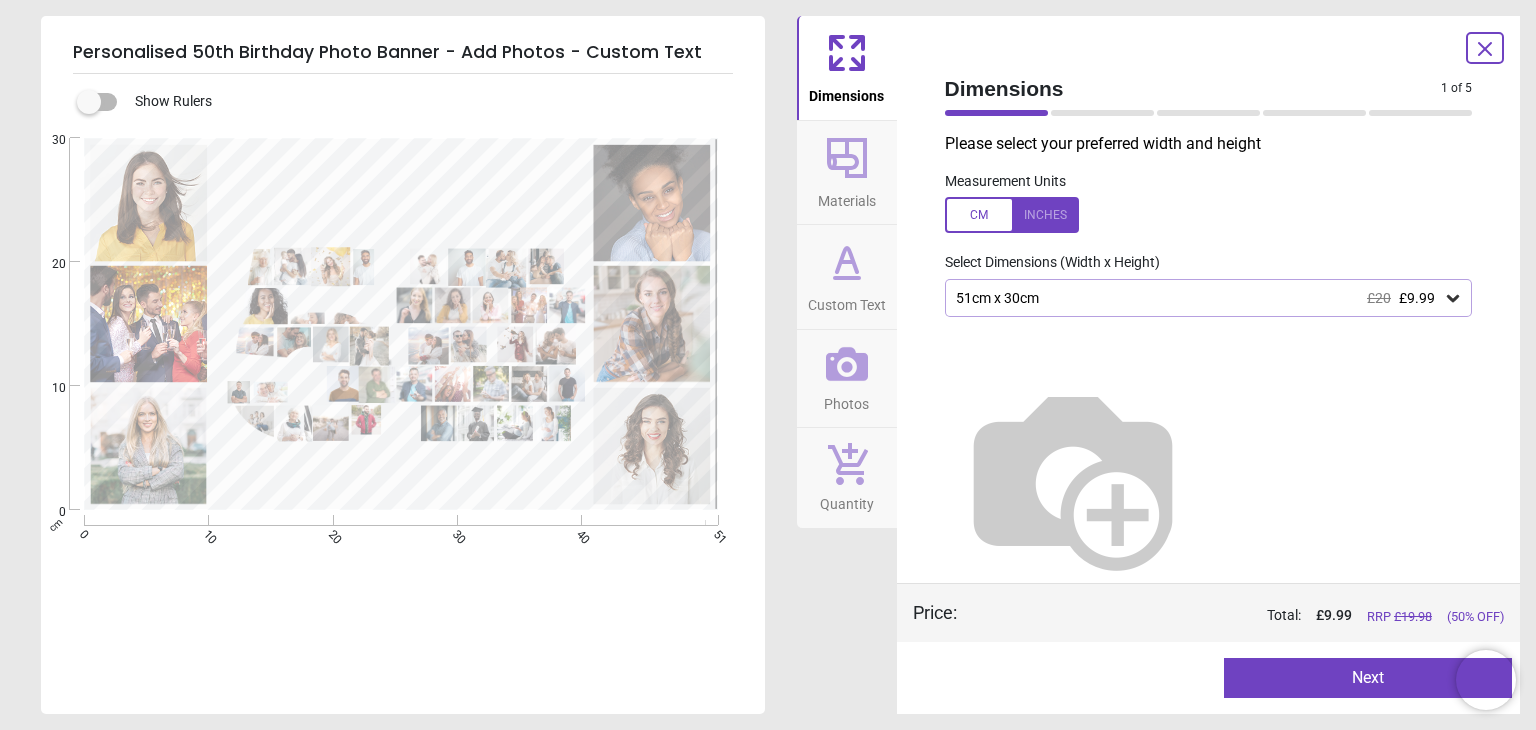 click on "51cm  x  30cm       £20 £9.99" at bounding box center [1199, 298] 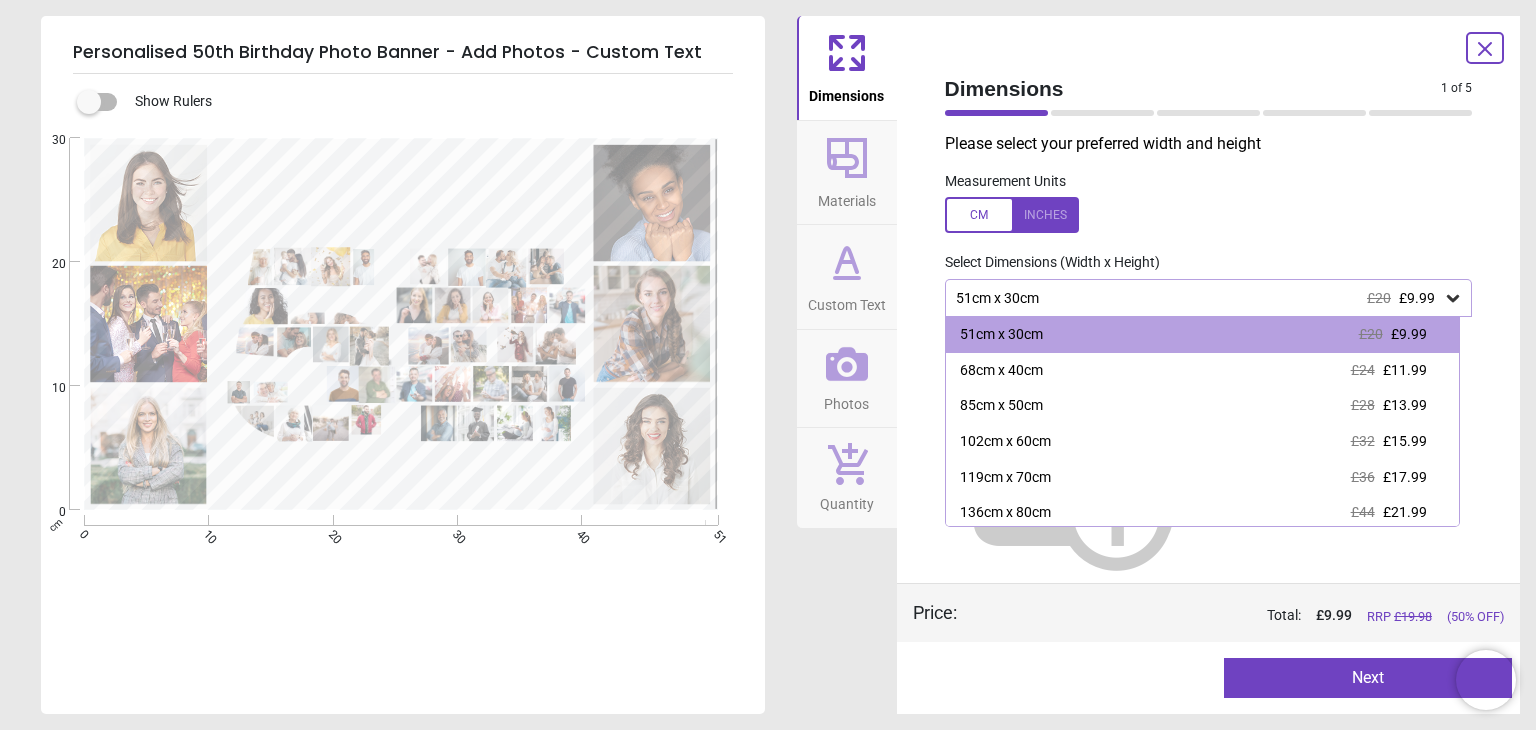 scroll, scrollTop: 76, scrollLeft: 0, axis: vertical 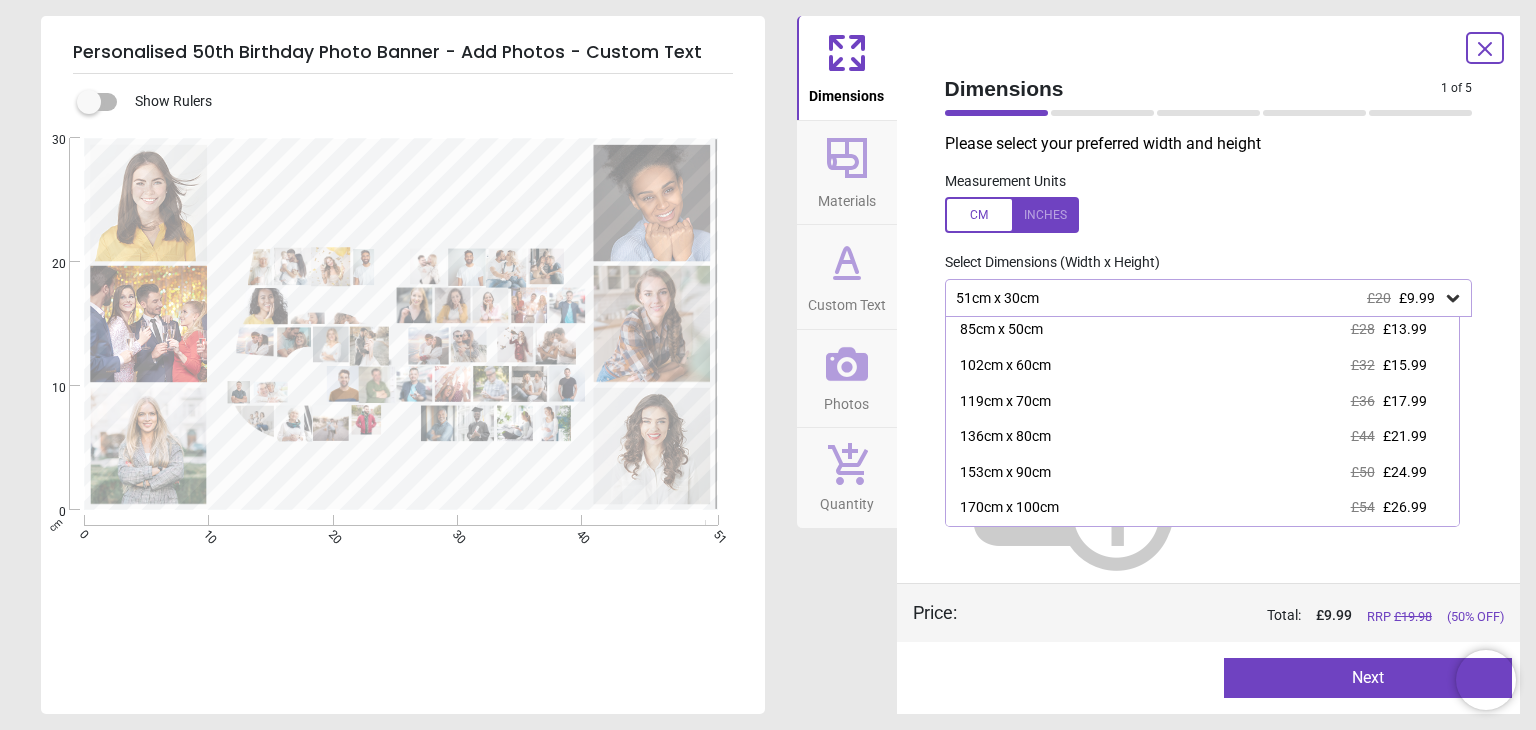 click on "Measurement Units" at bounding box center [1209, 203] 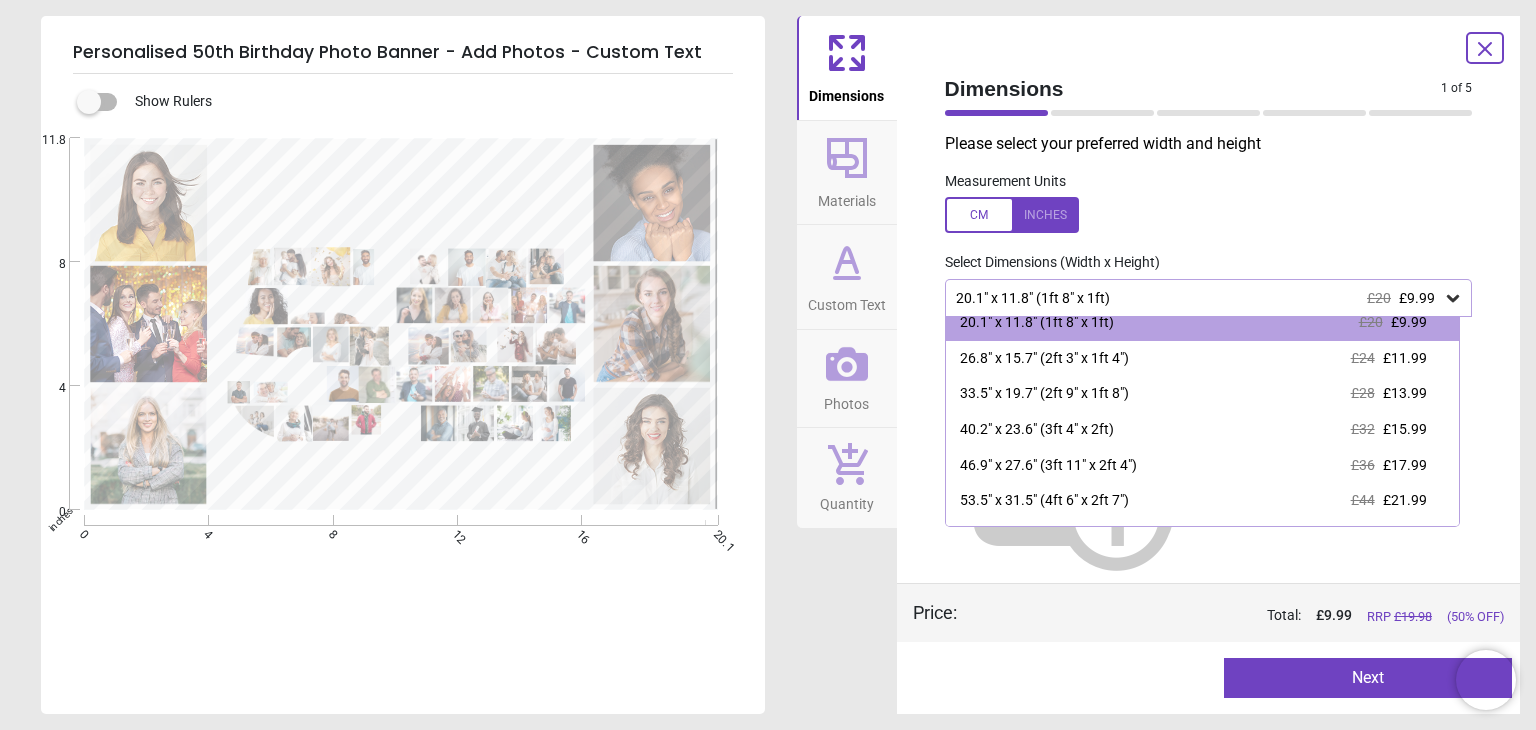 scroll, scrollTop: 0, scrollLeft: 0, axis: both 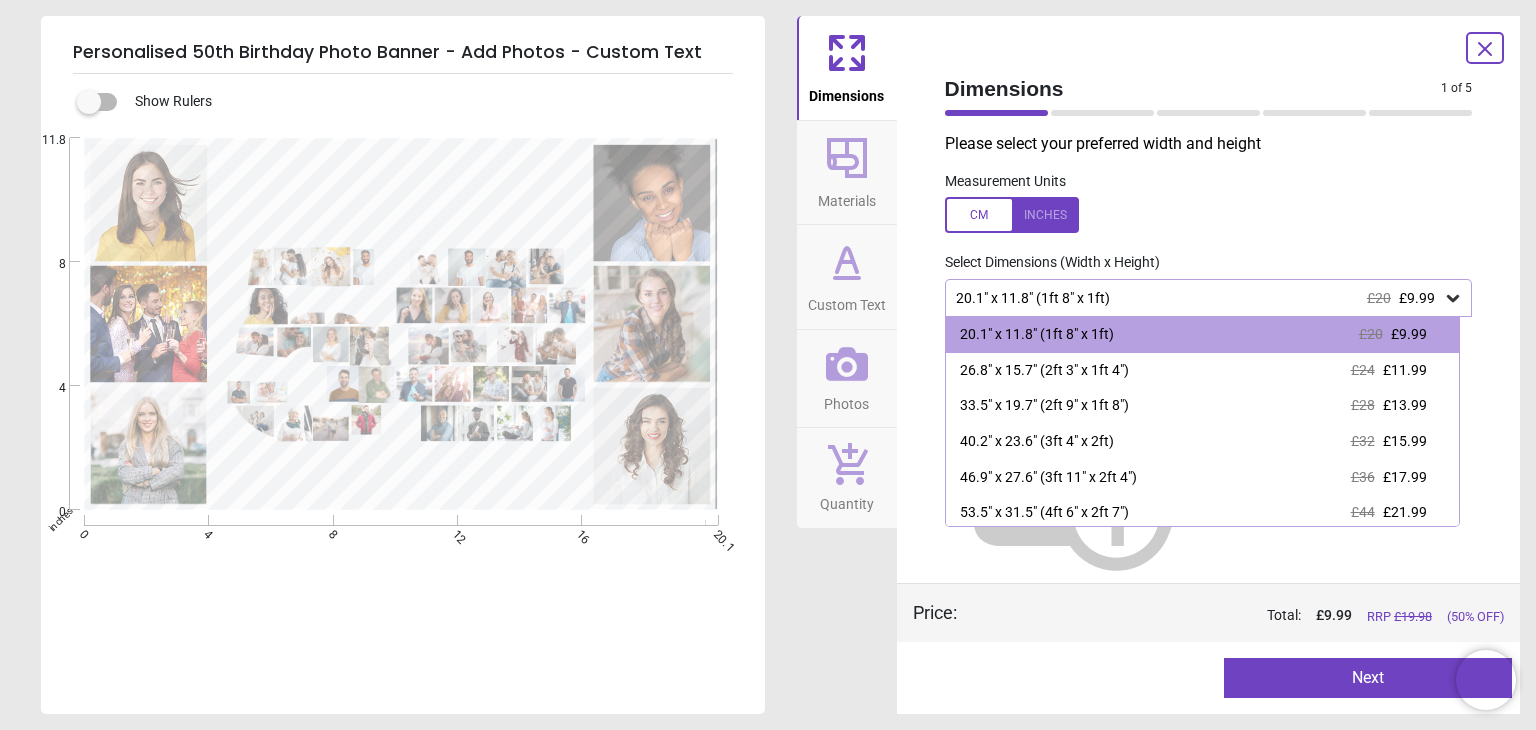 click at bounding box center [1209, 215] 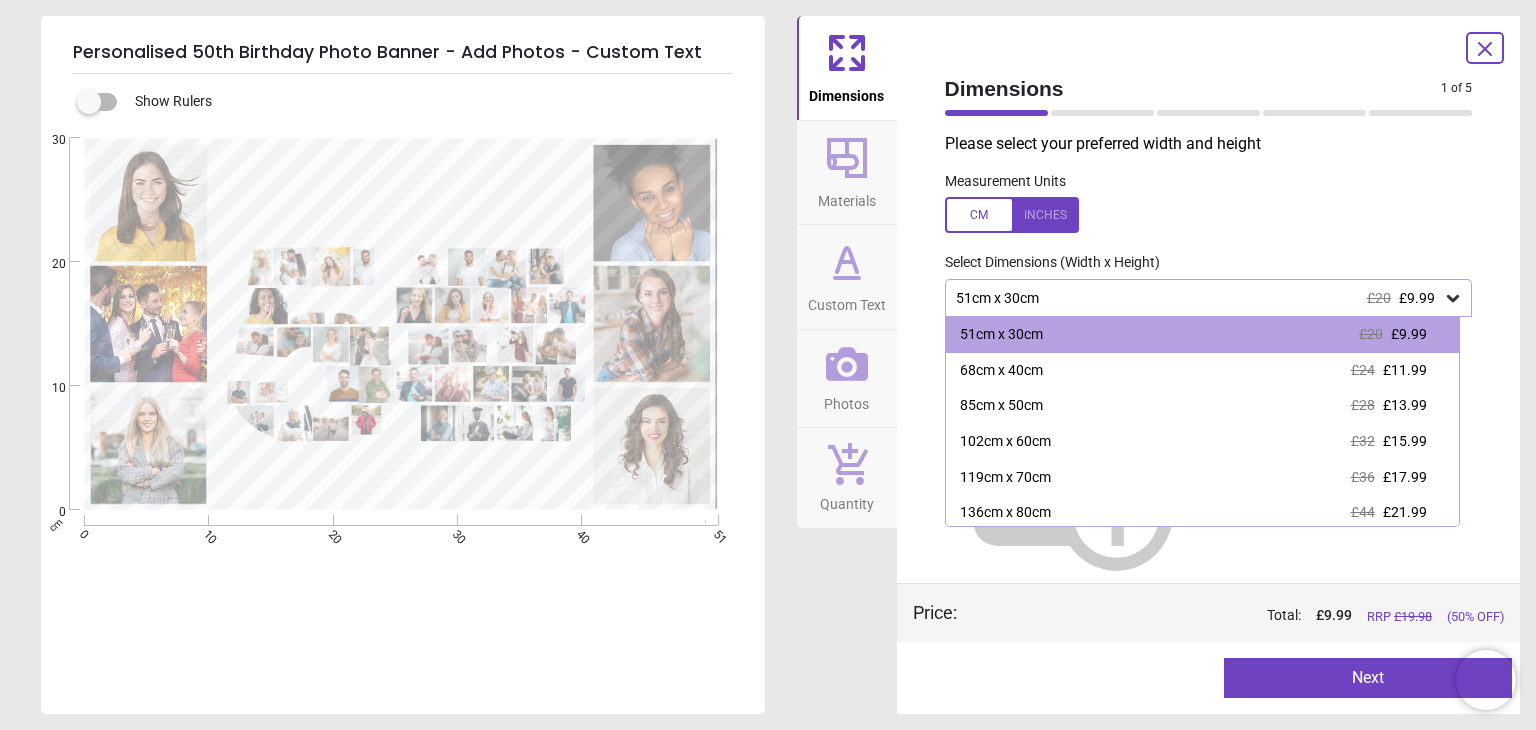 click 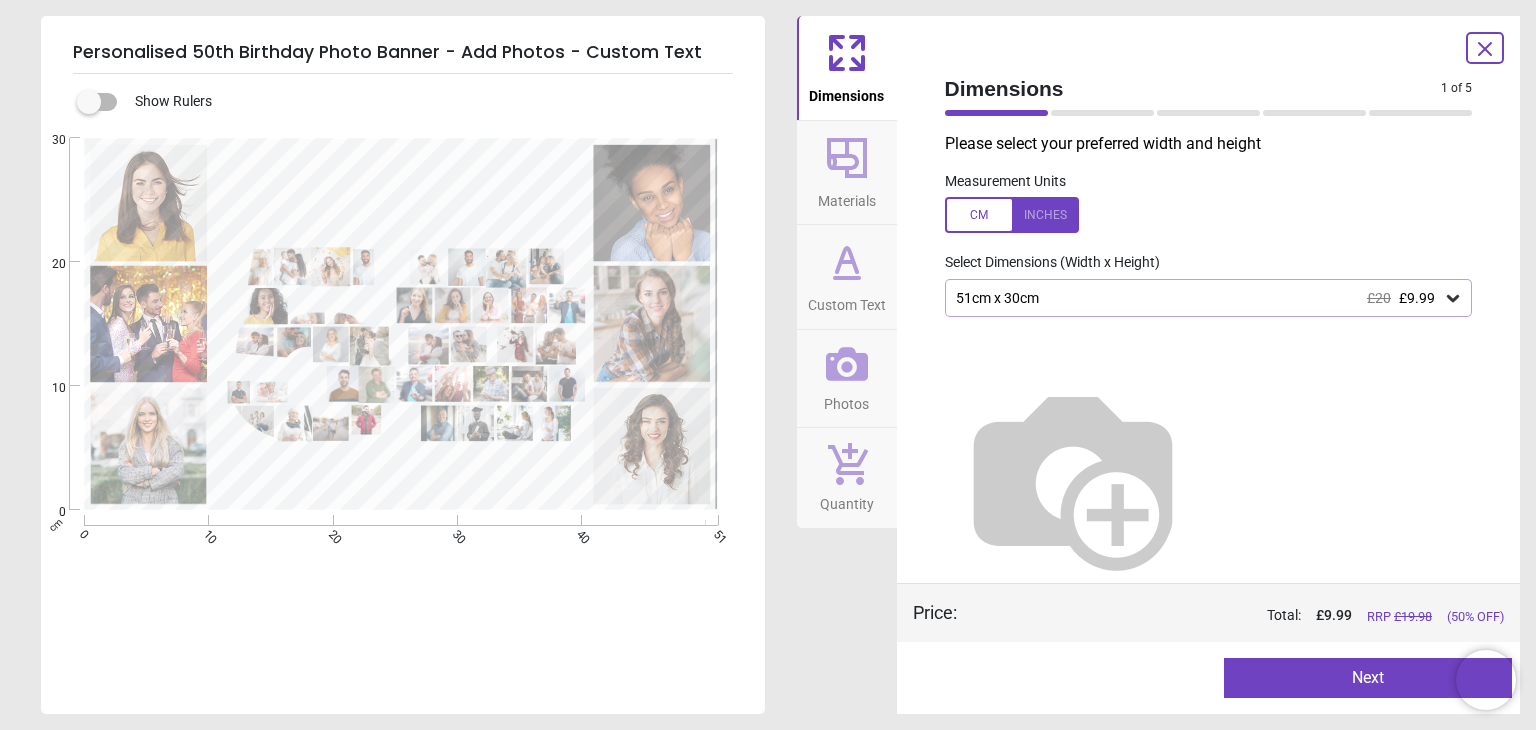 click 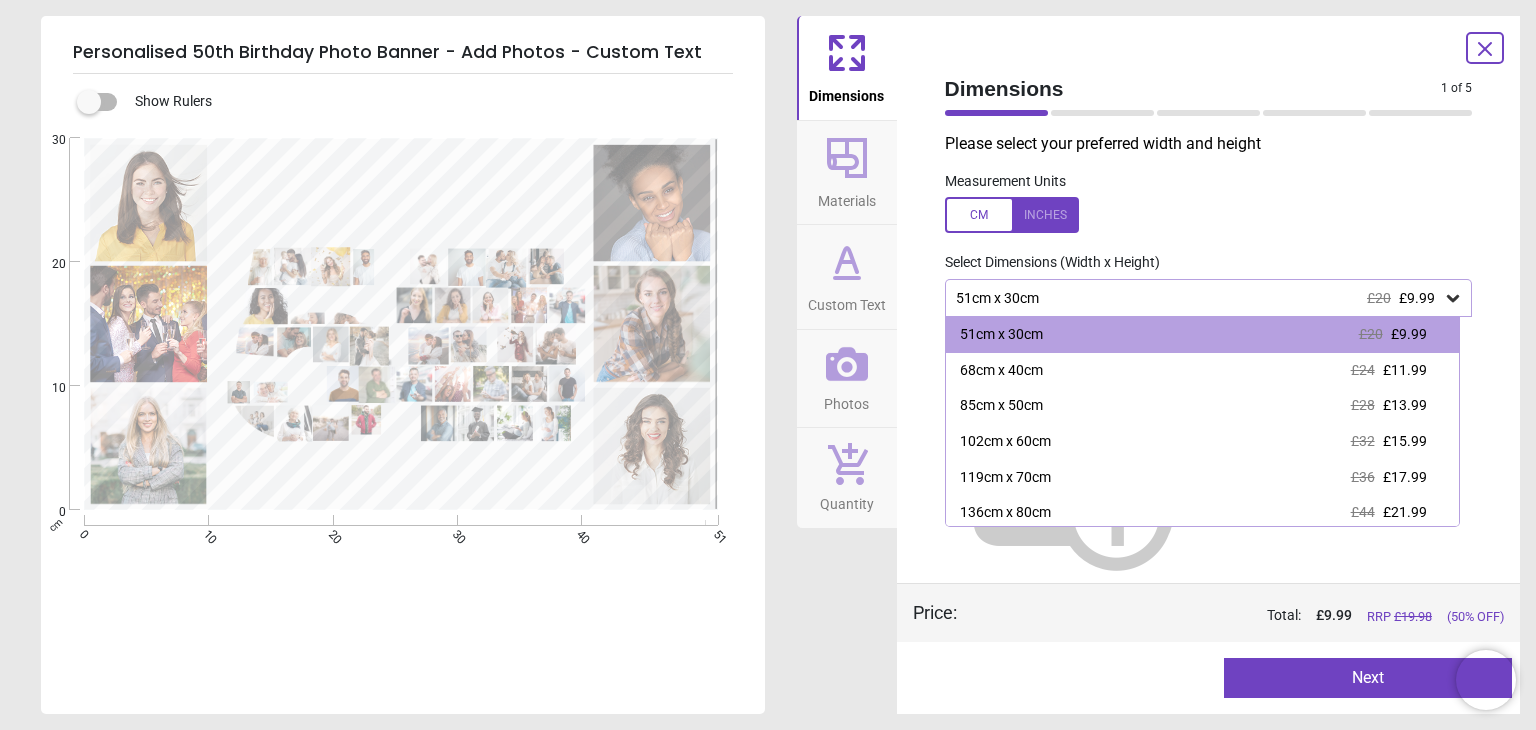 click at bounding box center (1209, 215) 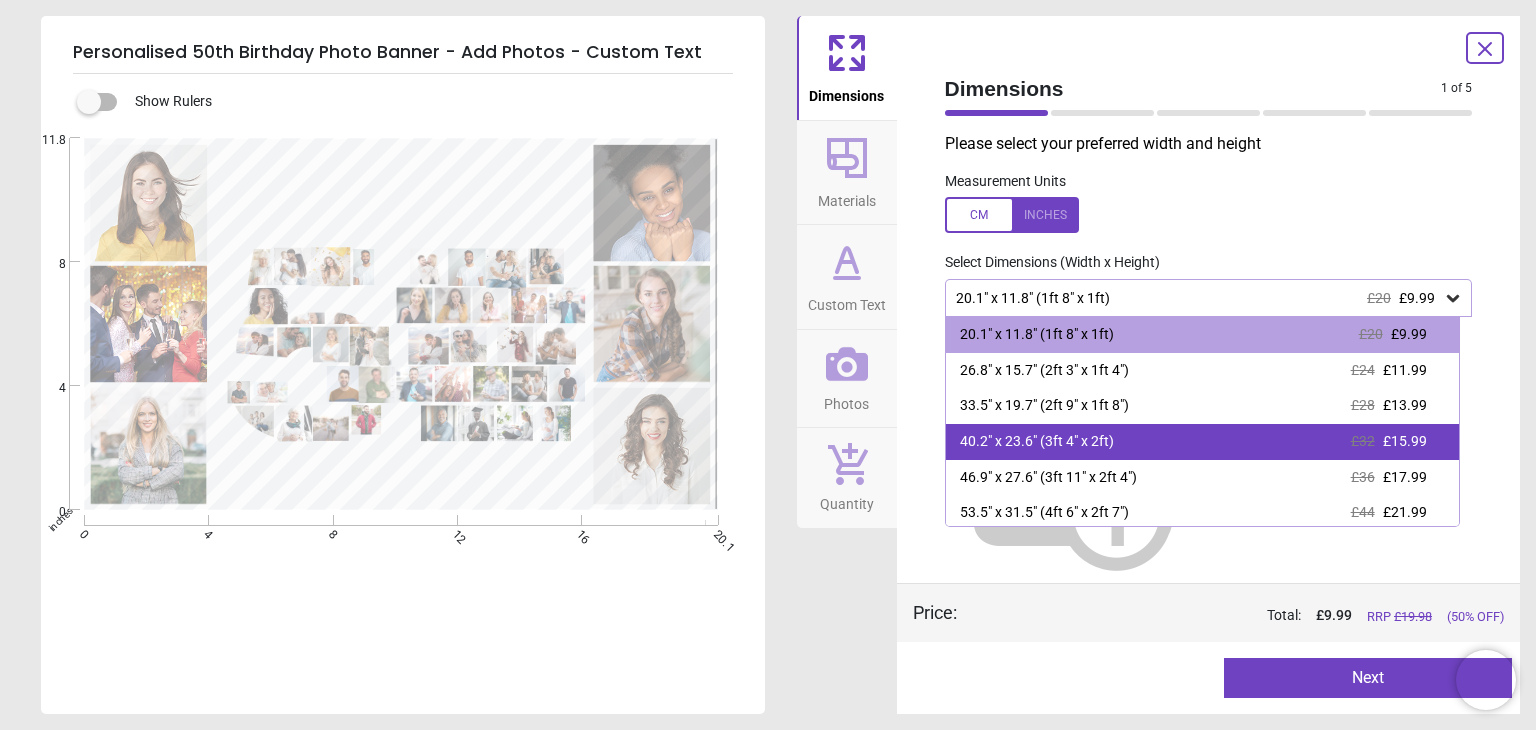 click on "40.2"  x  23.6"    (3ft 4" x 2ft)   £32 £15.99" at bounding box center [1202, 442] 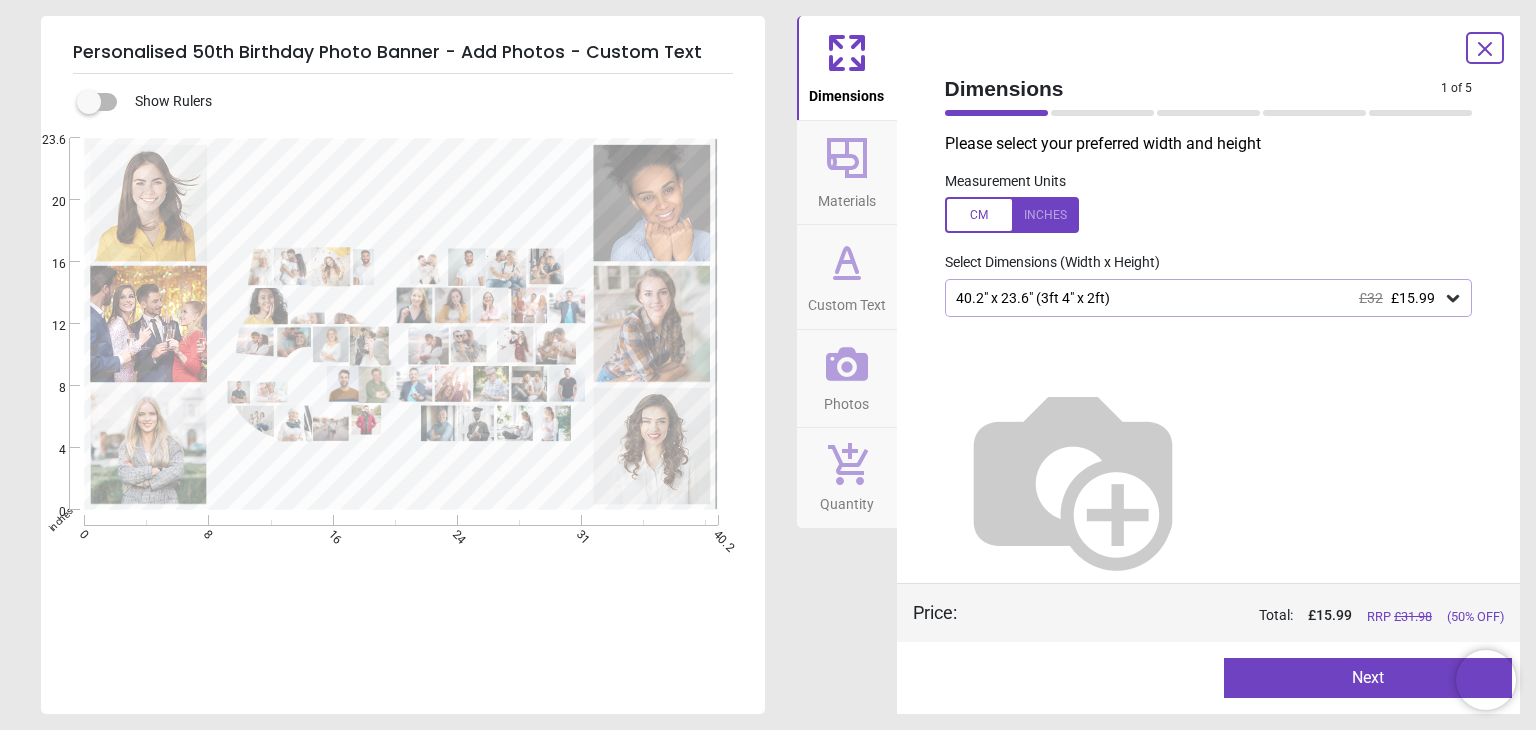 click on "Next" at bounding box center [1368, 678] 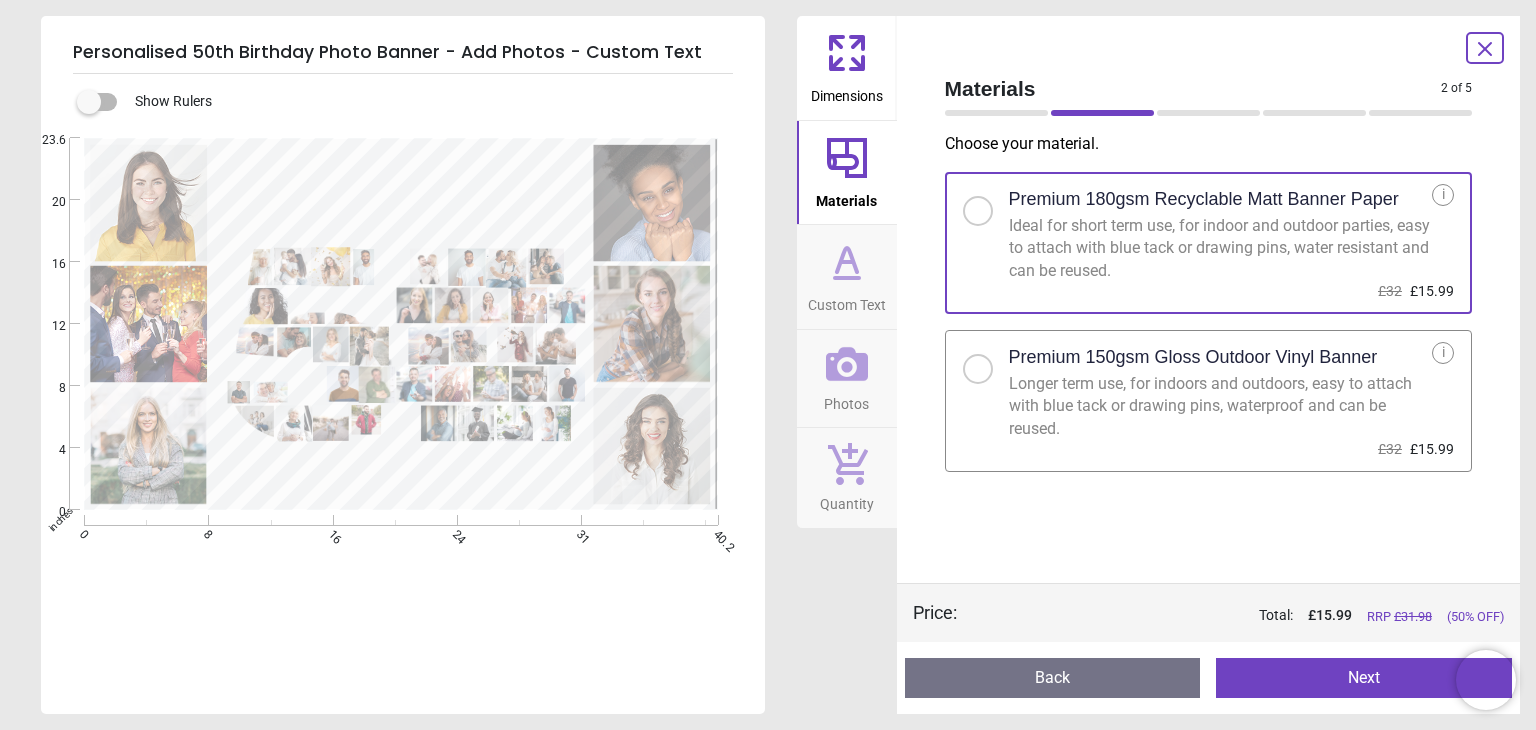 click on "Premium 150gsm Gloss Outdoor Vinyl Banner" at bounding box center [1221, 357] 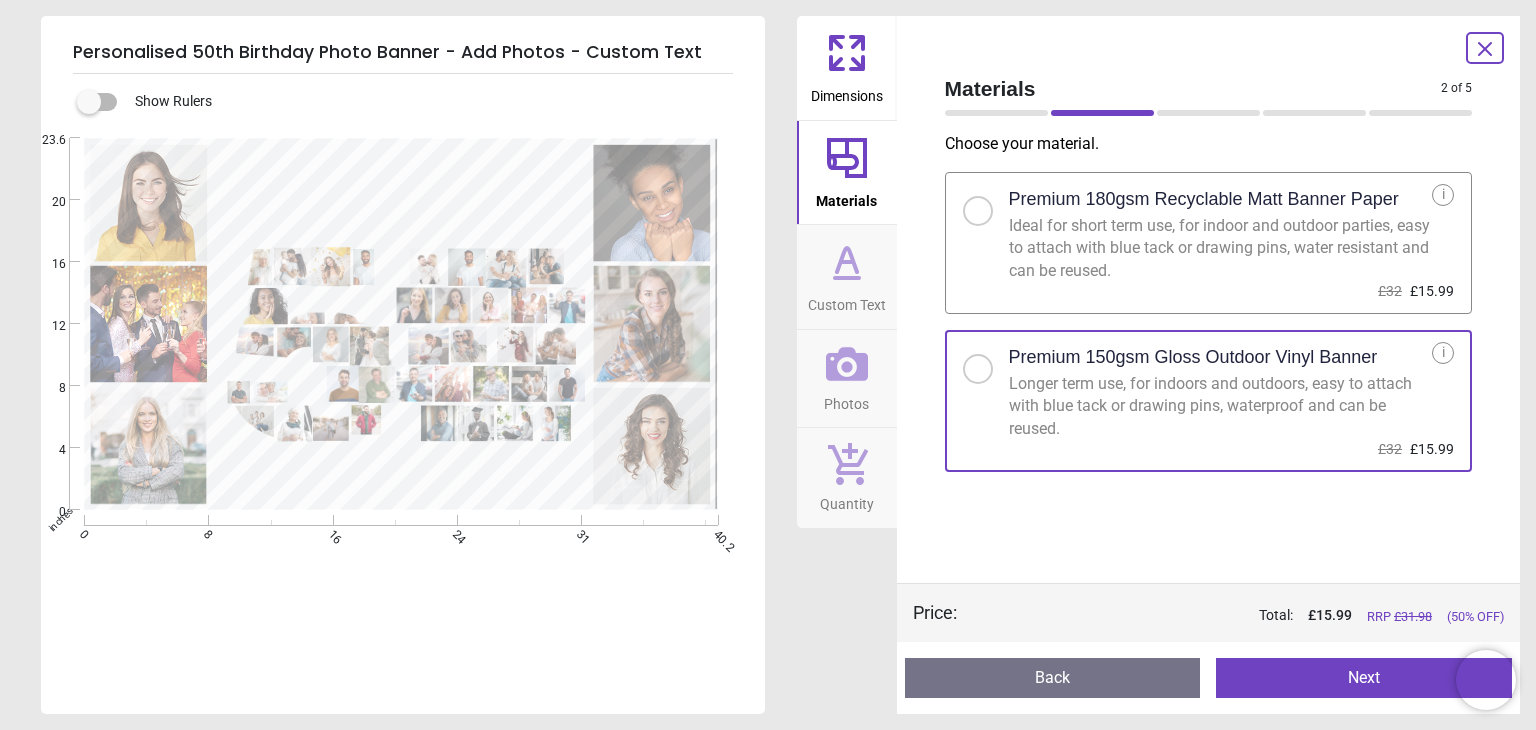 click on "Next" at bounding box center (1364, 678) 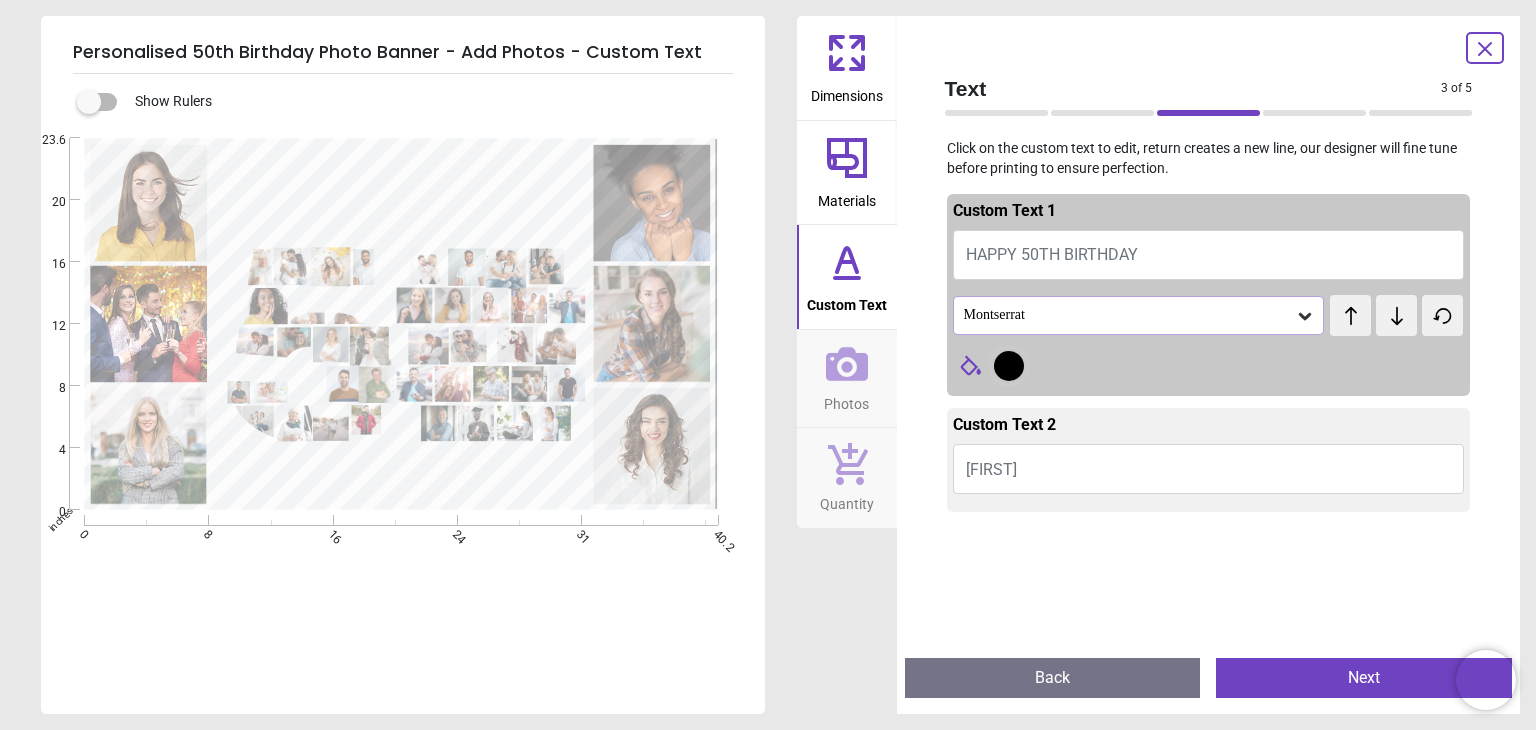 click on "HAPPY 50TH BIRTHDAY" at bounding box center (1052, 254) 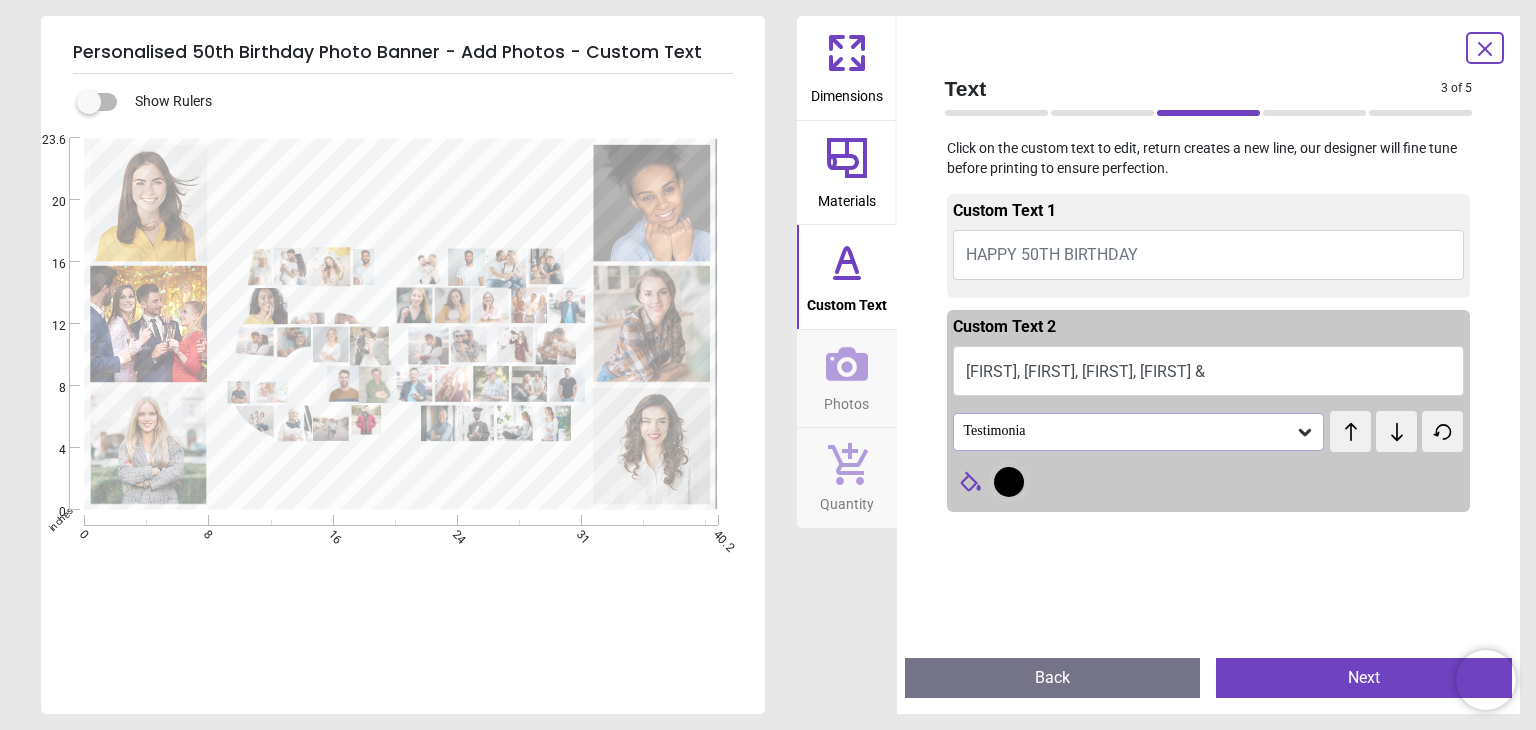 scroll, scrollTop: 0, scrollLeft: 0, axis: both 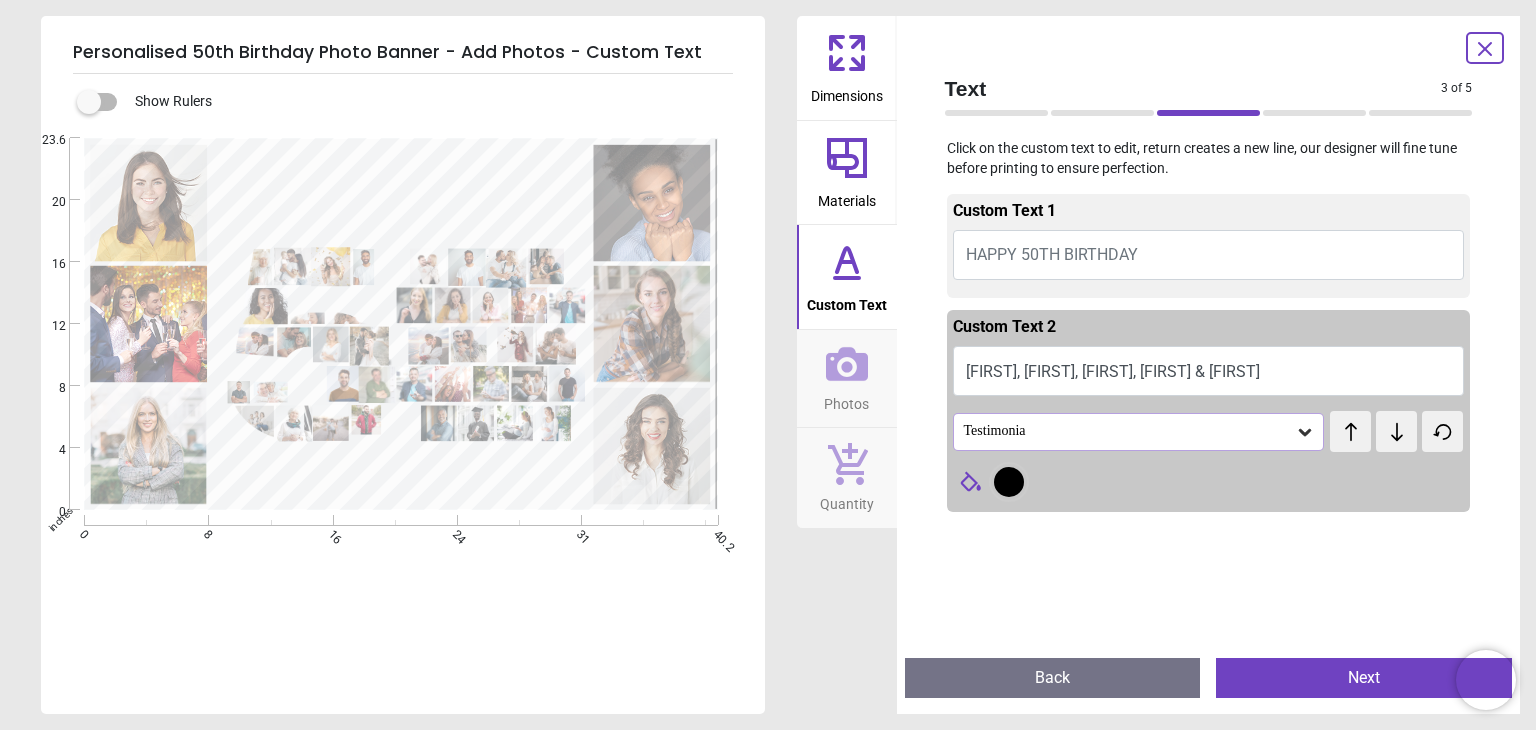 type on "**********" 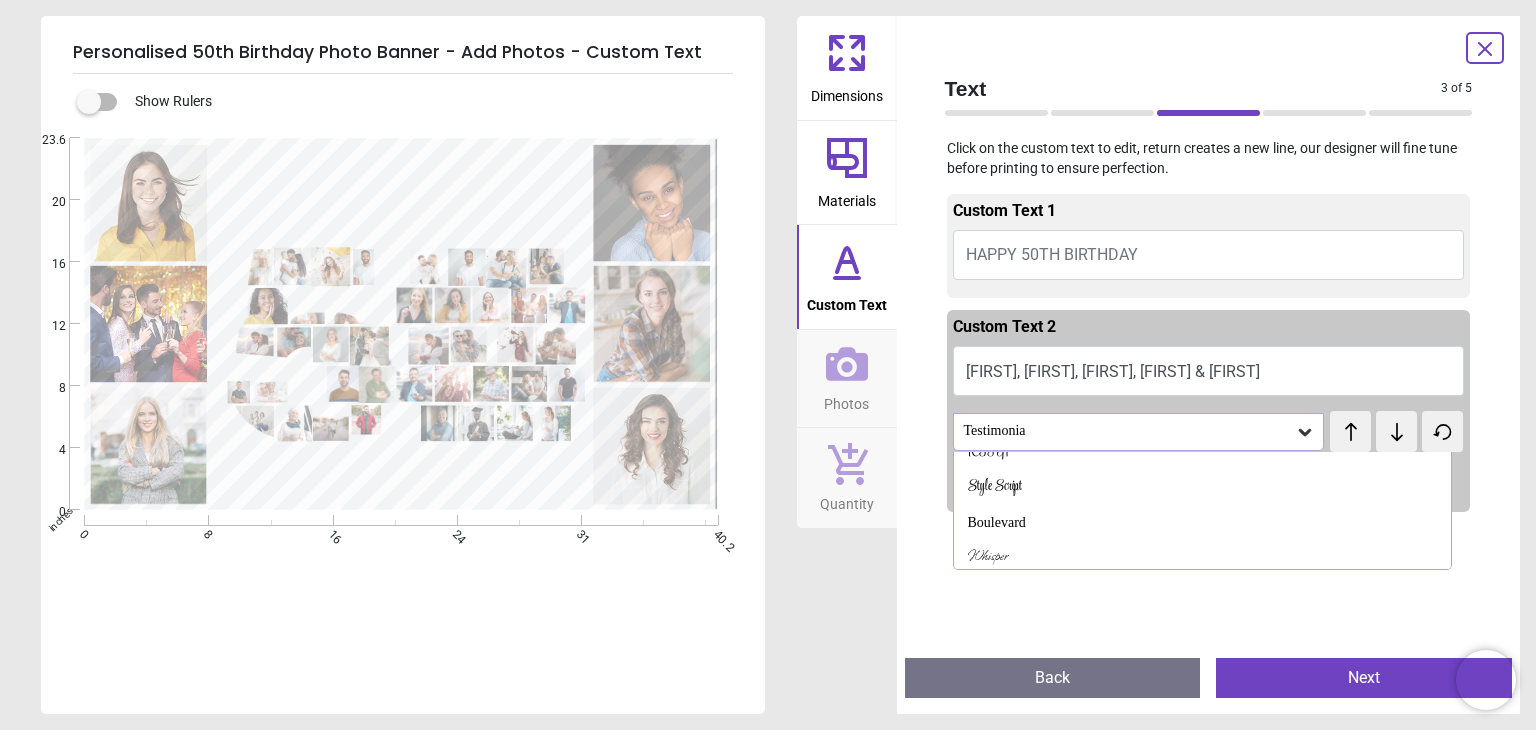 scroll, scrollTop: 345, scrollLeft: 0, axis: vertical 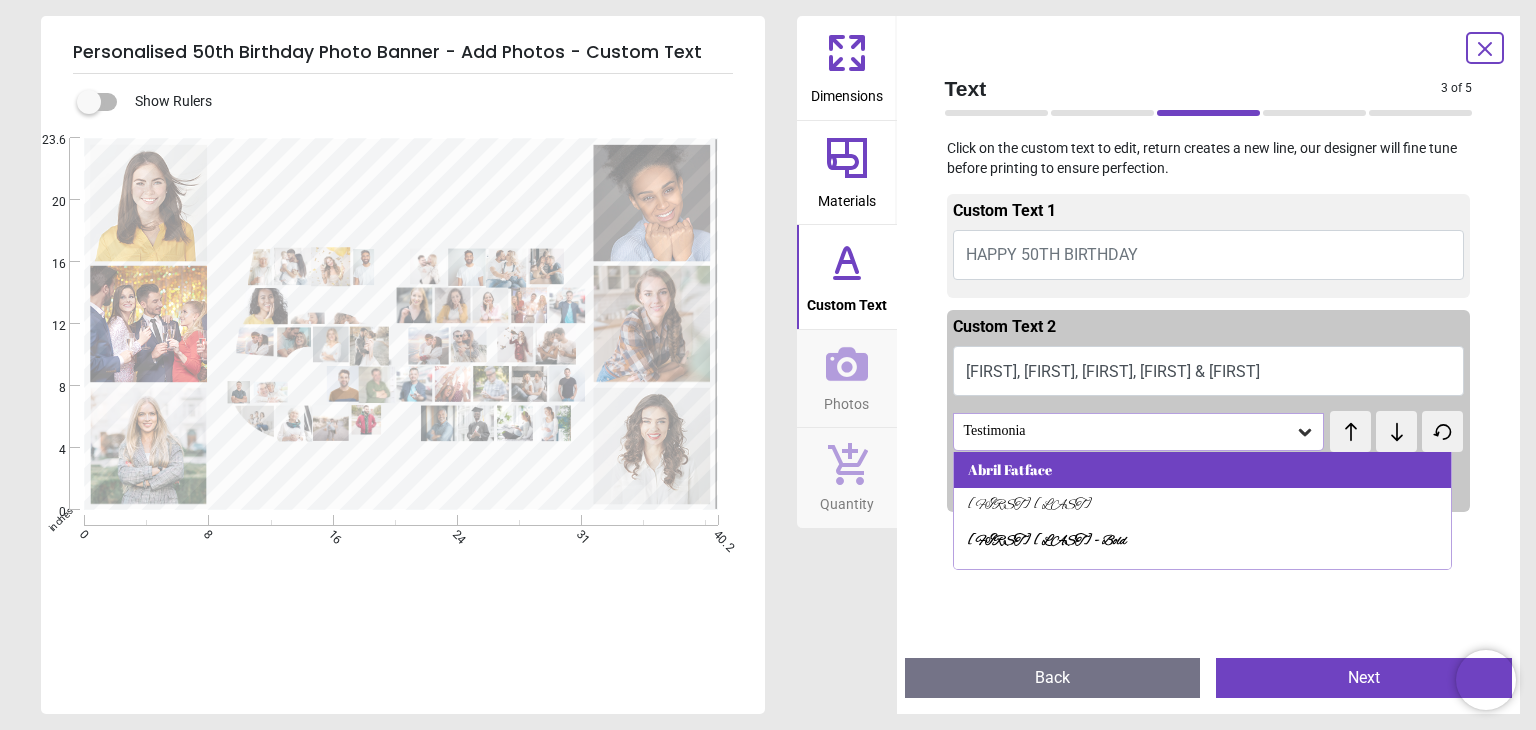 click on "Abril Fatface" at bounding box center [1202, 470] 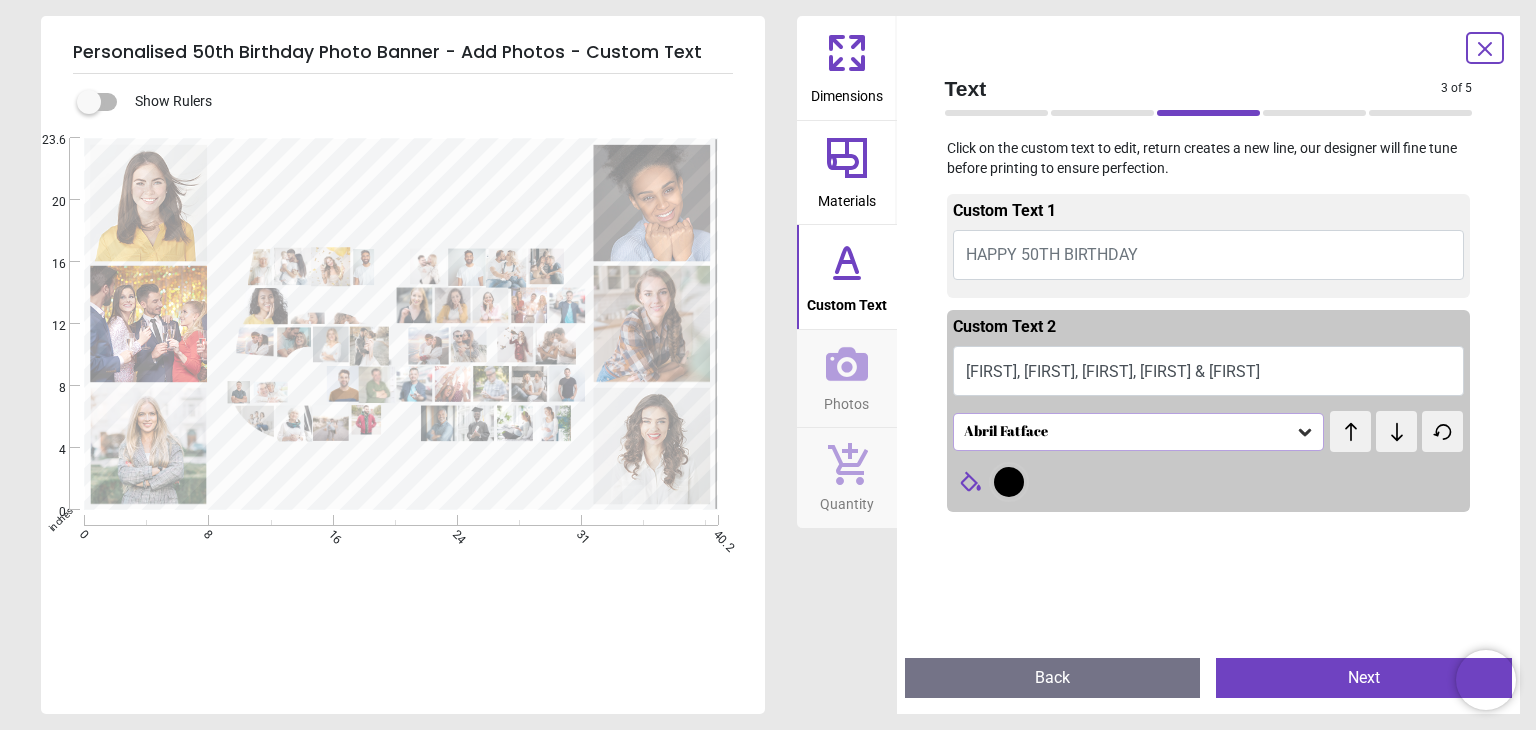 click on "Abril Fatface test test" at bounding box center (1209, 430) 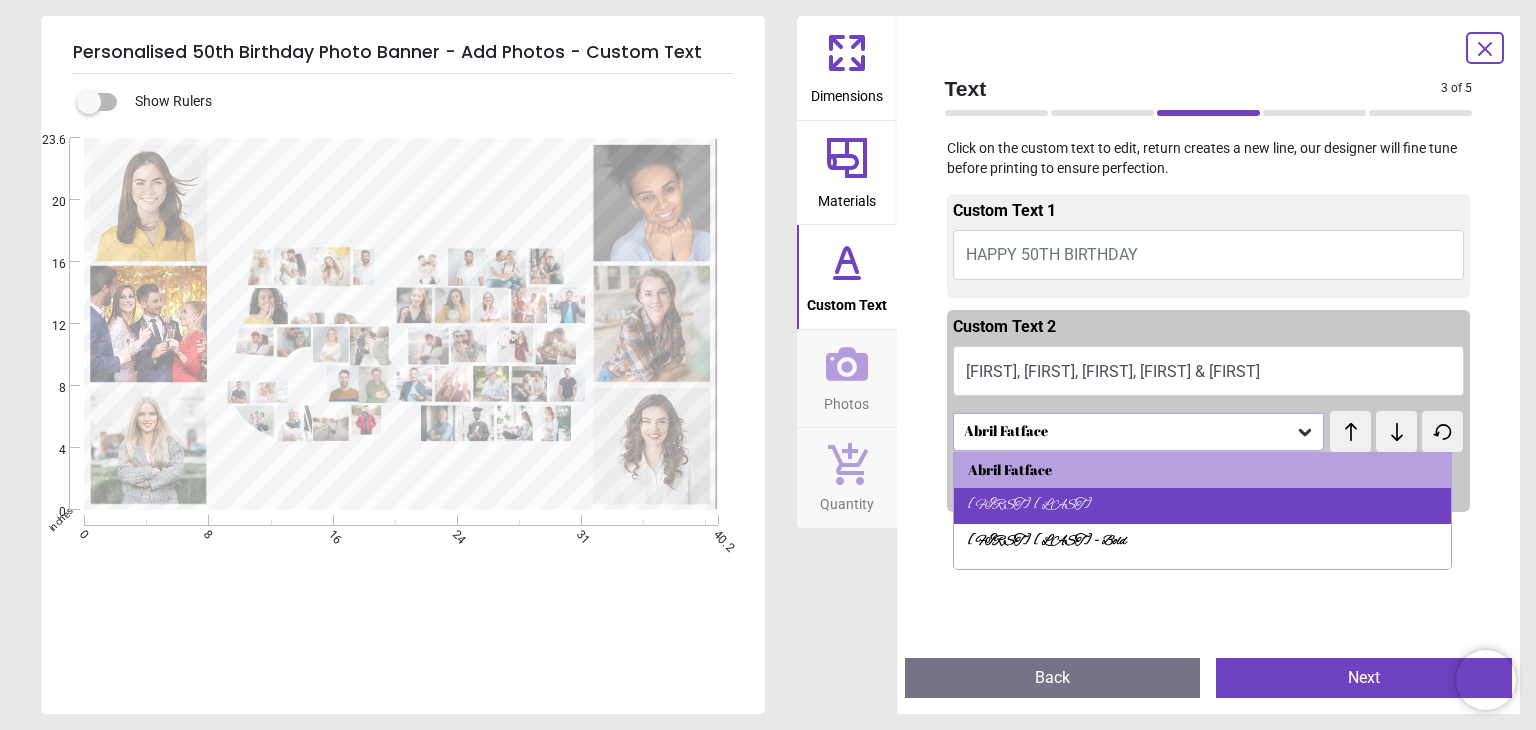click on "Alex Brush" at bounding box center [1202, 506] 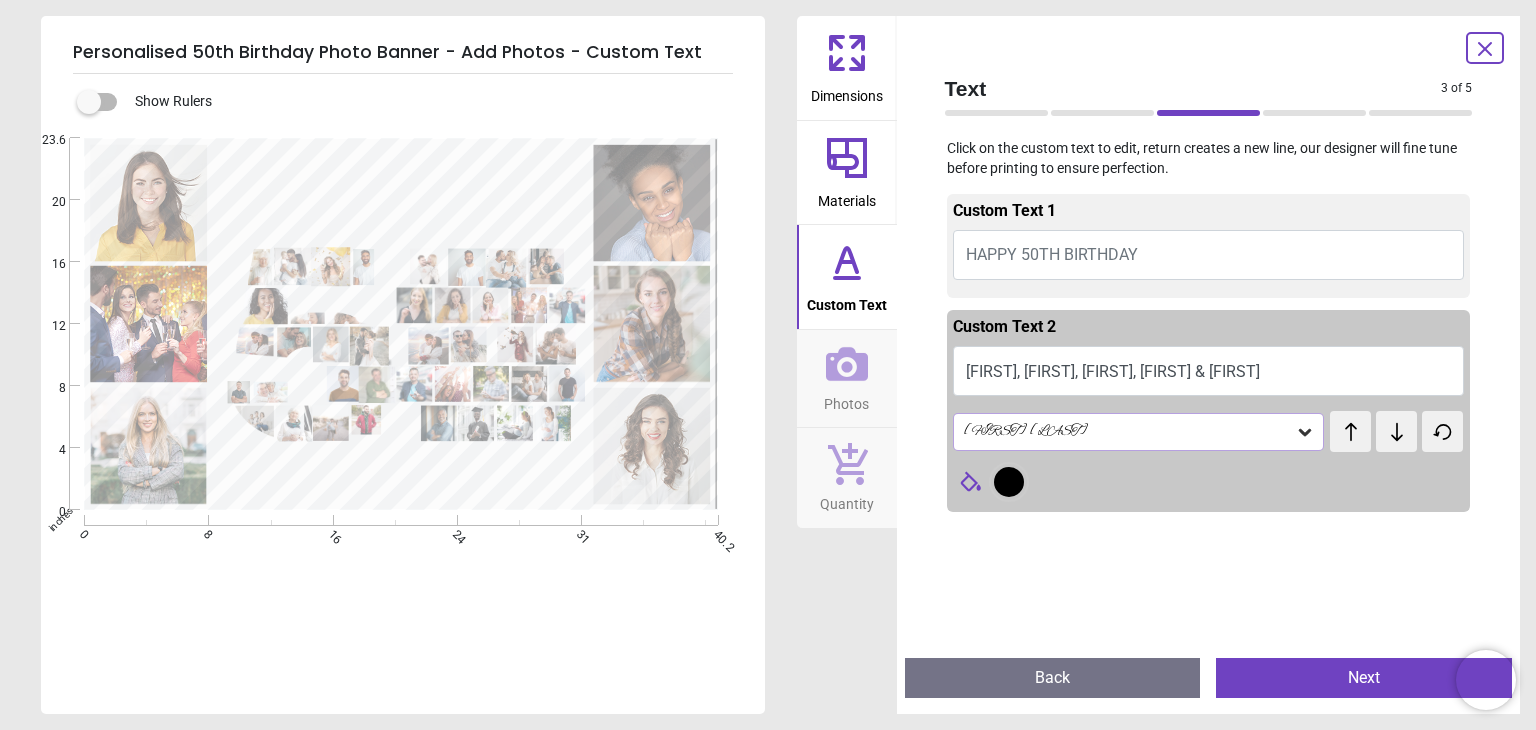 click on "Alex Brush" at bounding box center (1129, 431) 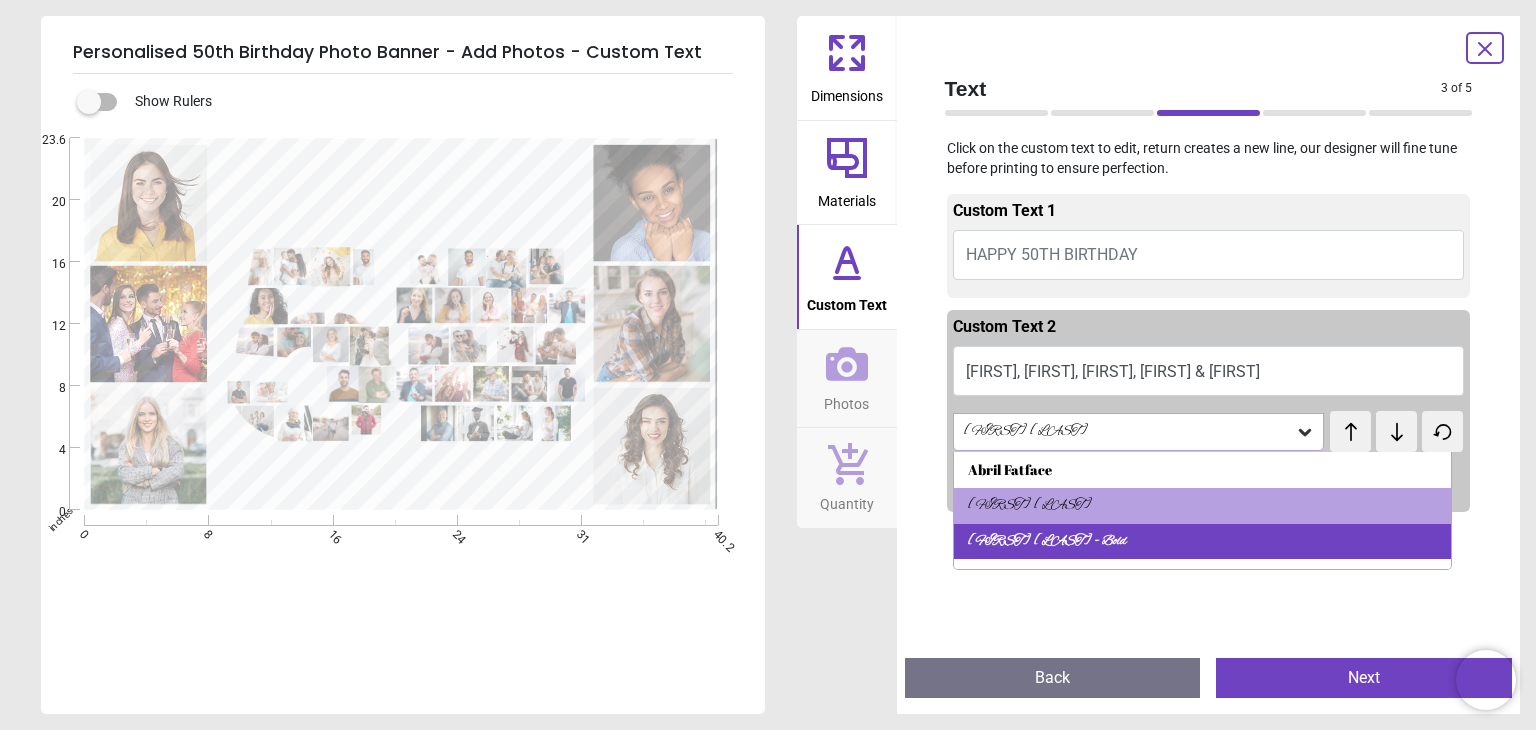 click on "Alex Brush - Bold" at bounding box center (1047, 542) 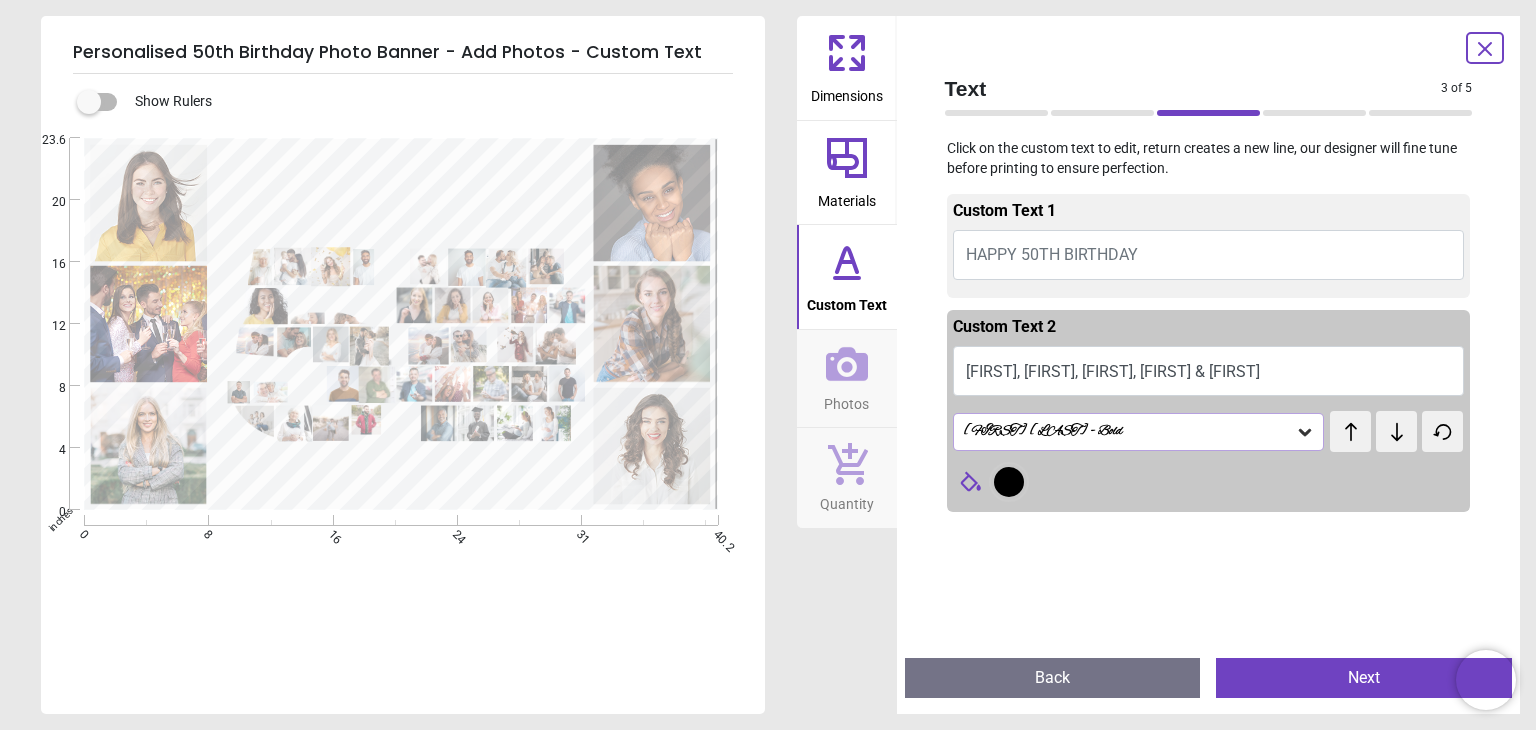 click on "Alex Brush - Bold" at bounding box center [1129, 431] 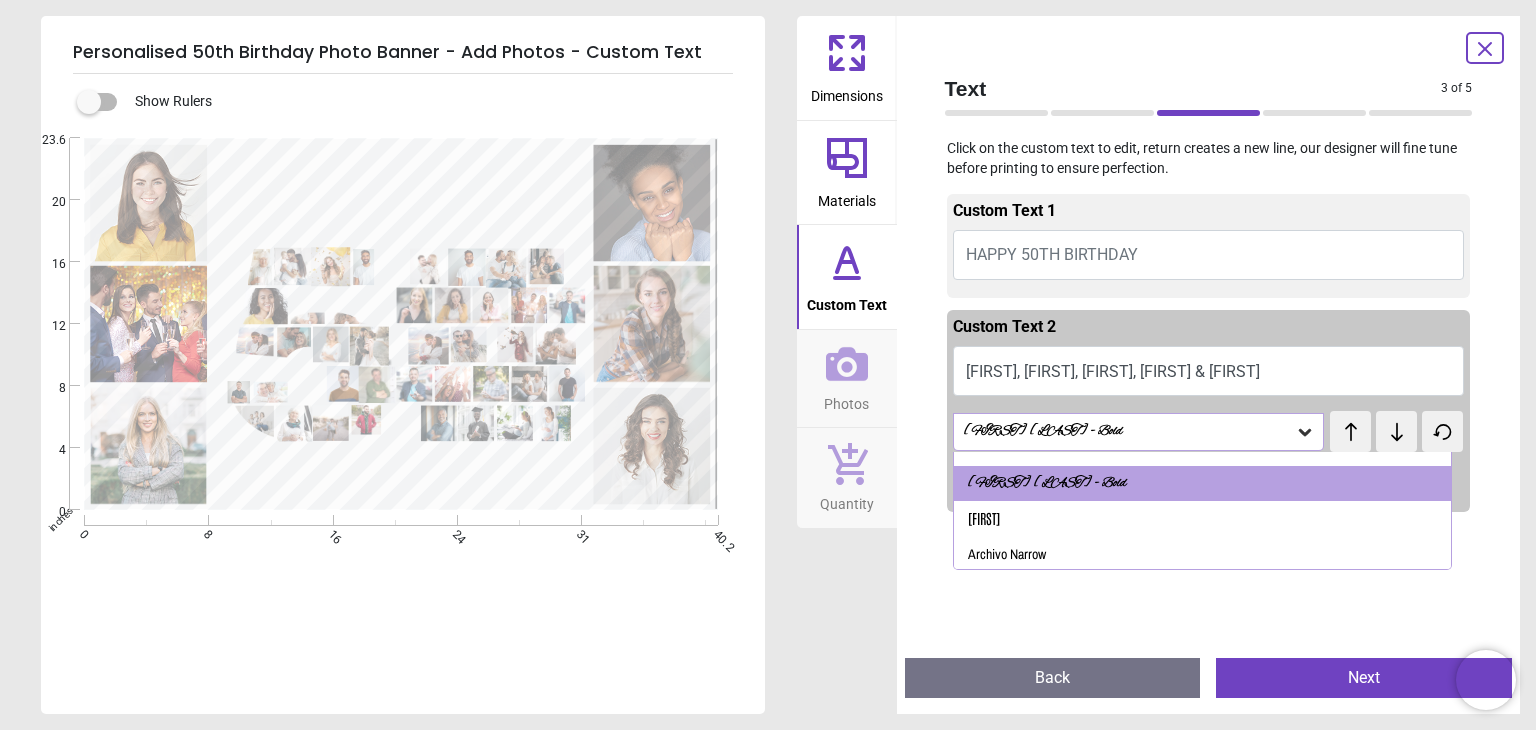scroll, scrollTop: 74, scrollLeft: 0, axis: vertical 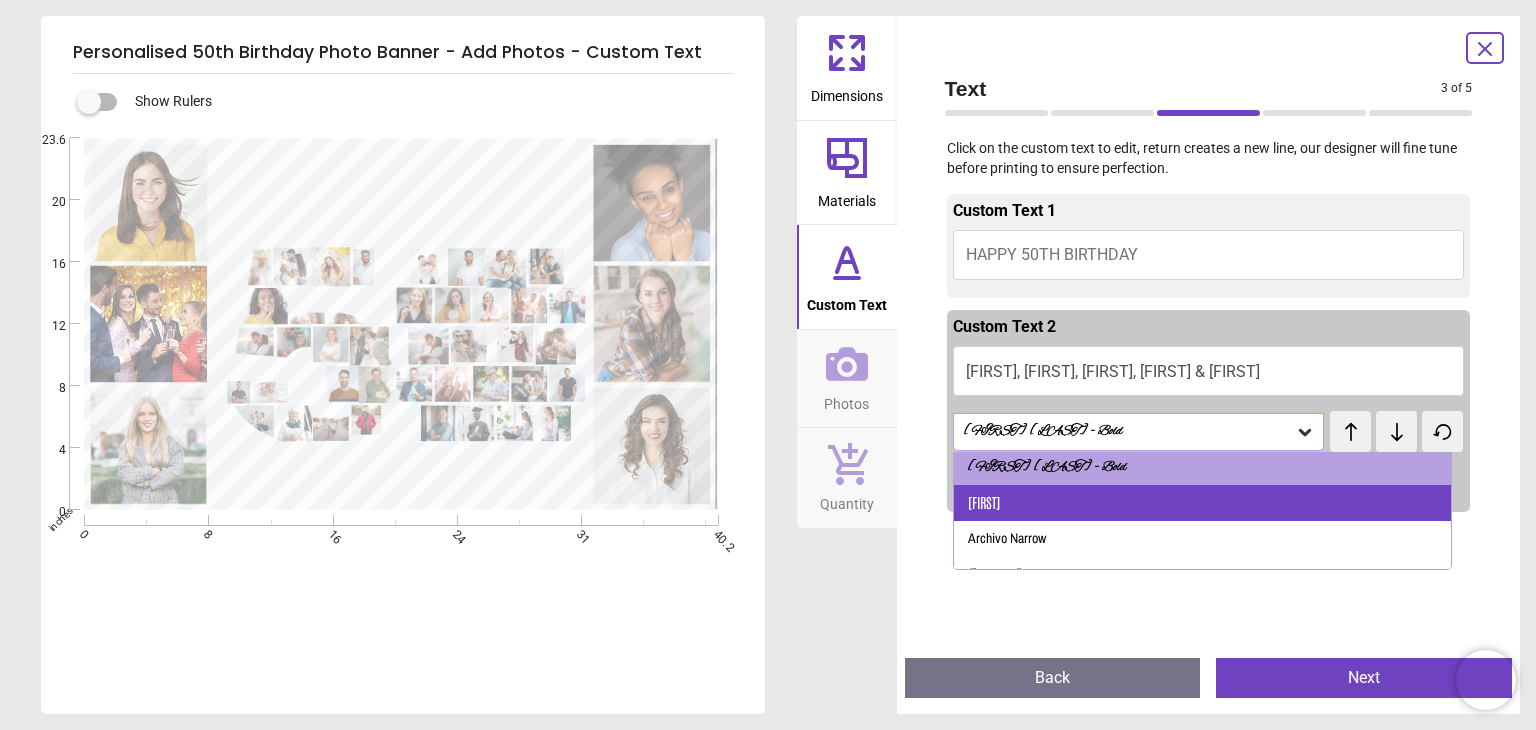 click on "Antonio" at bounding box center (1202, 503) 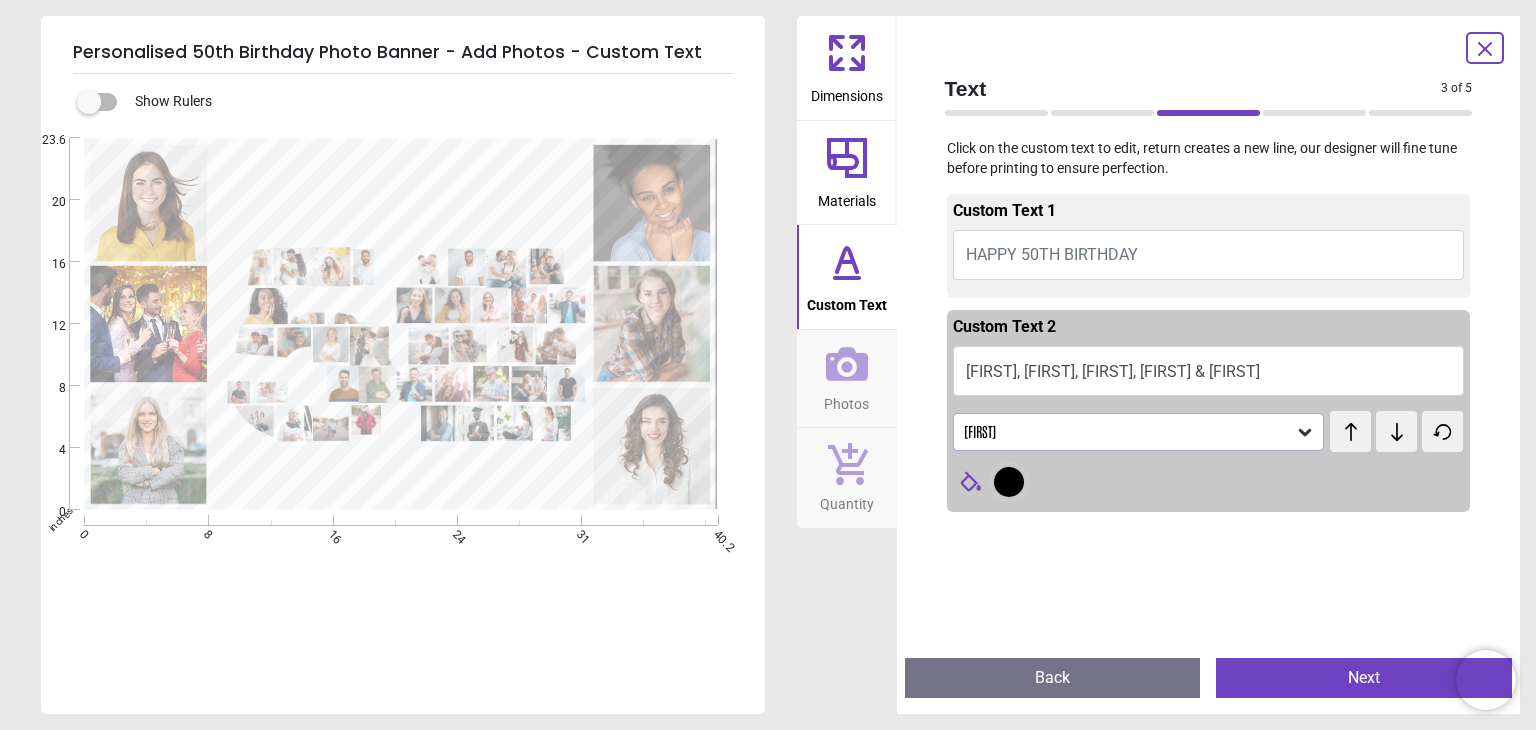 click on "Antonio" at bounding box center (1129, 431) 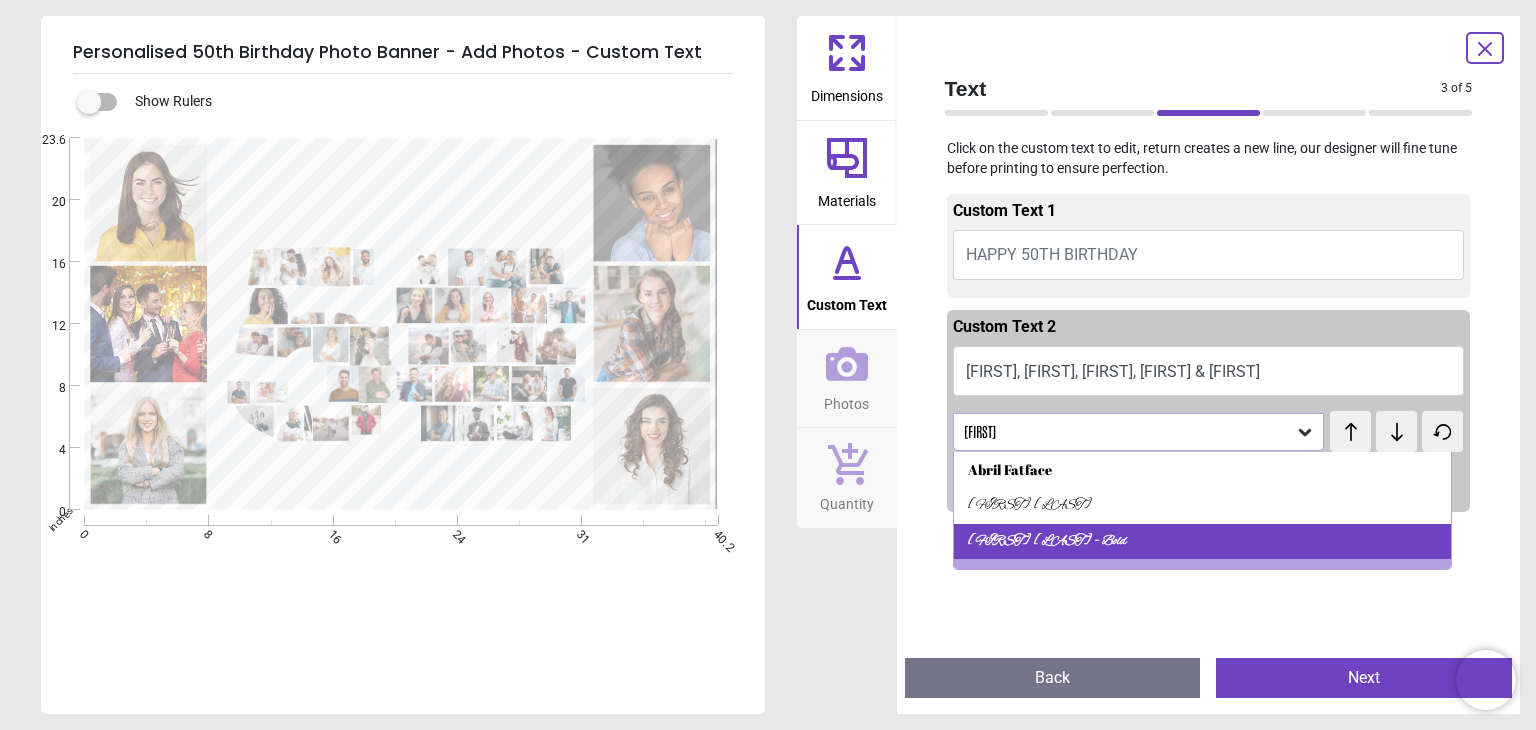 scroll, scrollTop: 25, scrollLeft: 0, axis: vertical 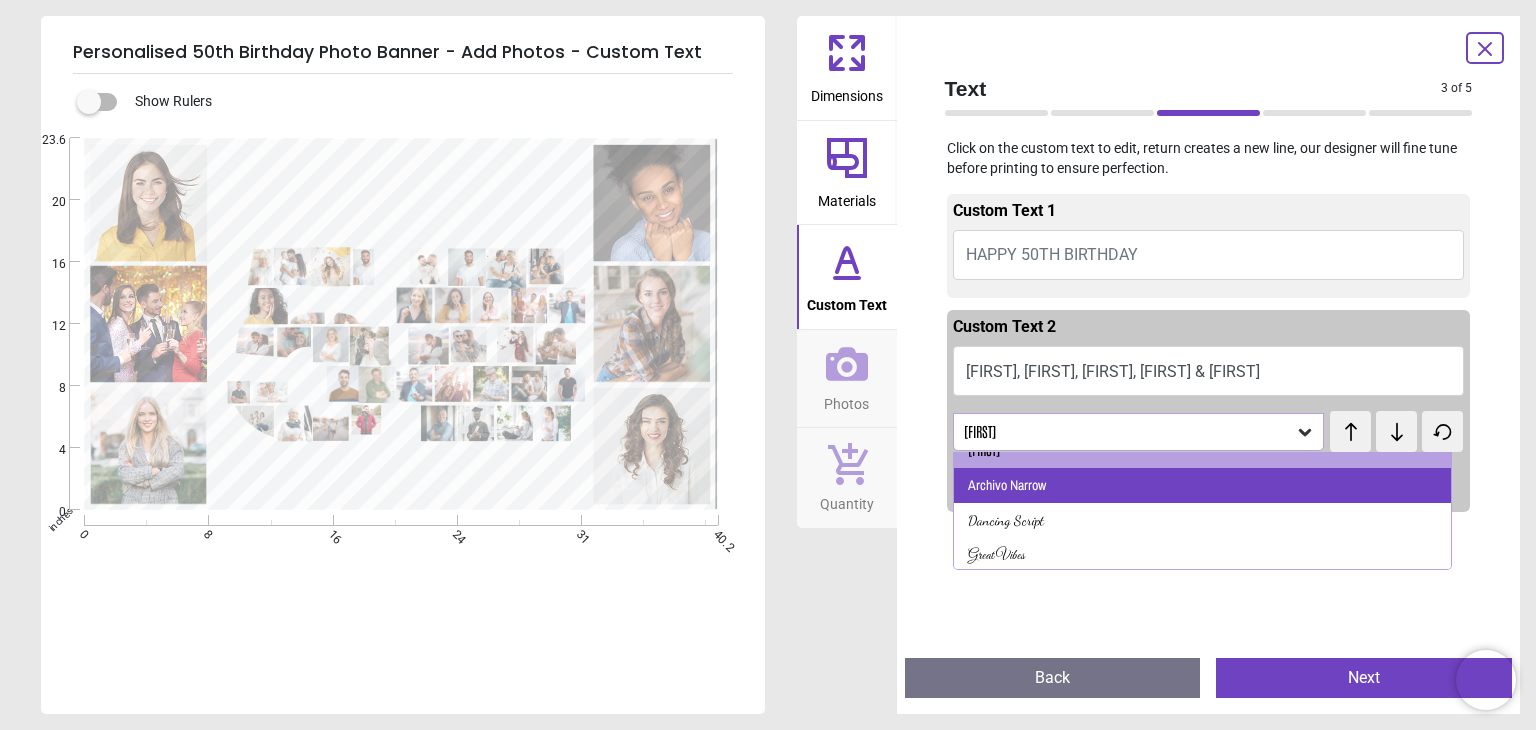 click on "Archivo Narrow" at bounding box center (1202, 486) 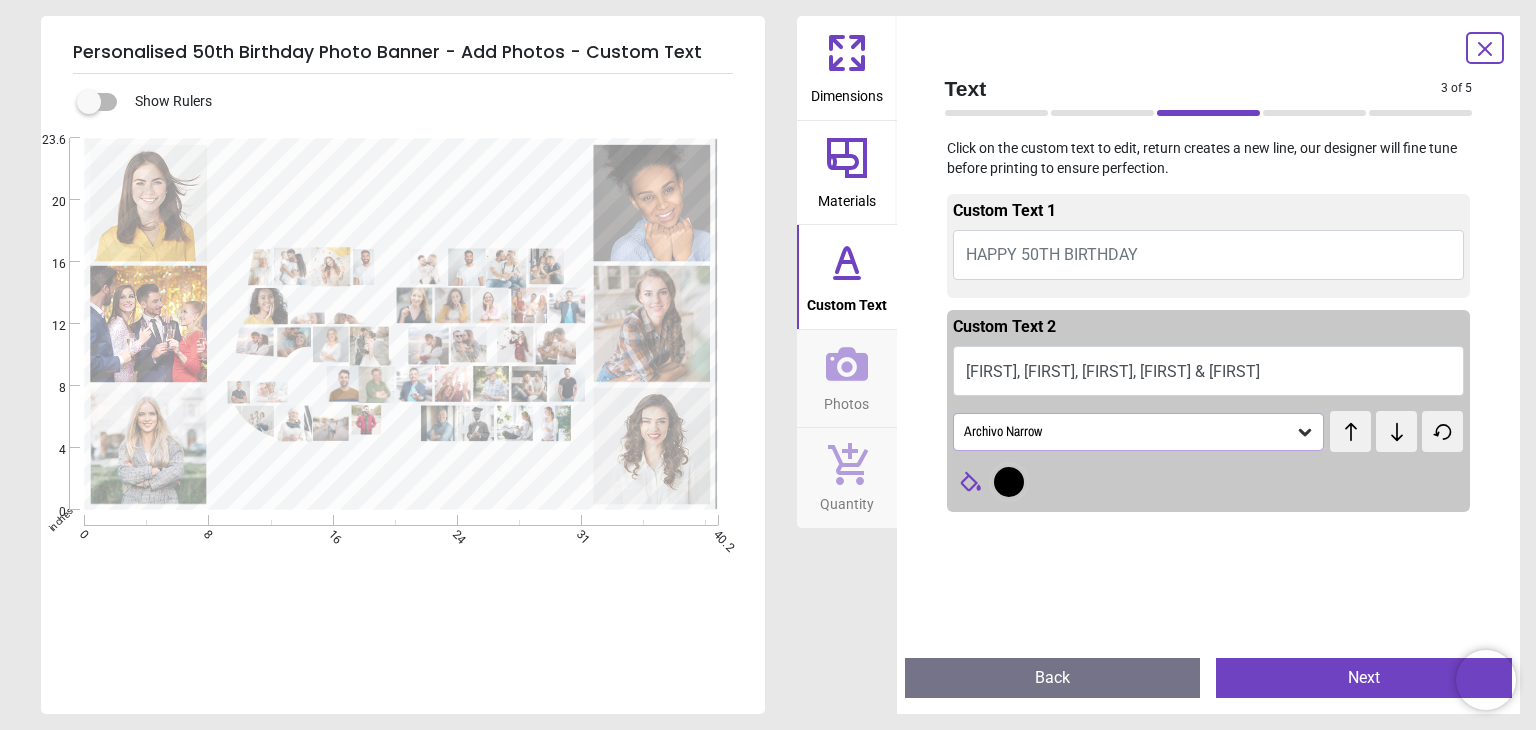 click on "Archivo Narrow" at bounding box center [1129, 431] 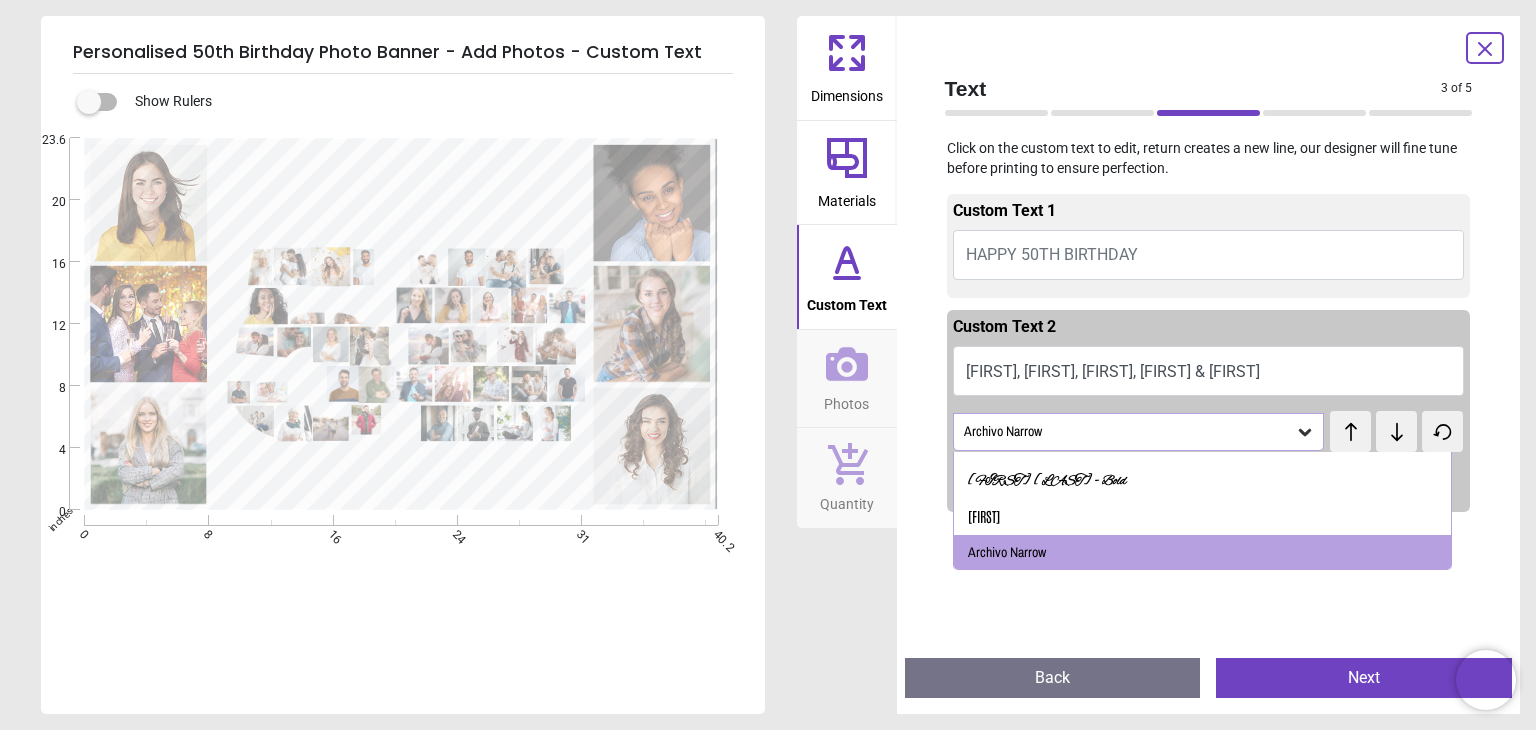 scroll, scrollTop: 162, scrollLeft: 0, axis: vertical 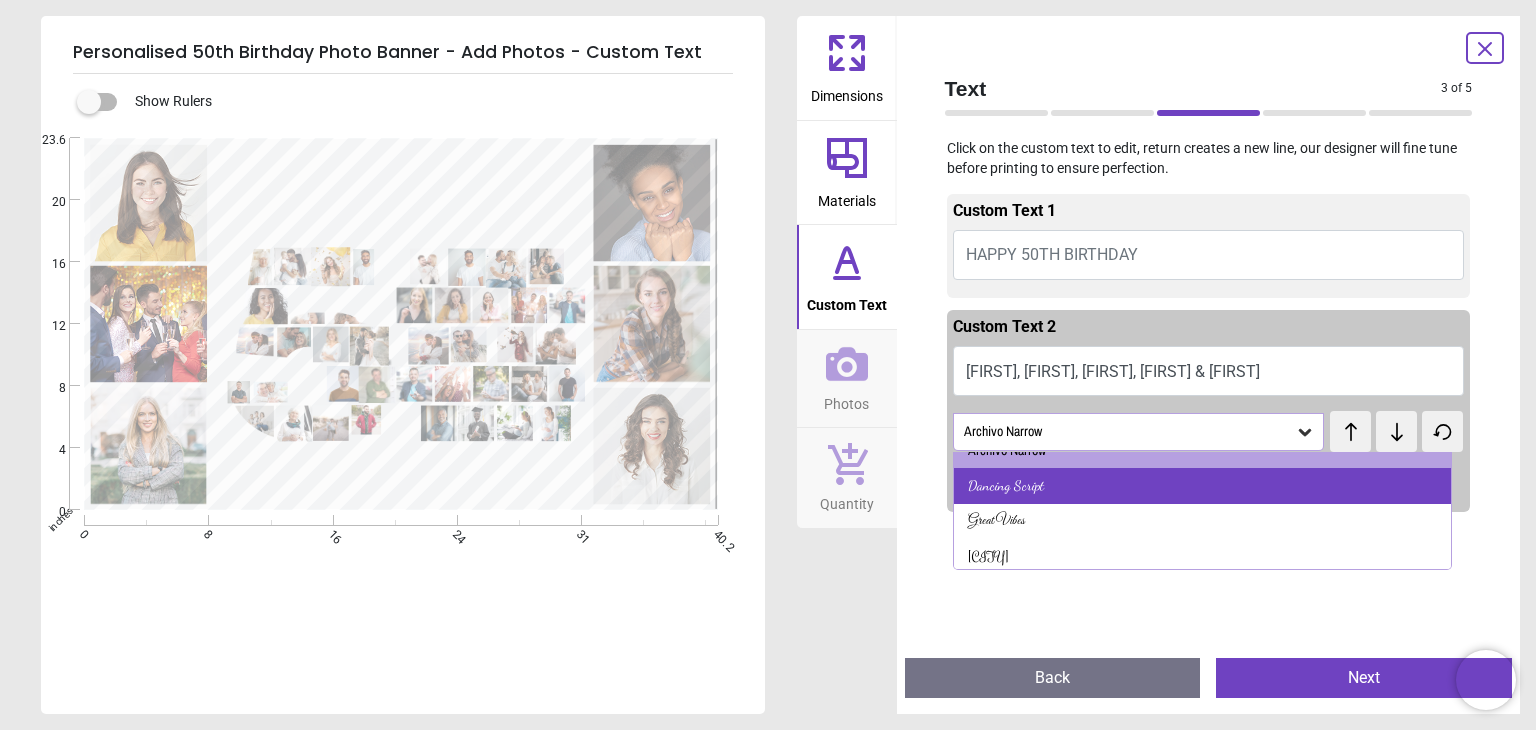 click on "Dancing Script" at bounding box center (1202, 486) 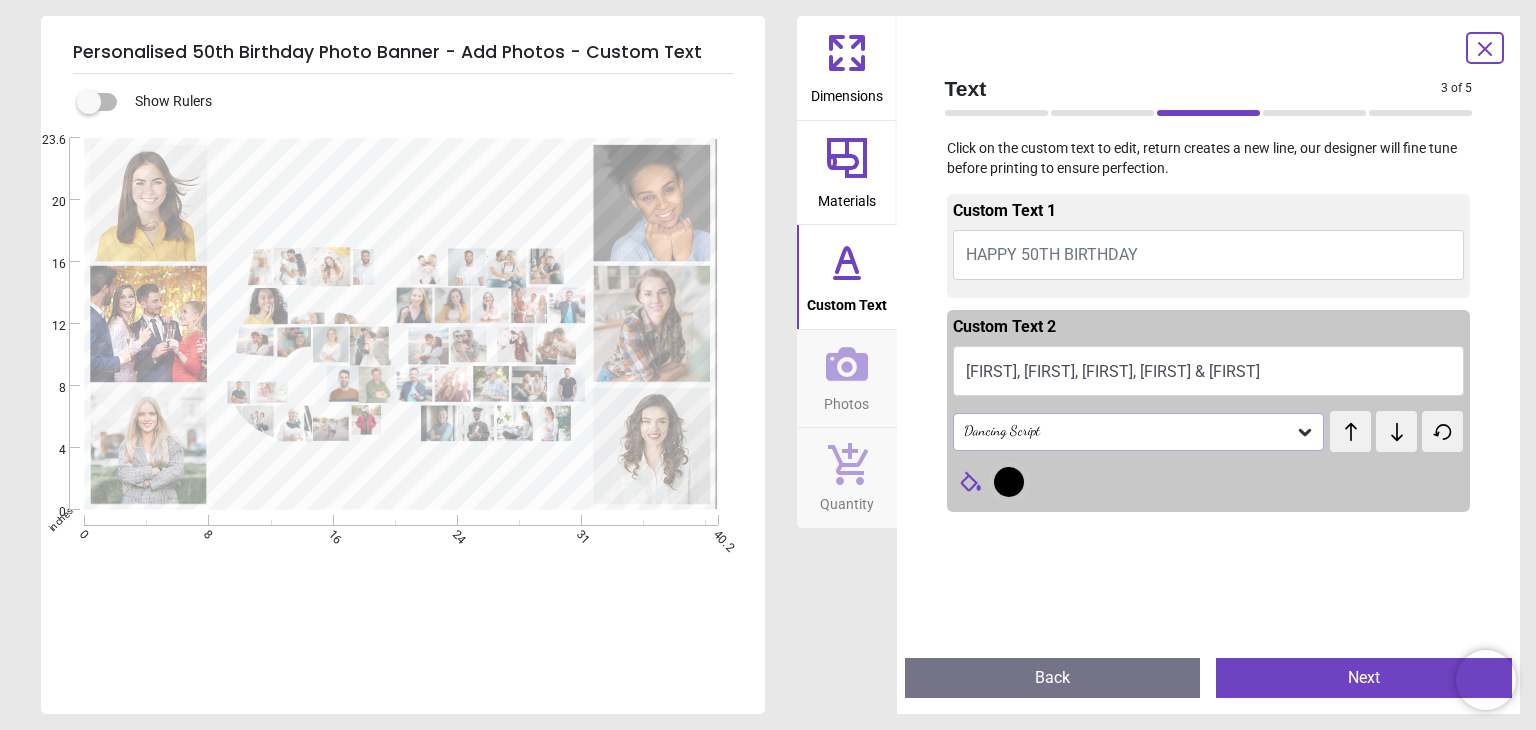 click 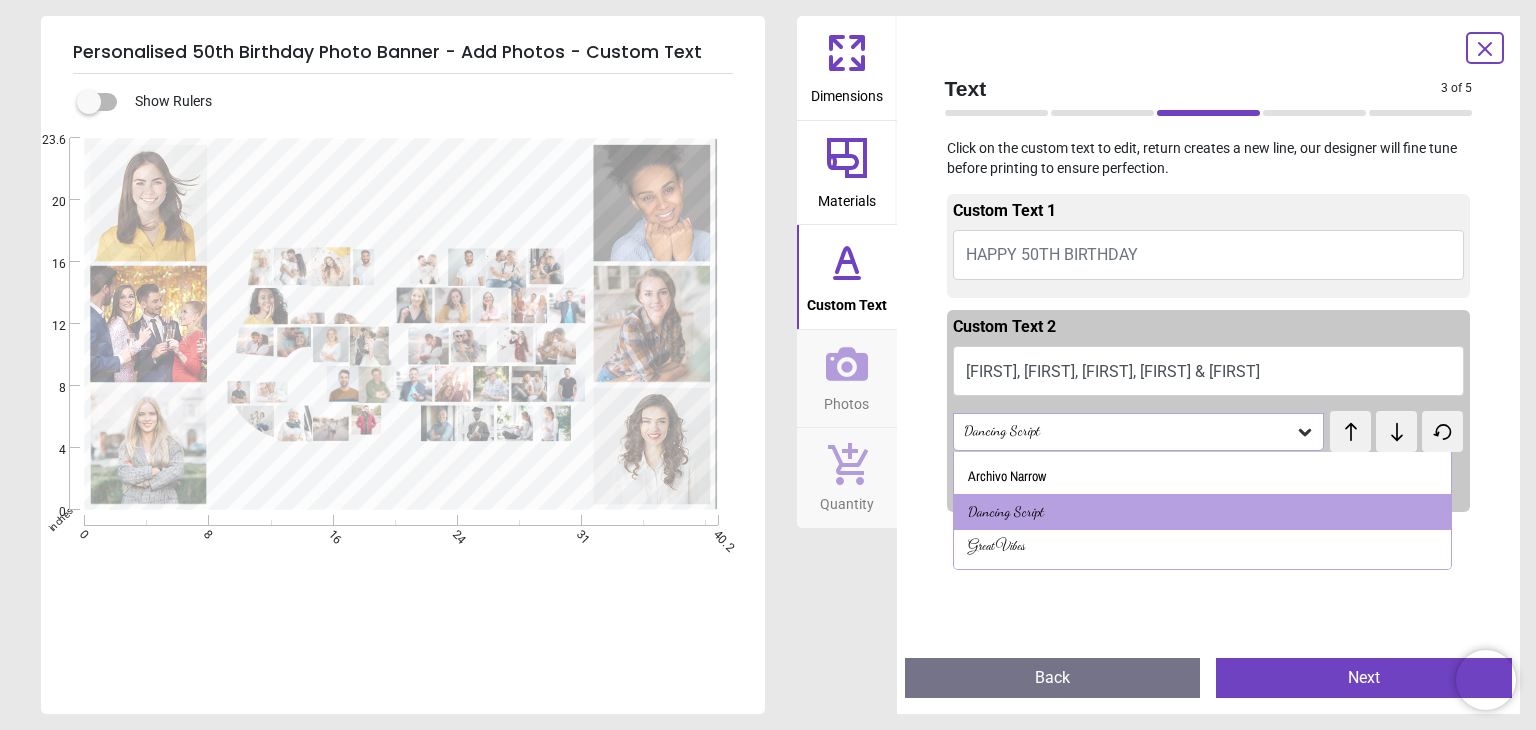 scroll, scrollTop: 176, scrollLeft: 0, axis: vertical 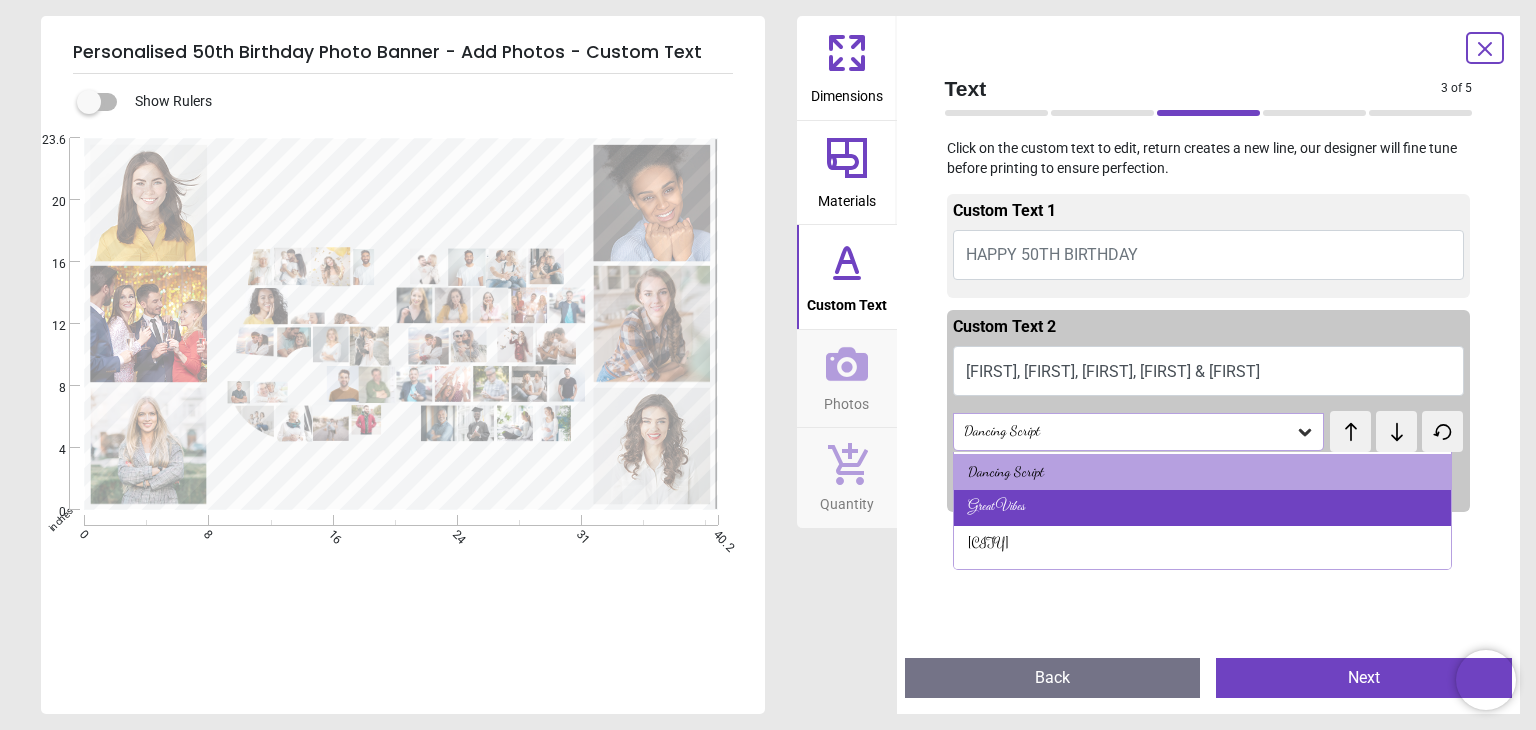 click on "Great Vibes" at bounding box center (1202, 508) 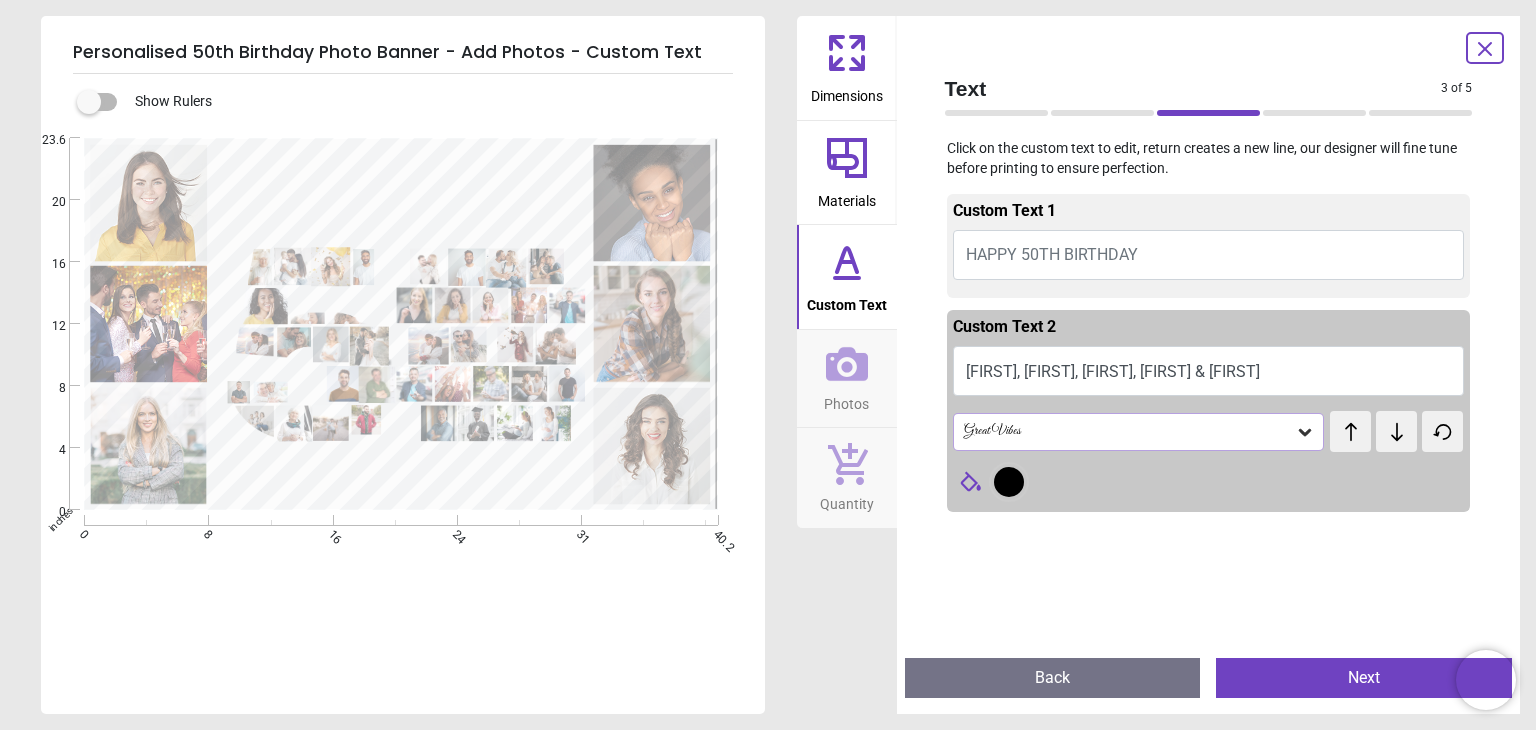 click on "Great Vibes" at bounding box center (1129, 431) 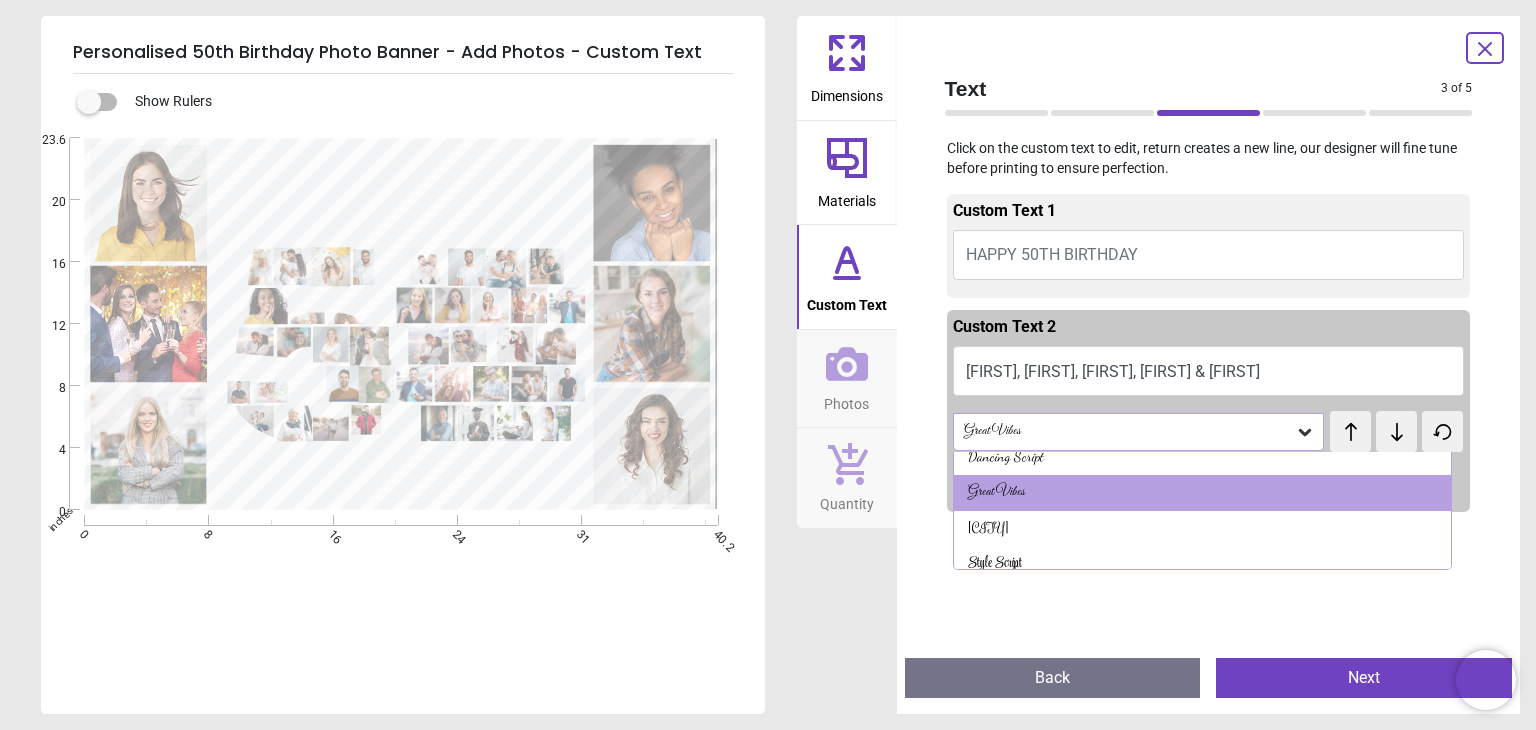scroll, scrollTop: 233, scrollLeft: 0, axis: vertical 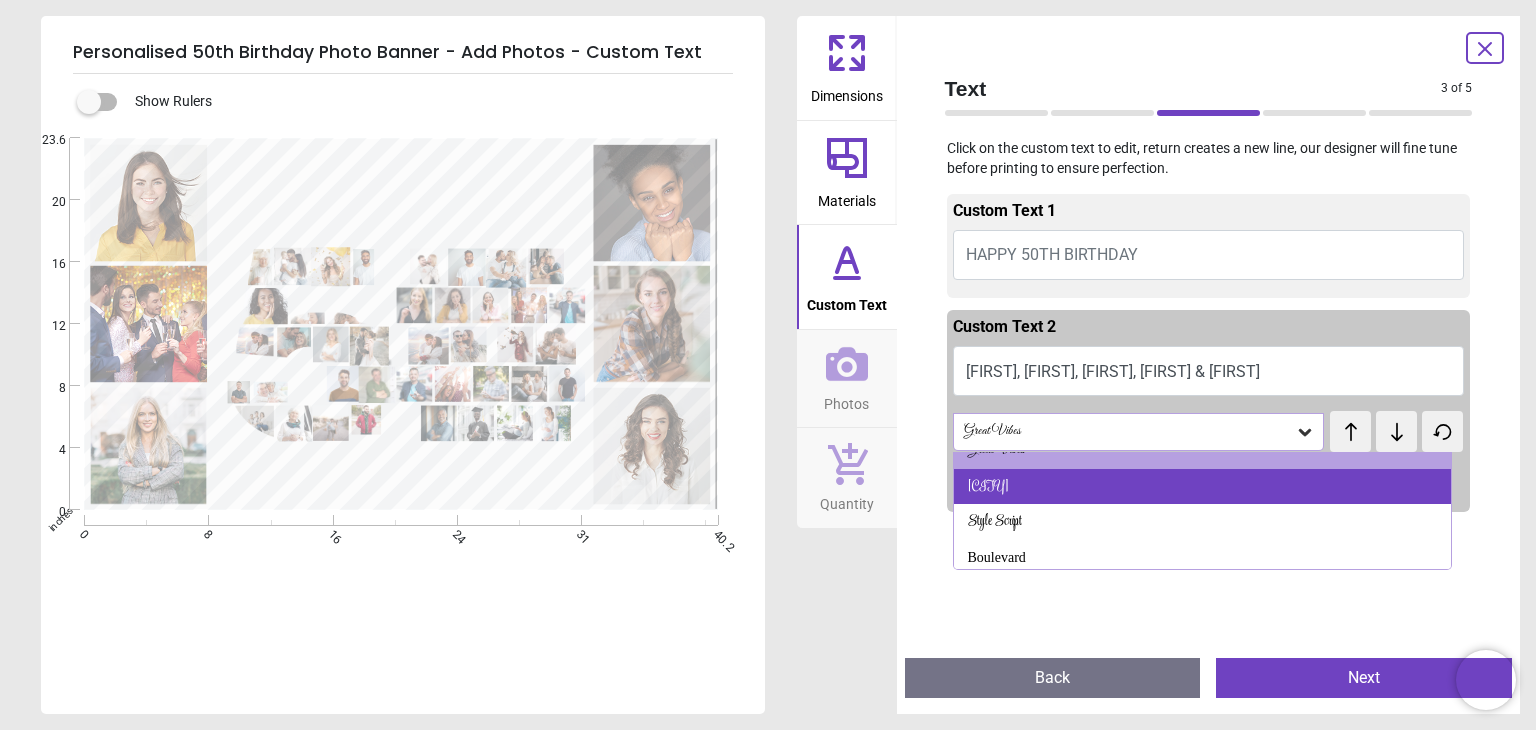 click on "Rochester" at bounding box center [1202, 487] 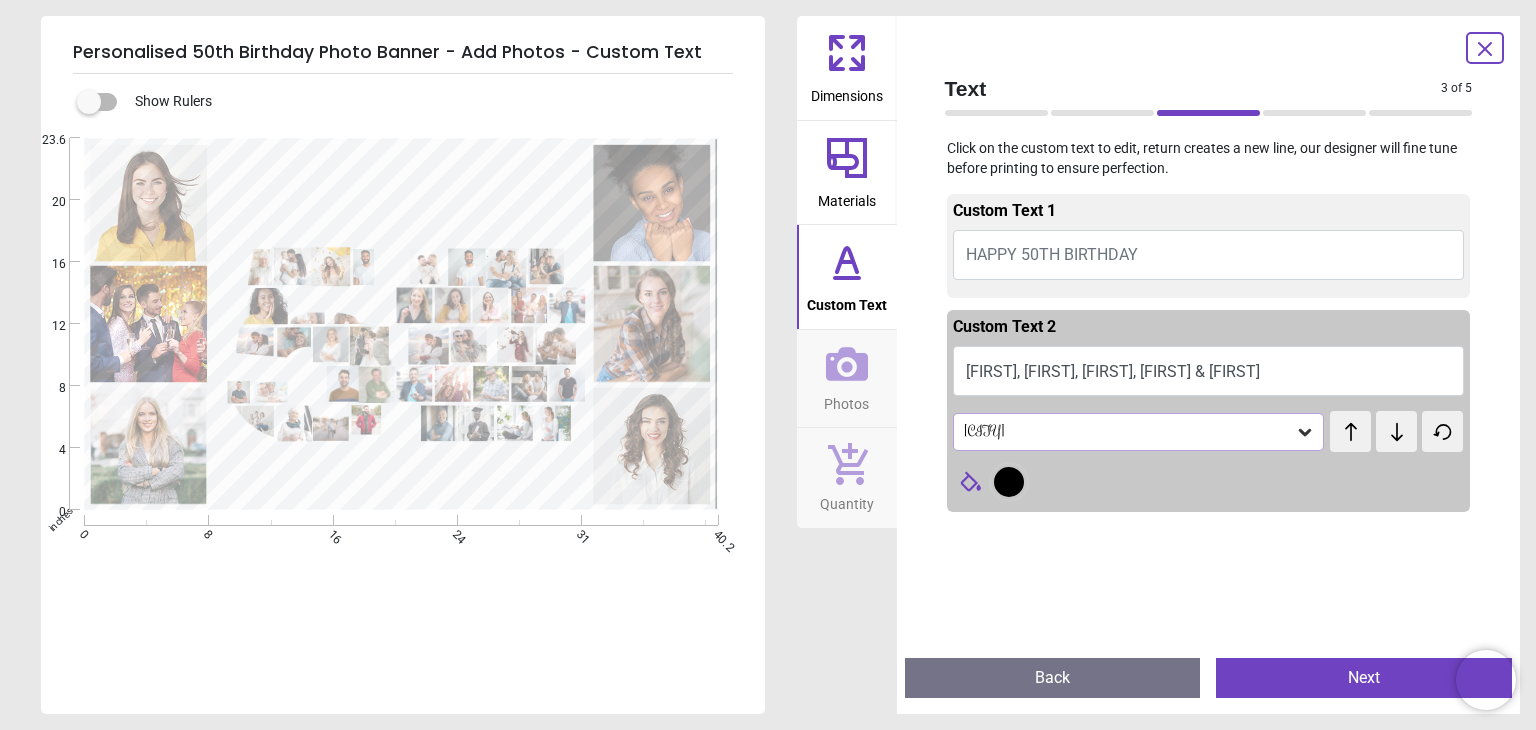 click on "Rochester" at bounding box center [1129, 431] 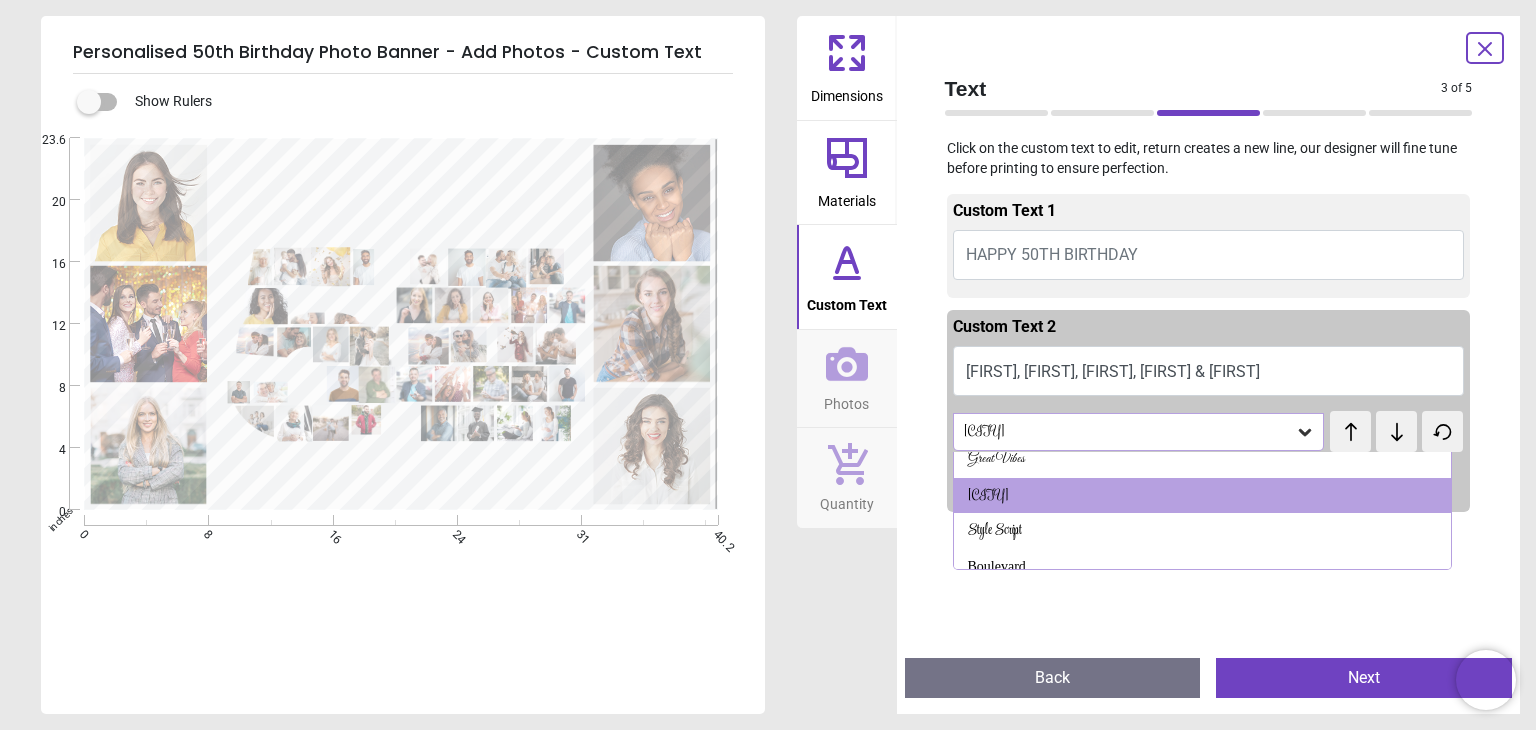 scroll, scrollTop: 269, scrollLeft: 0, axis: vertical 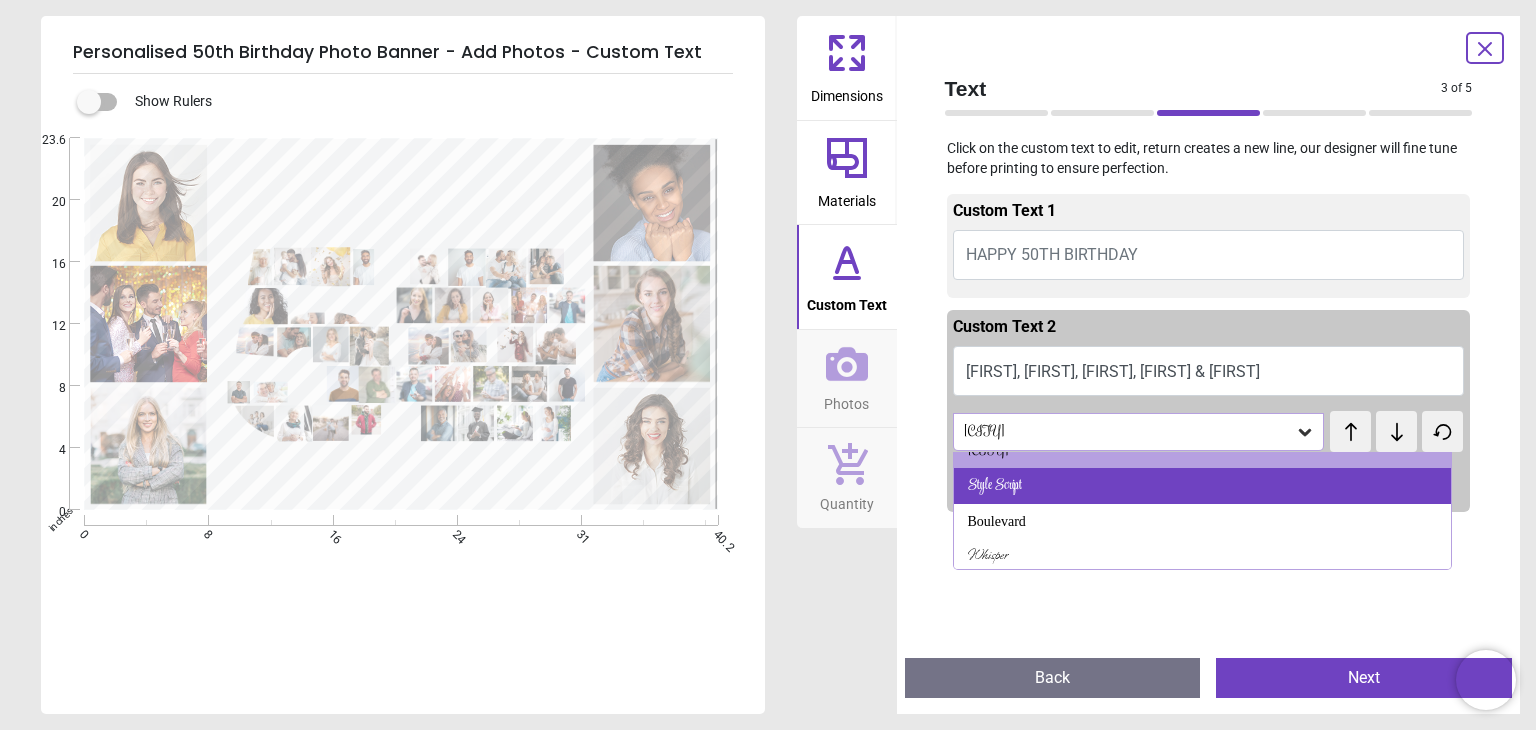 click on "Style Script" at bounding box center [1202, 486] 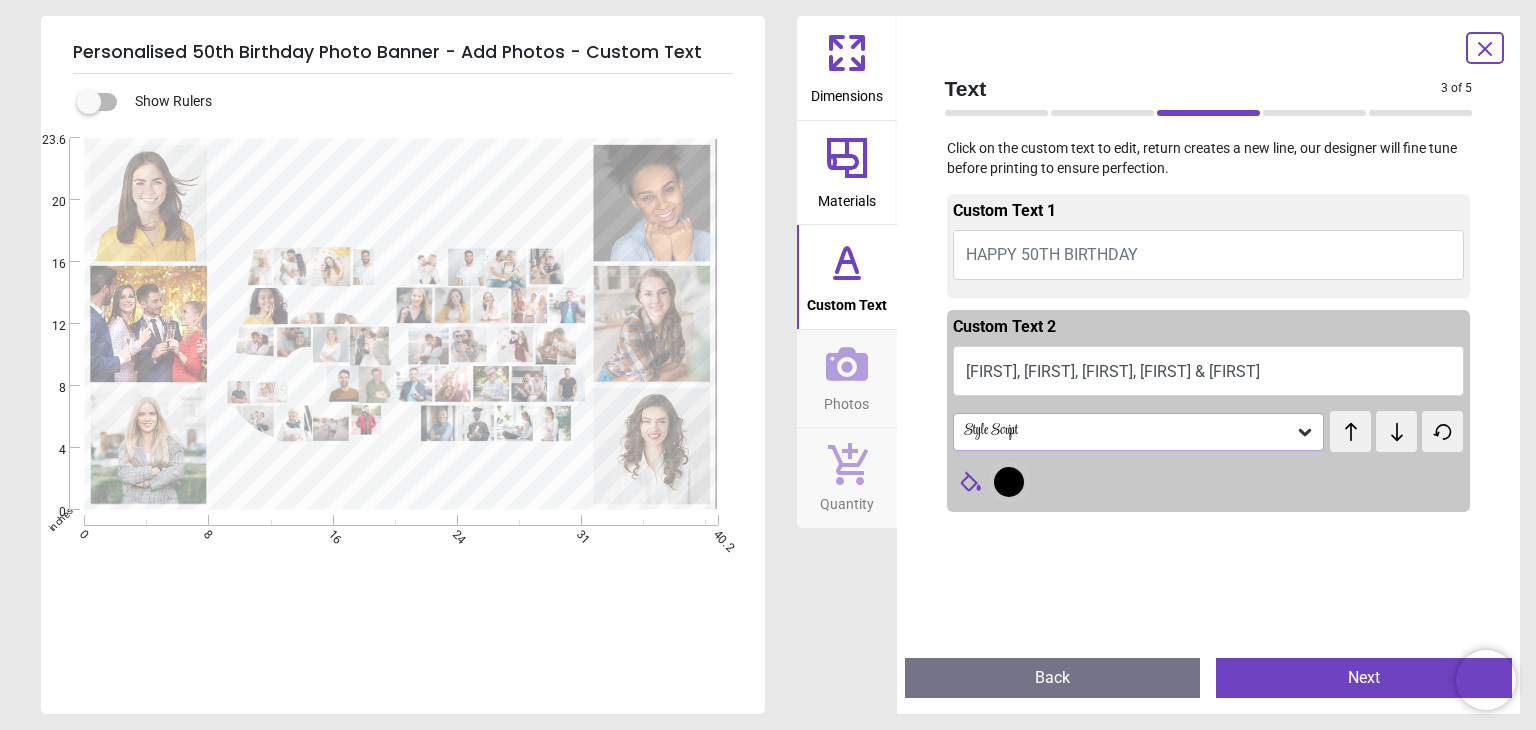 click on "Andy, James, Paul, Joe & Rob" at bounding box center (1209, 371) 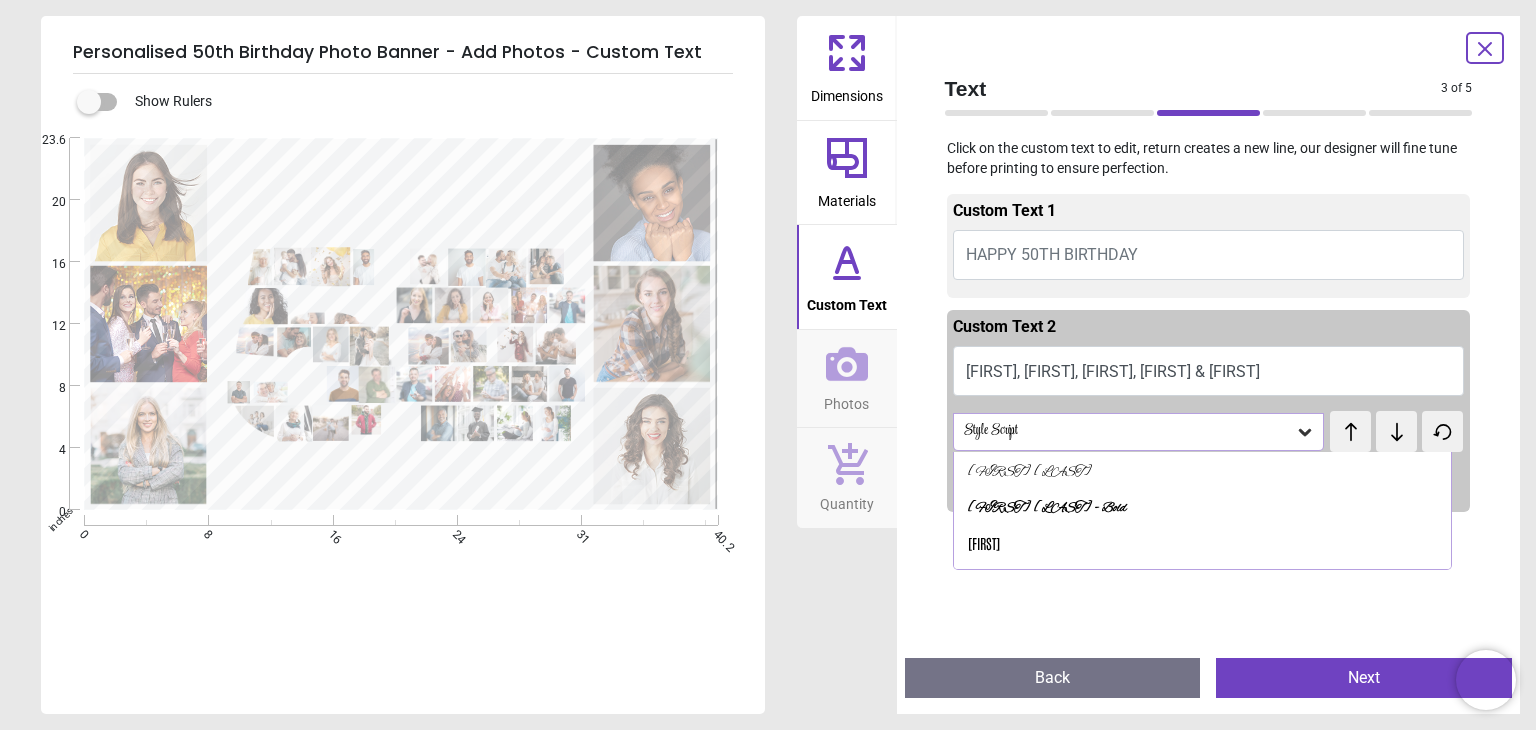 scroll, scrollTop: 0, scrollLeft: 0, axis: both 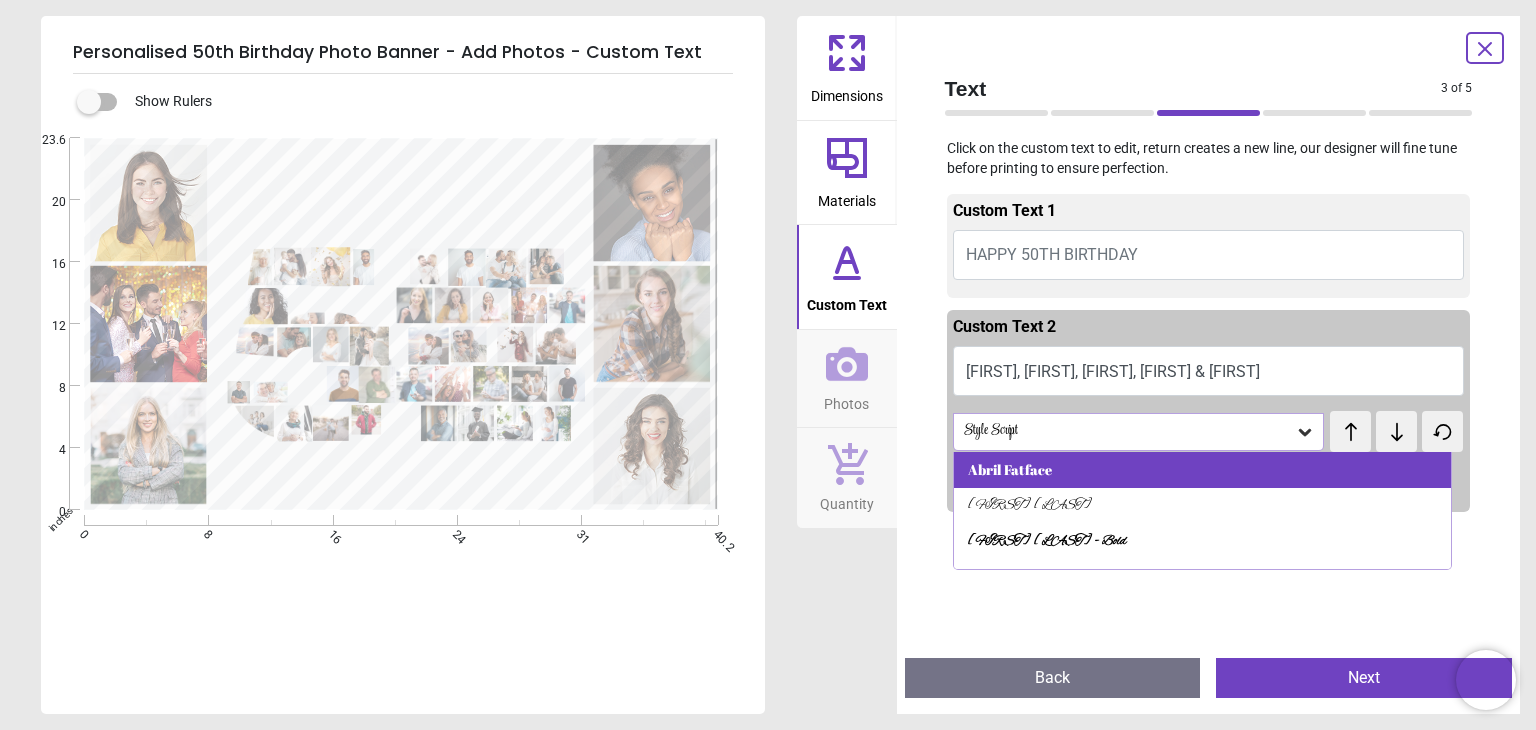 click on "Abril Fatface" at bounding box center (1202, 470) 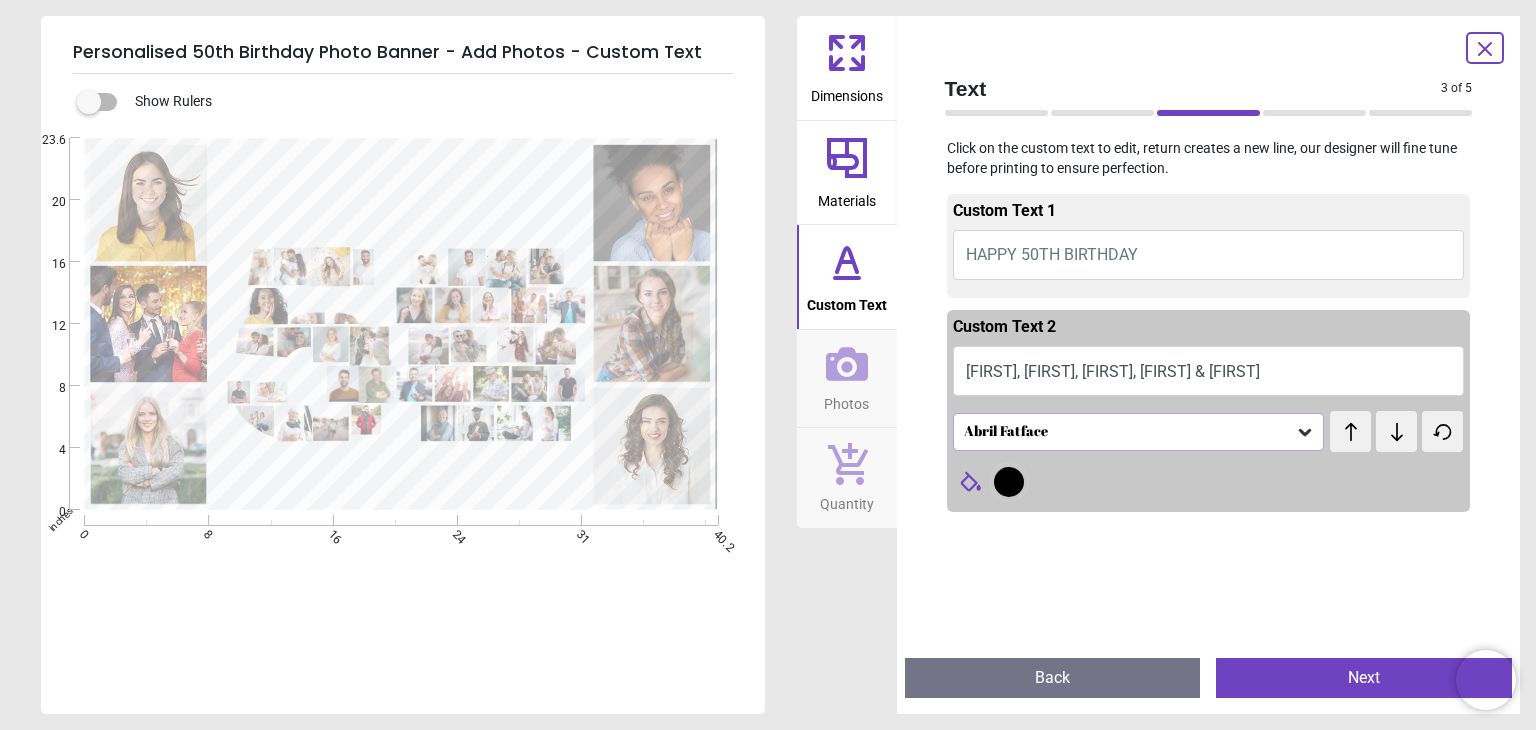 click on "Abril Fatface" at bounding box center [1129, 431] 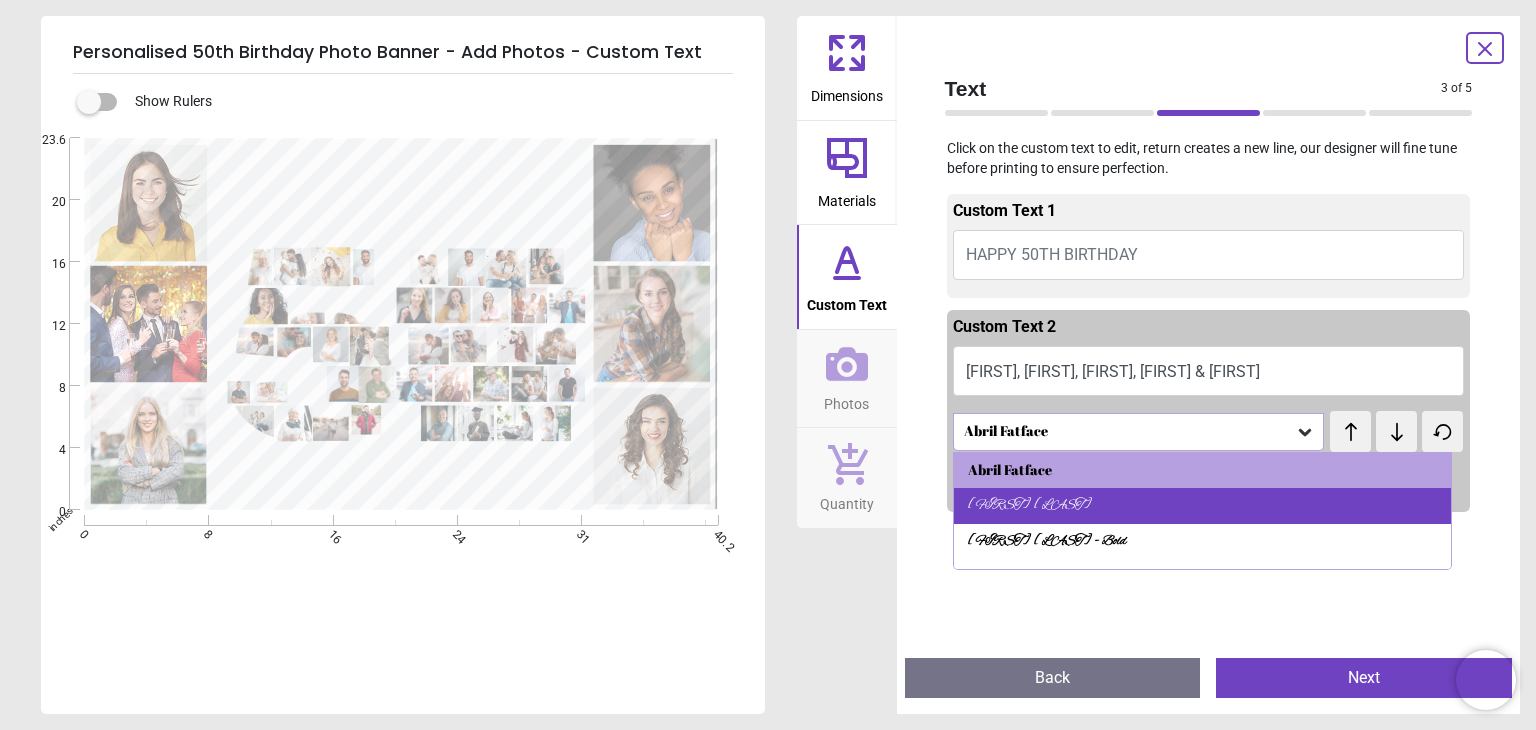 click on "Alex Brush" at bounding box center [1202, 506] 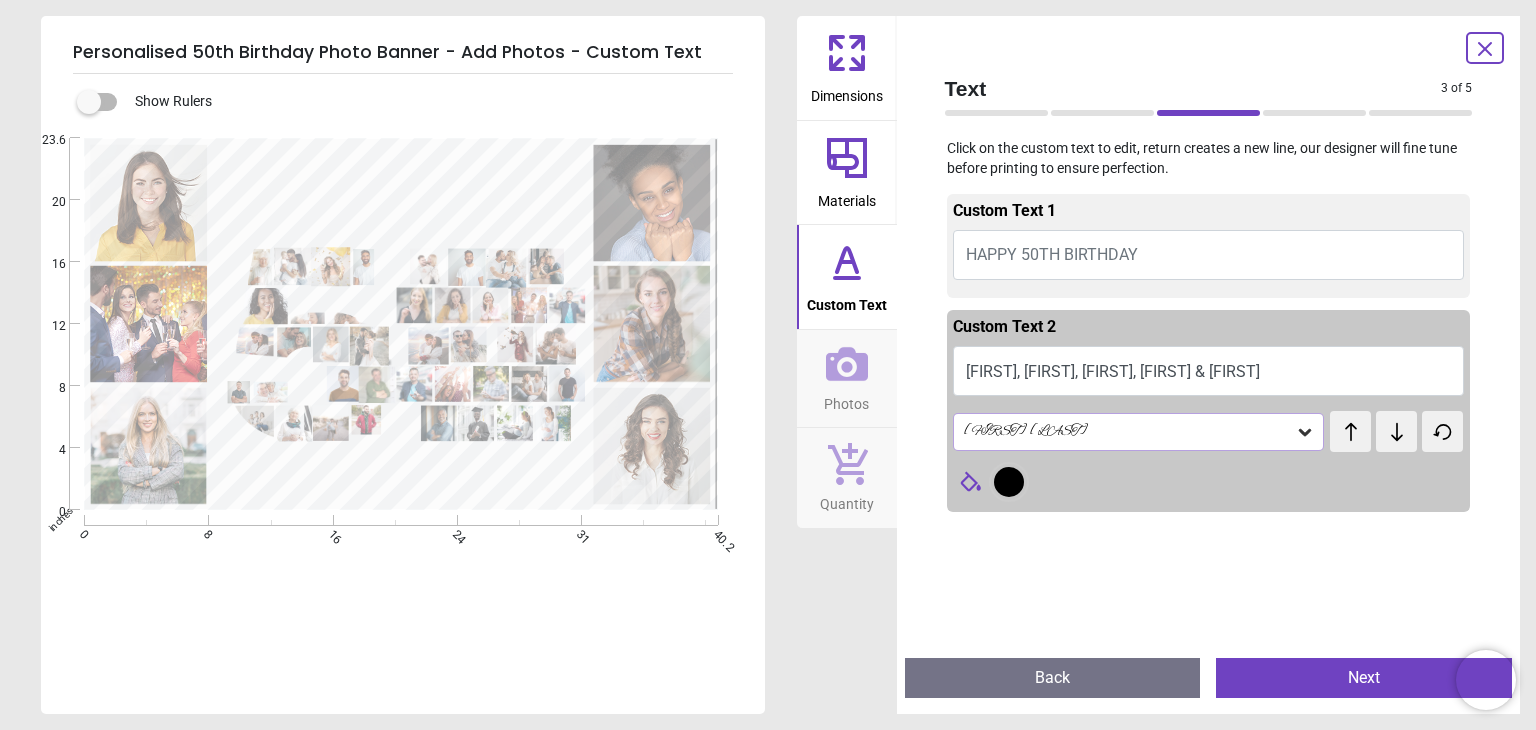 click 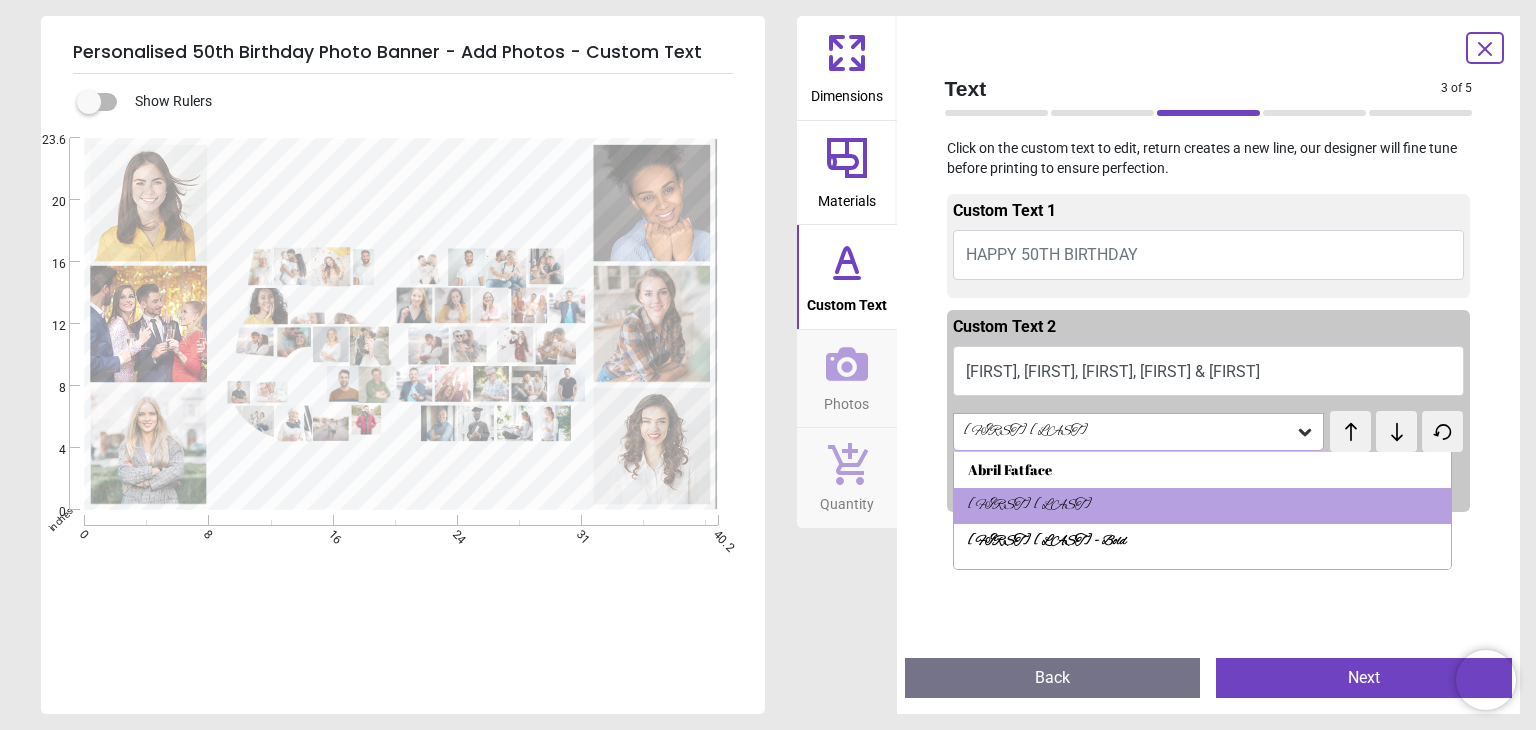 scroll, scrollTop: 345, scrollLeft: 0, axis: vertical 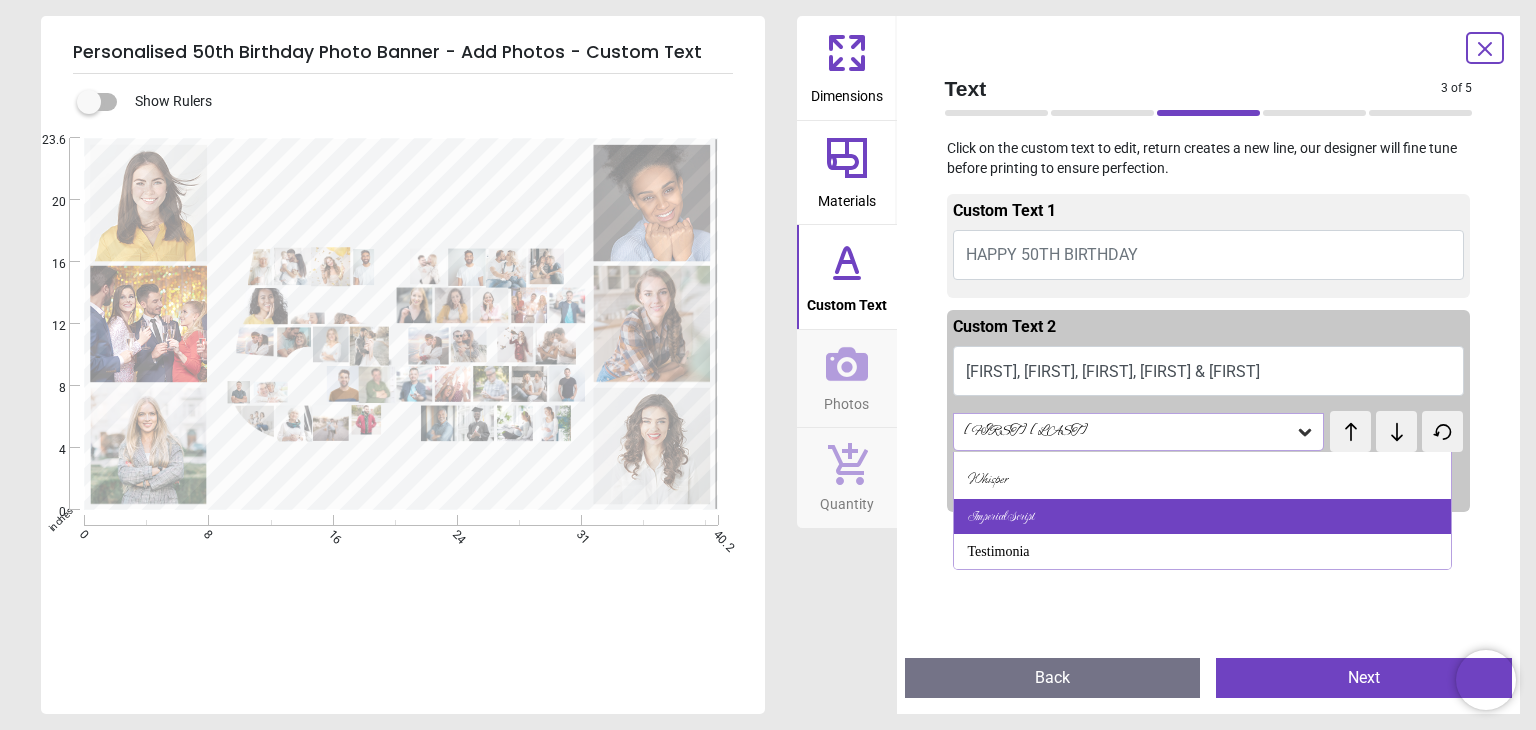 click on "Imperial Script" at bounding box center (1202, 517) 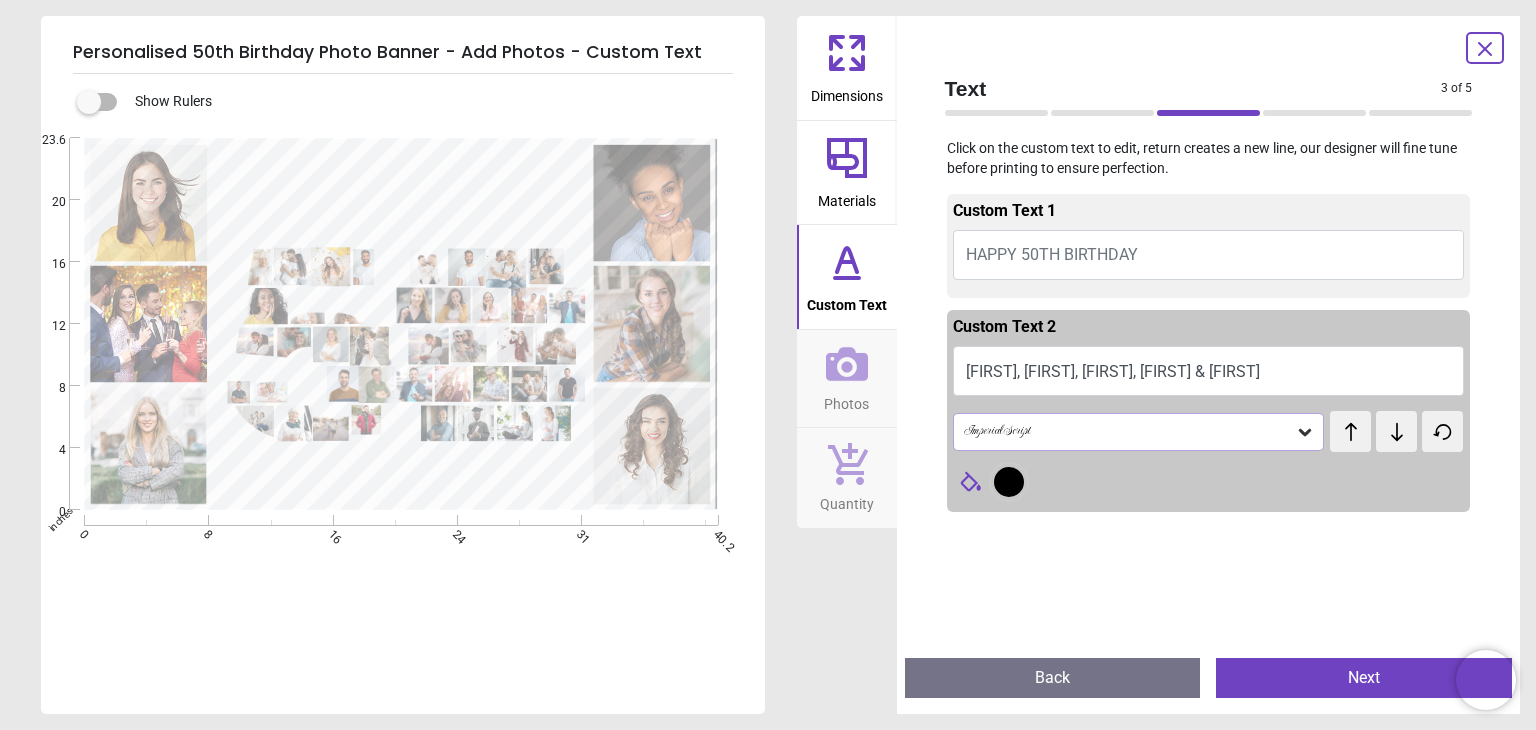 click on "Imperial Script" at bounding box center (1129, 431) 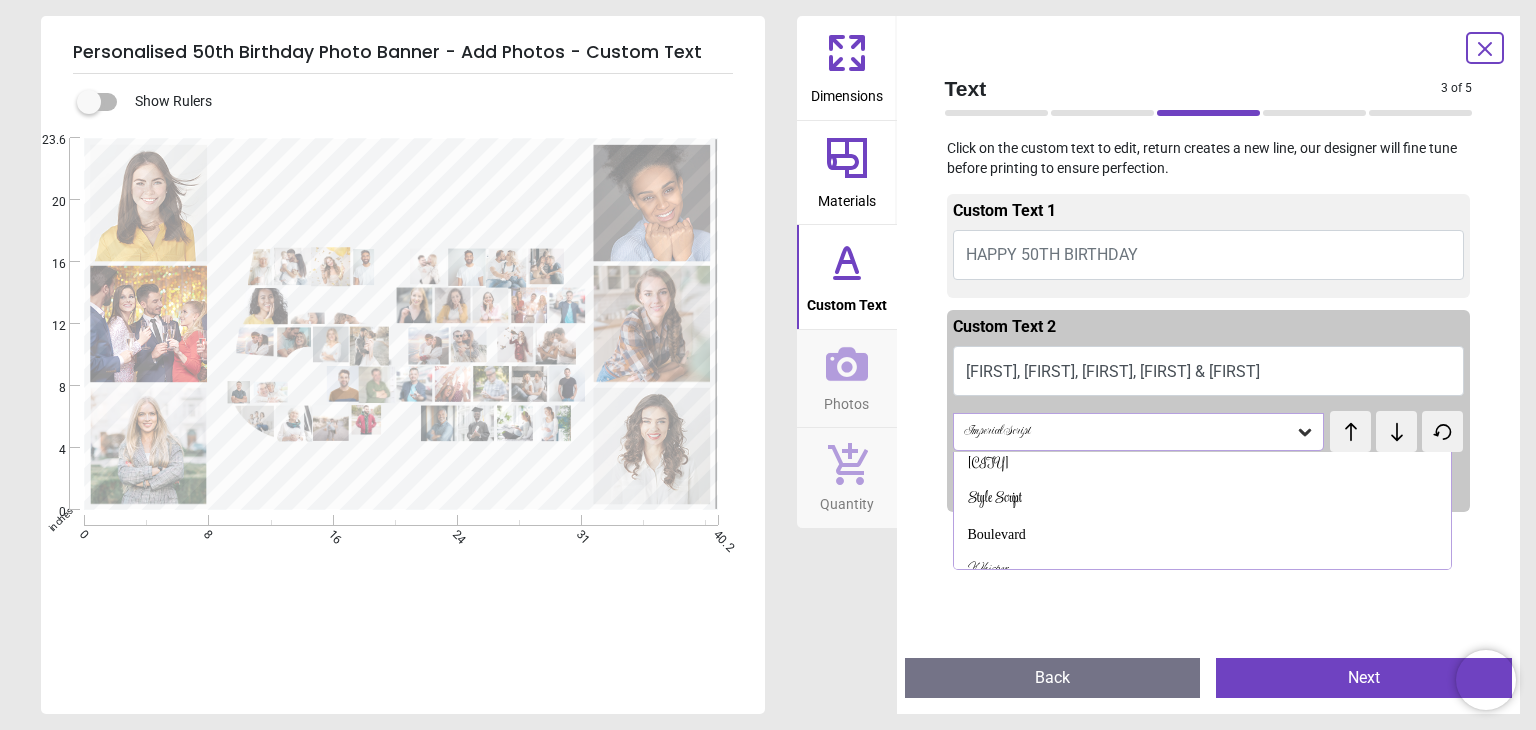 scroll, scrollTop: 310, scrollLeft: 0, axis: vertical 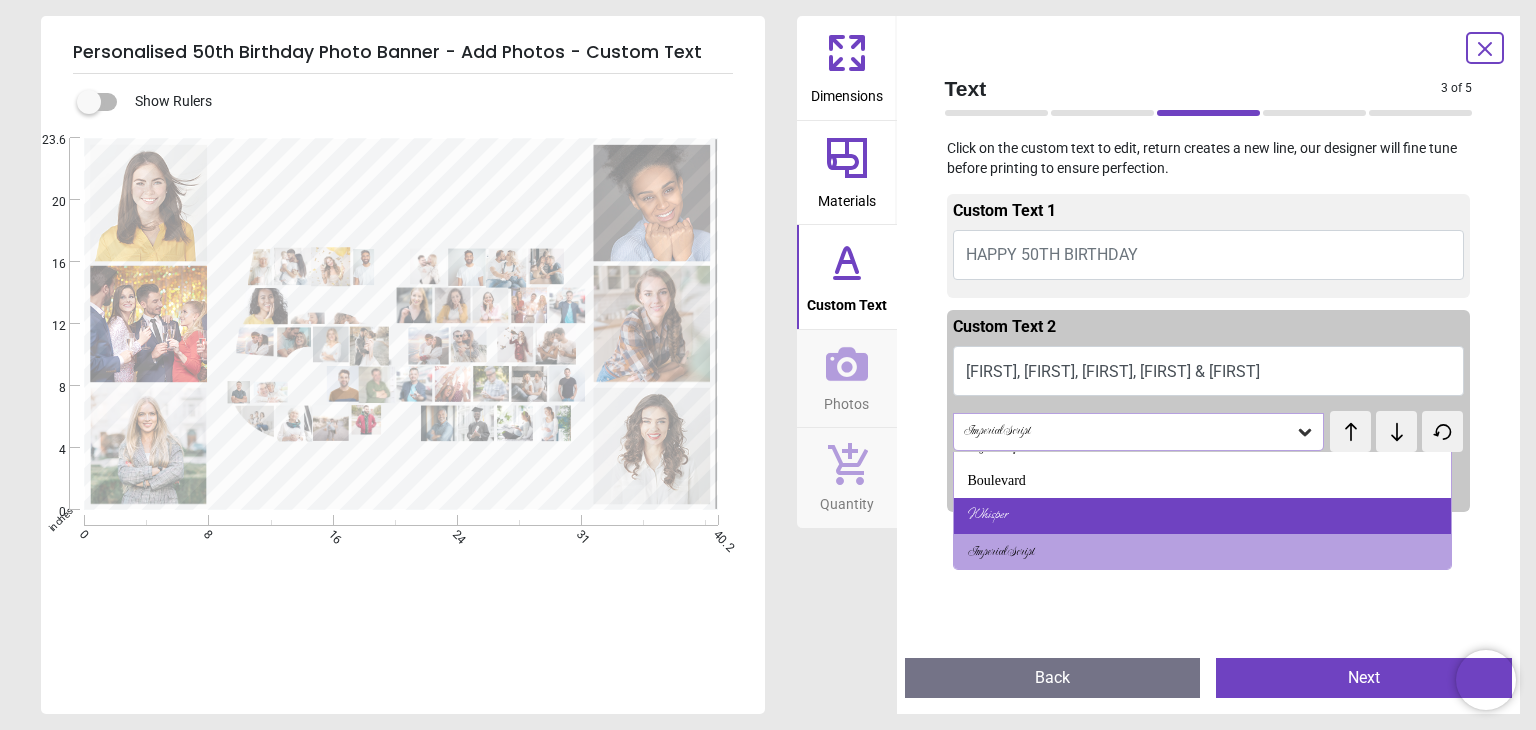 click on "Whisper" at bounding box center (1202, 516) 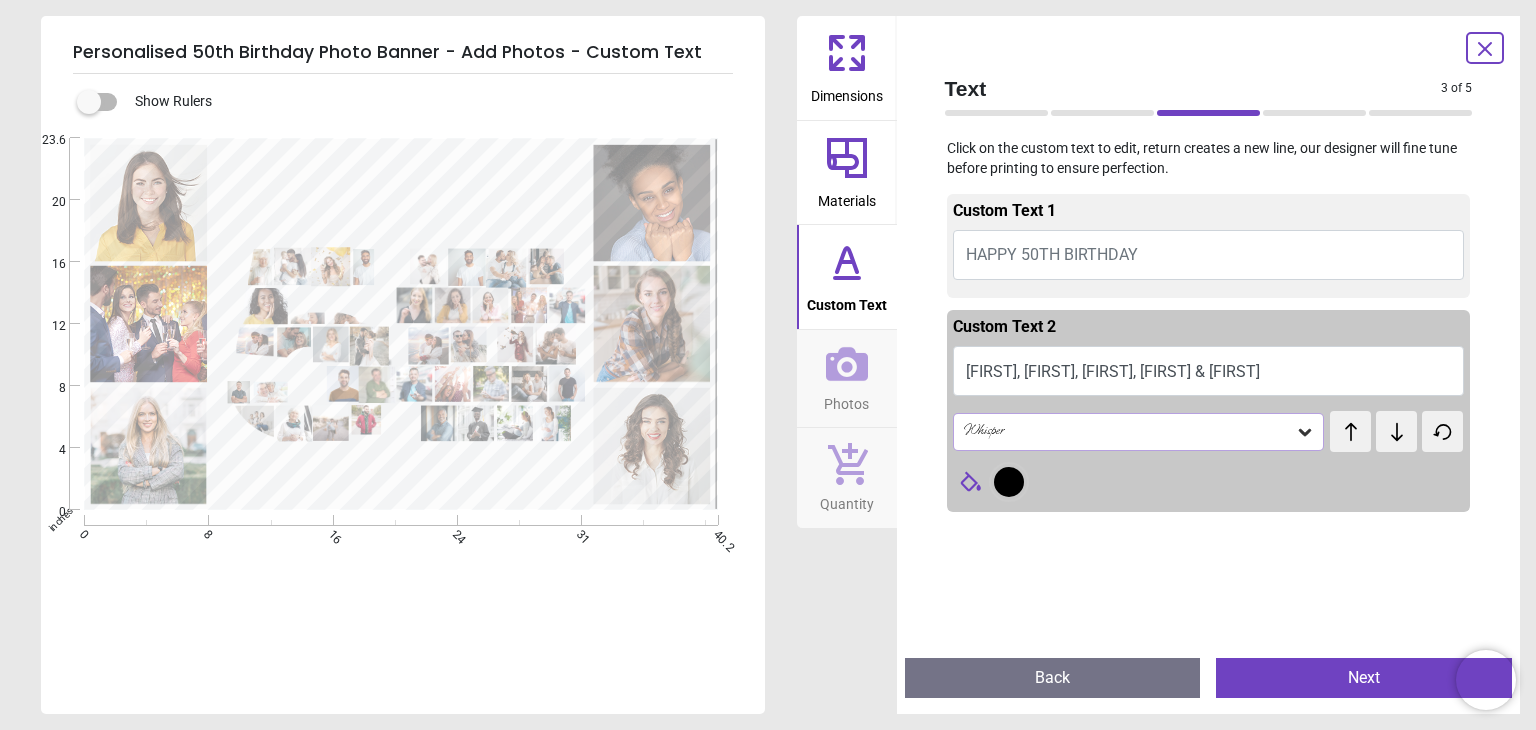 click on "Whisper" at bounding box center [1129, 431] 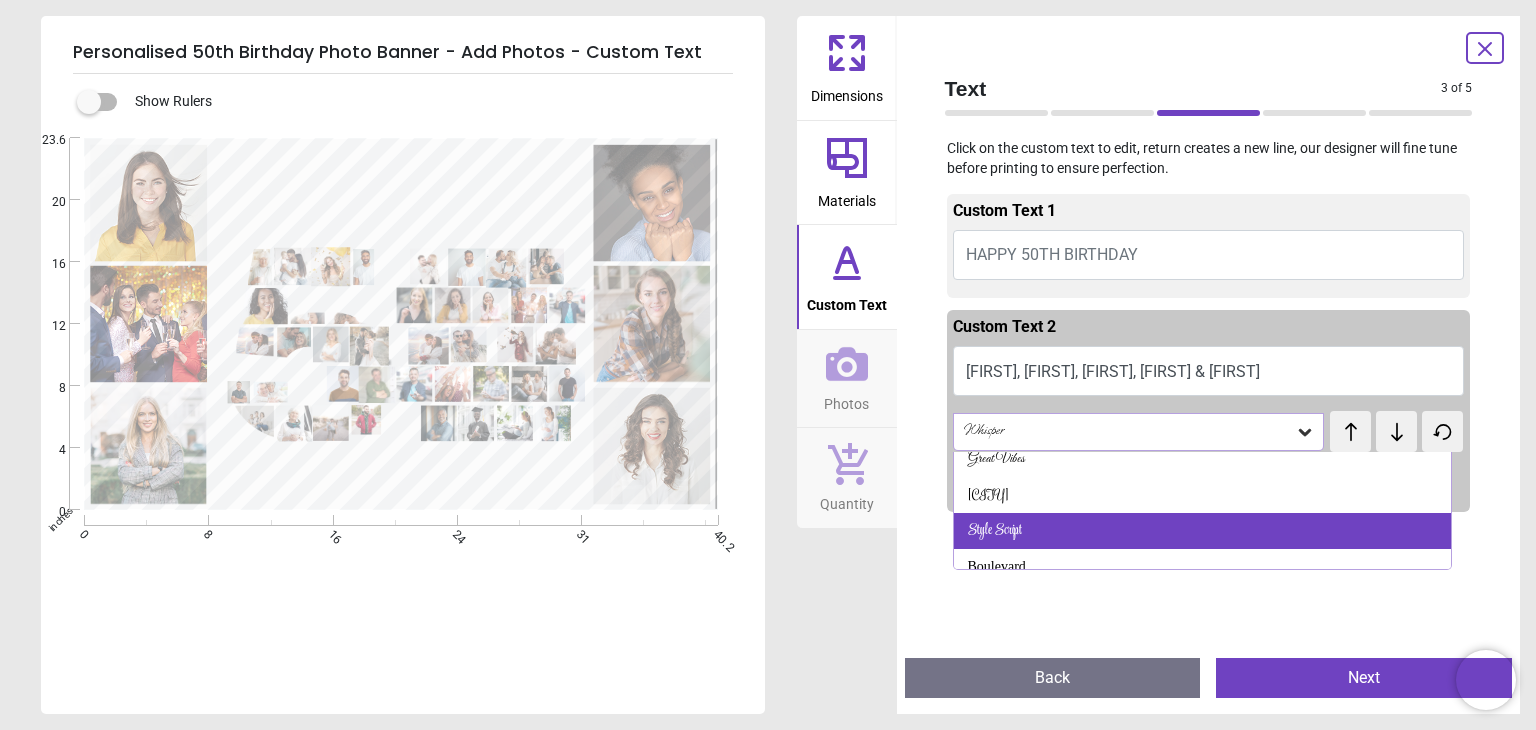 scroll, scrollTop: 274, scrollLeft: 0, axis: vertical 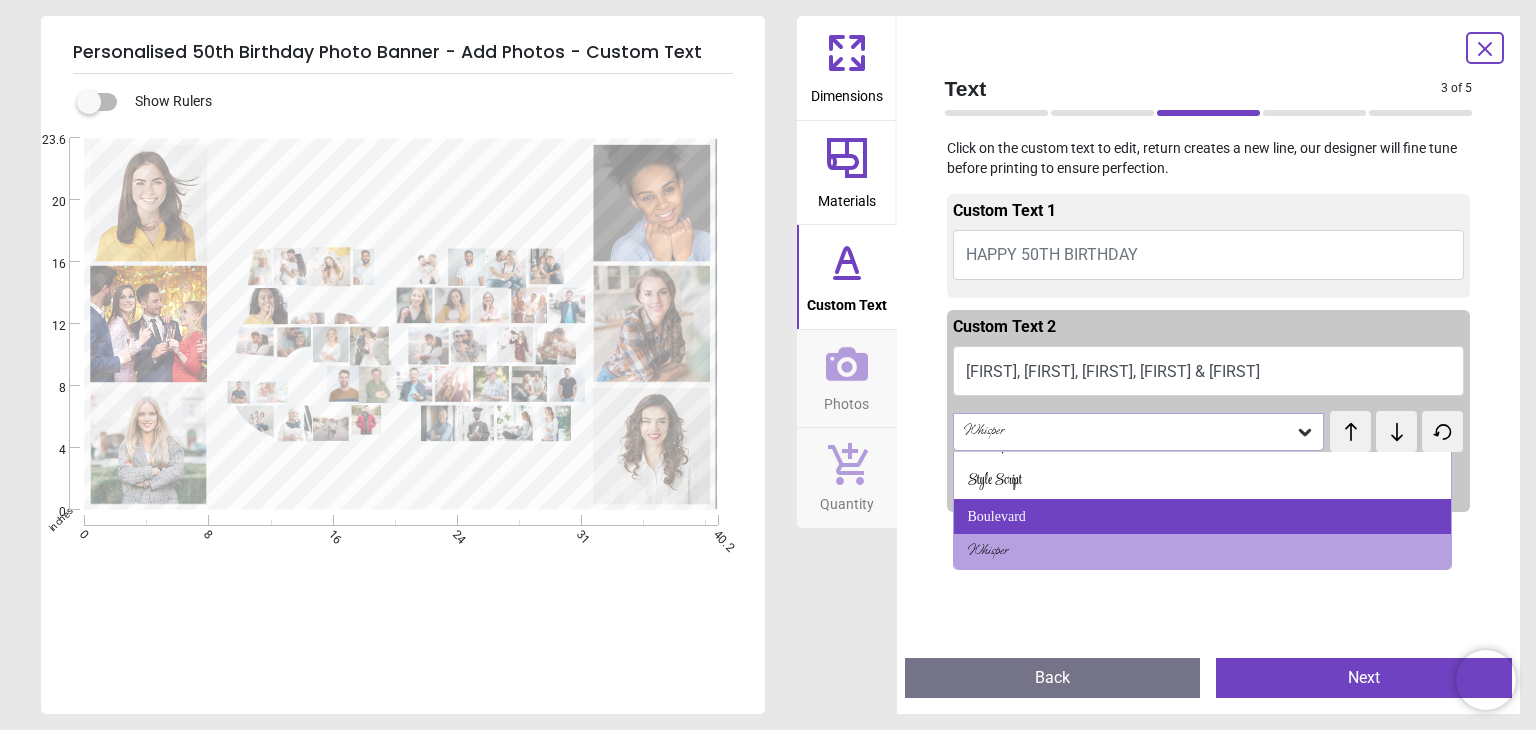 click on "Boulevard" at bounding box center [1202, 517] 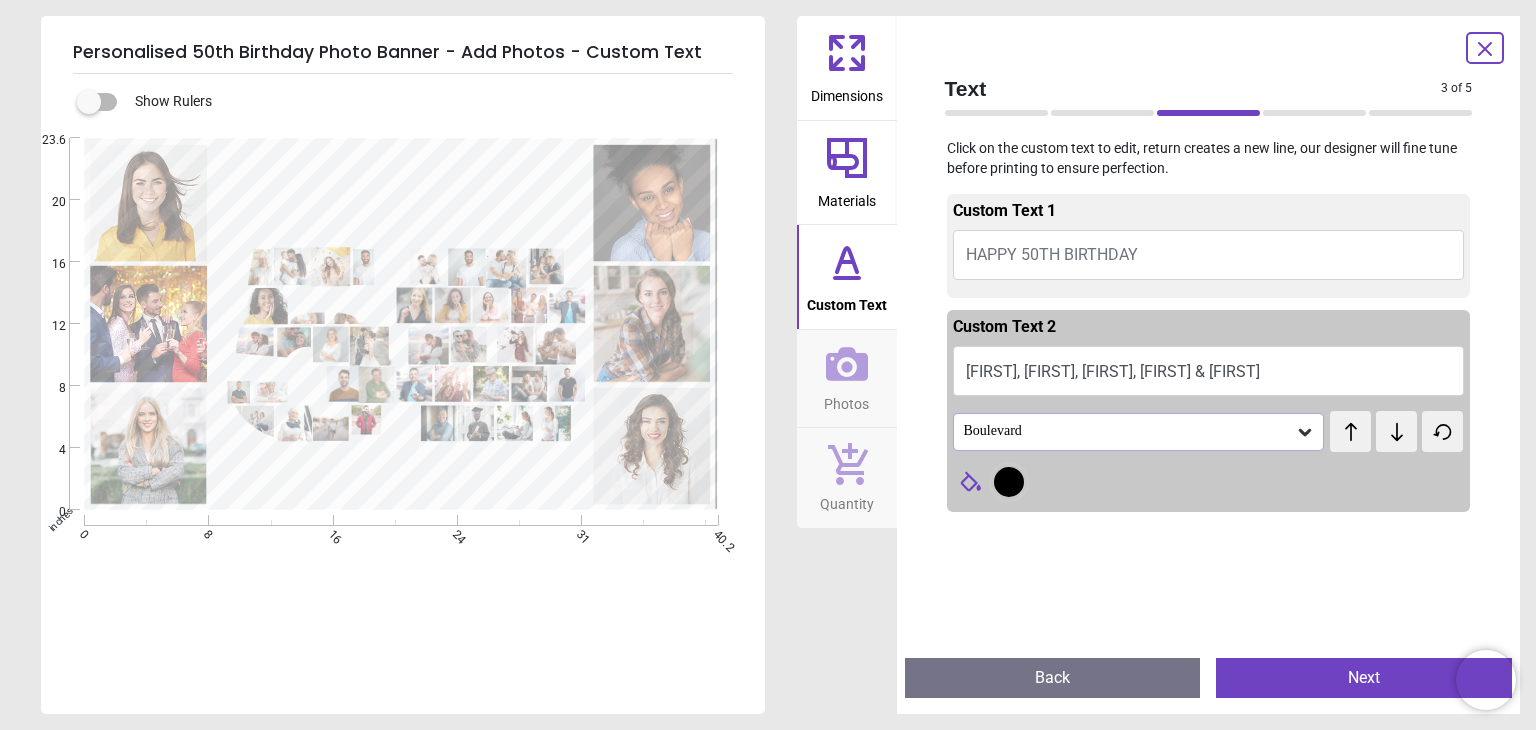click on "Boulevard" at bounding box center (1129, 431) 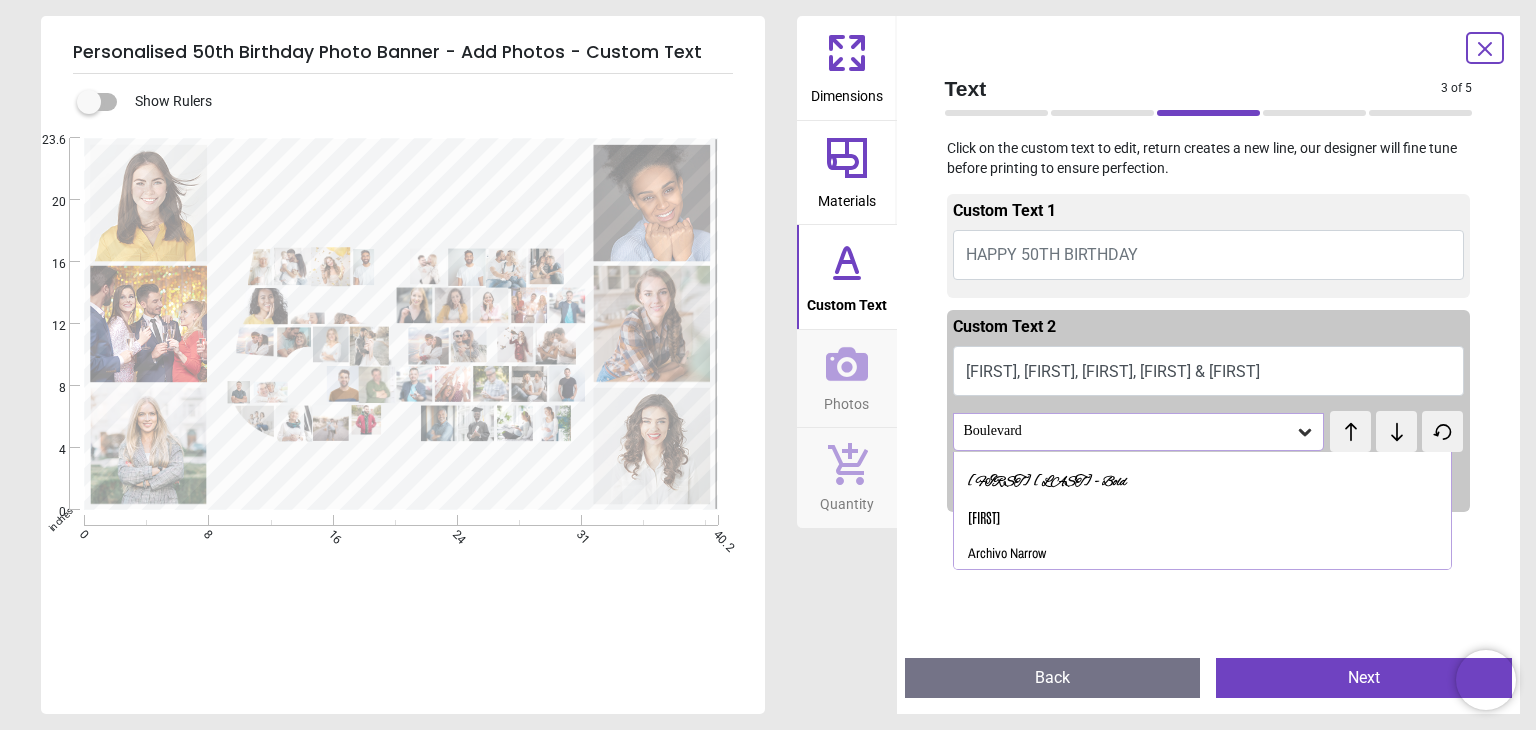 scroll, scrollTop: 0, scrollLeft: 0, axis: both 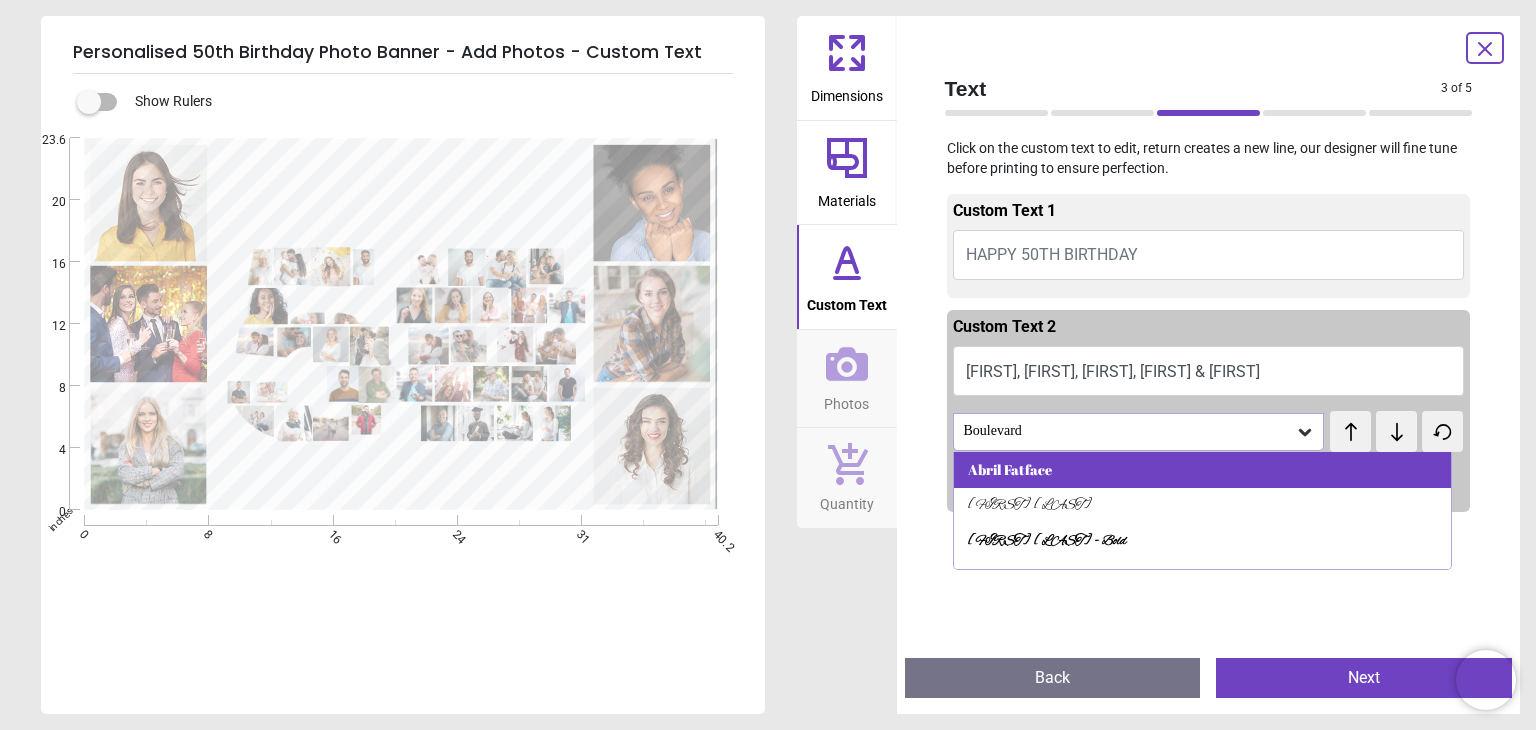 click on "Abril Fatface" at bounding box center [1202, 470] 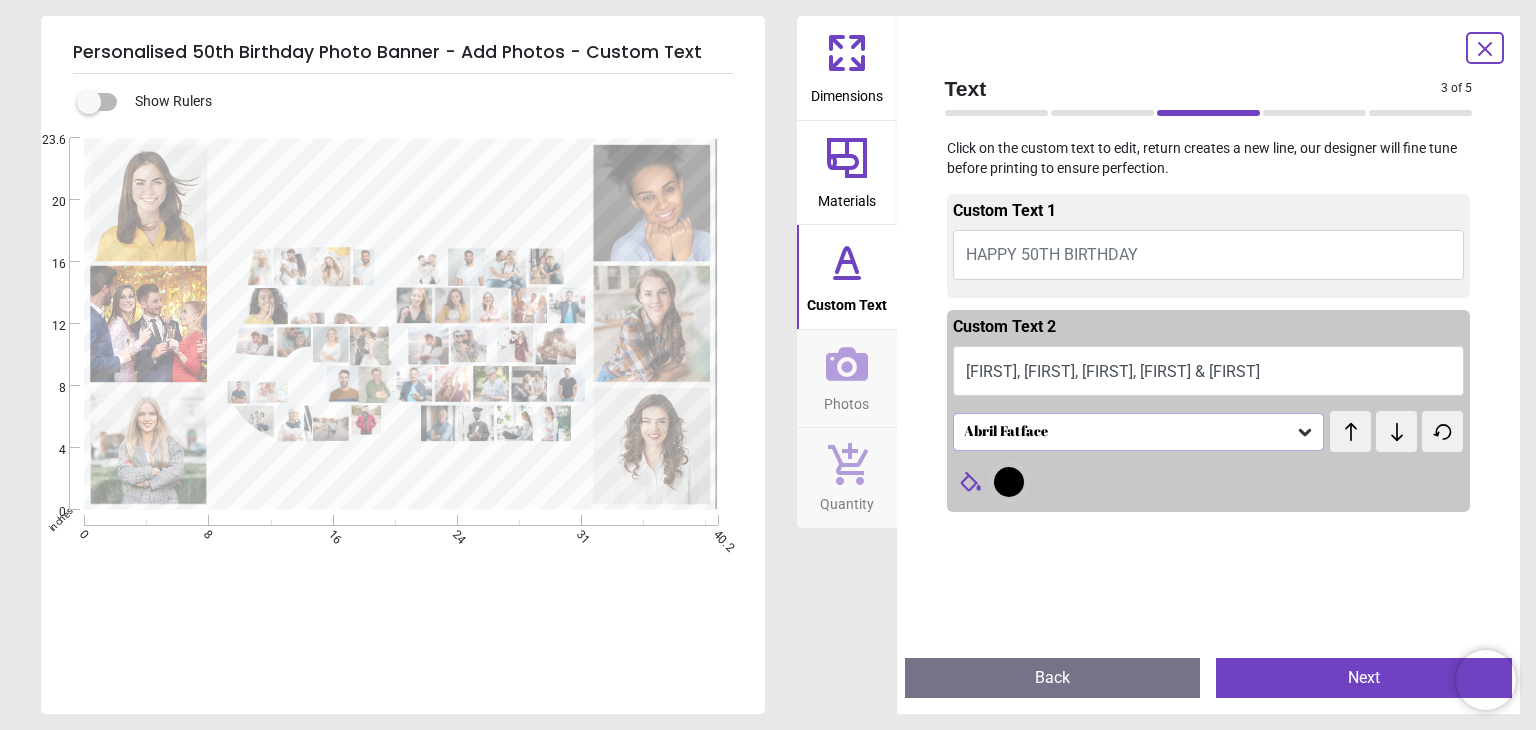 click on "Abril Fatface" at bounding box center (1129, 431) 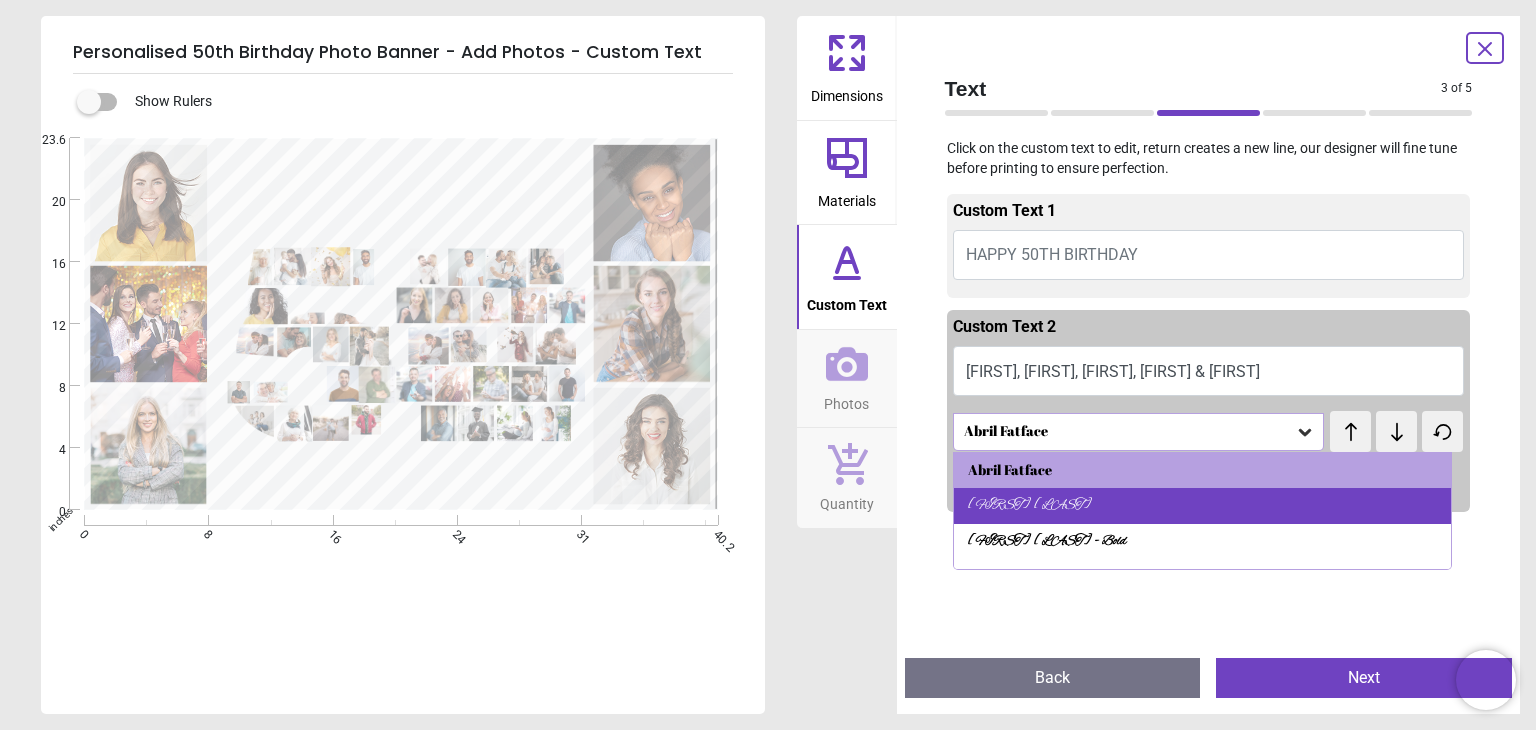 click on "Alex Brush" at bounding box center [1202, 506] 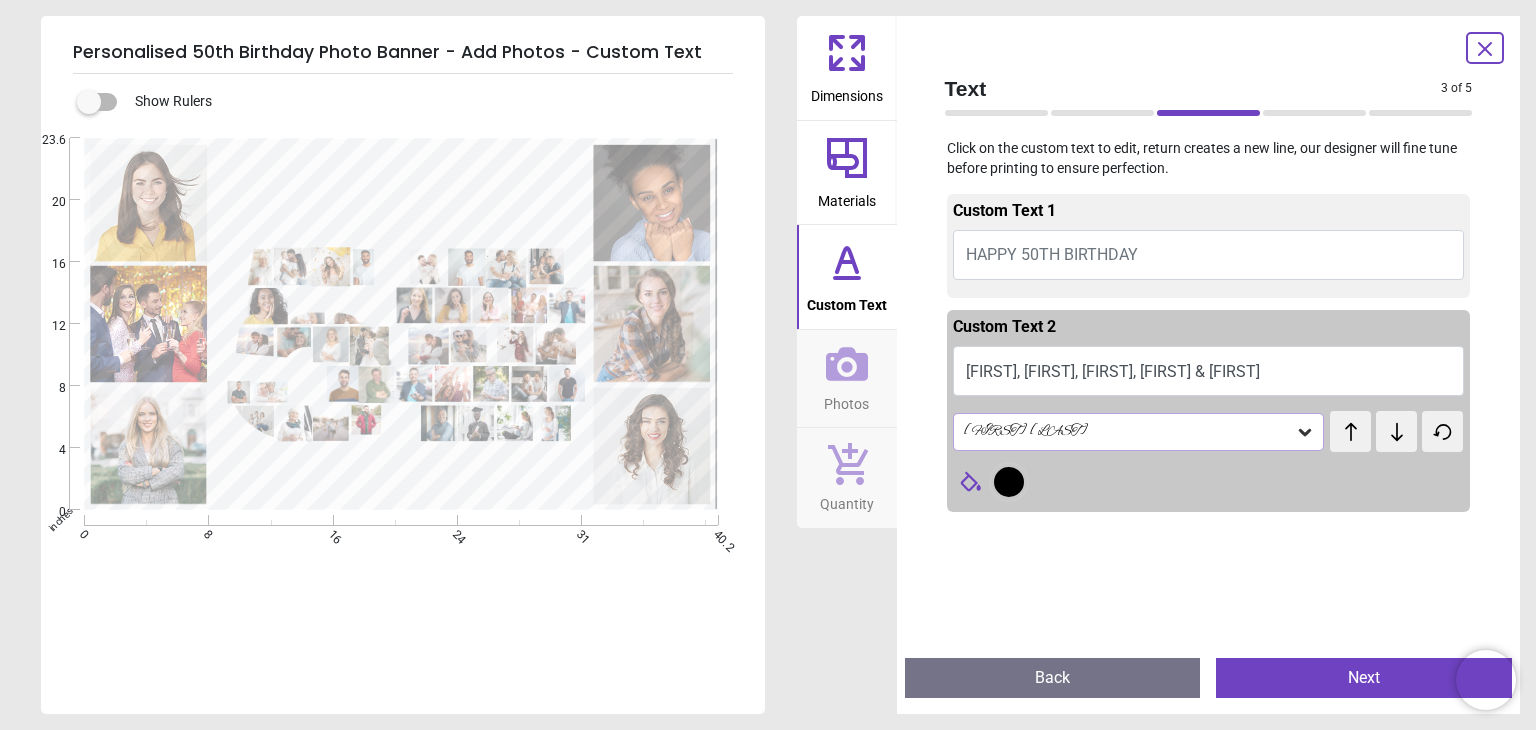 click on "Alex Brush" at bounding box center (1139, 432) 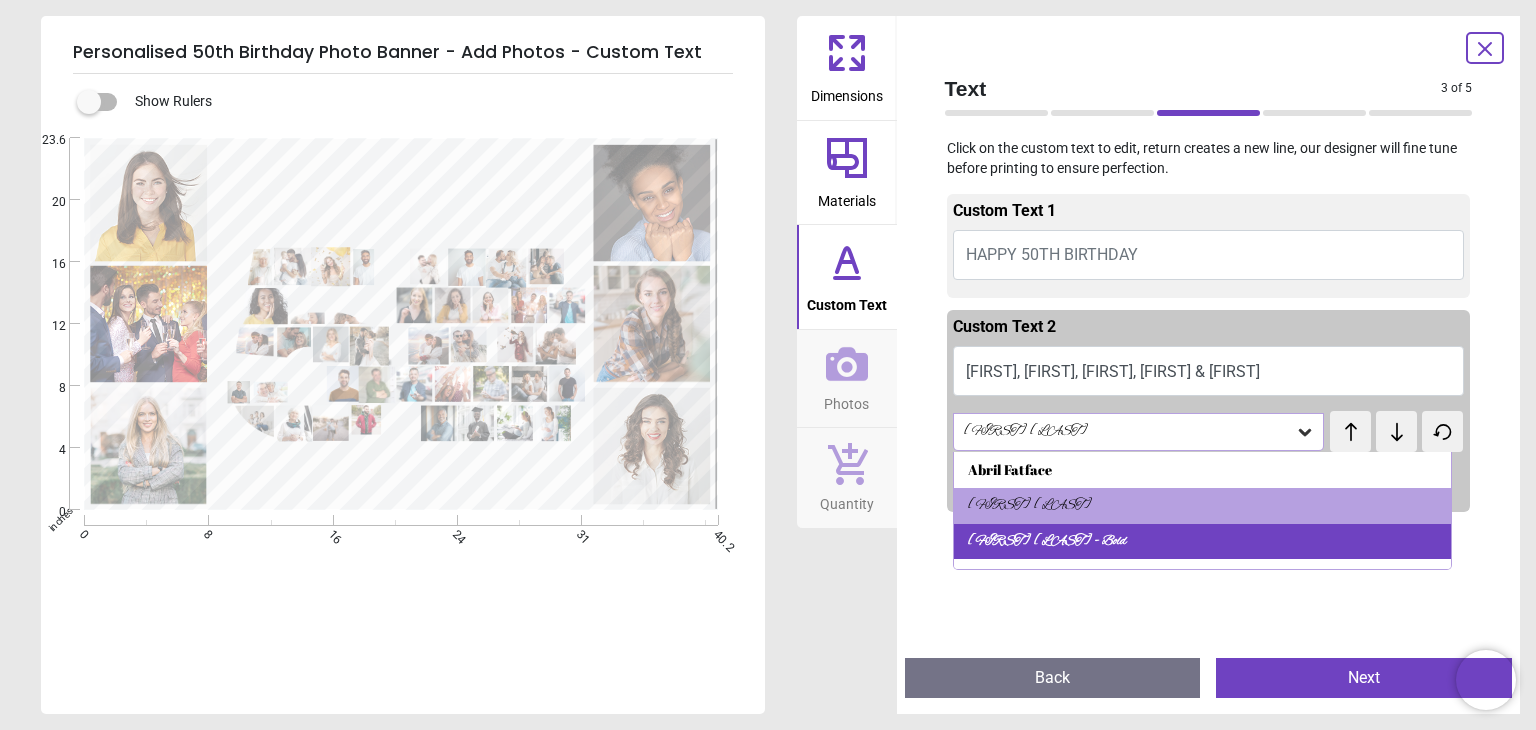 click on "Alex Brush - Bold" at bounding box center [1047, 542] 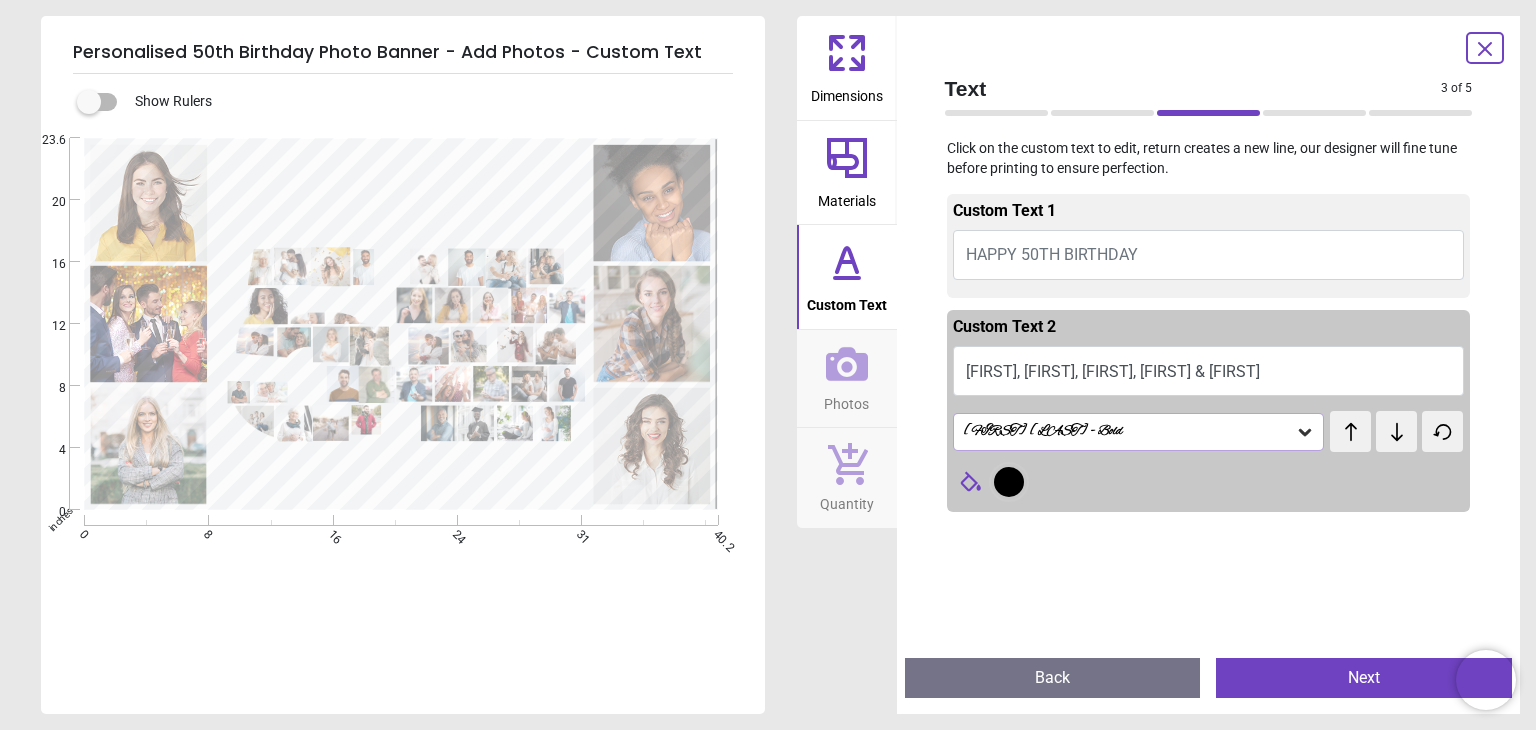 click on "Alex Brush - Bold" at bounding box center (1129, 431) 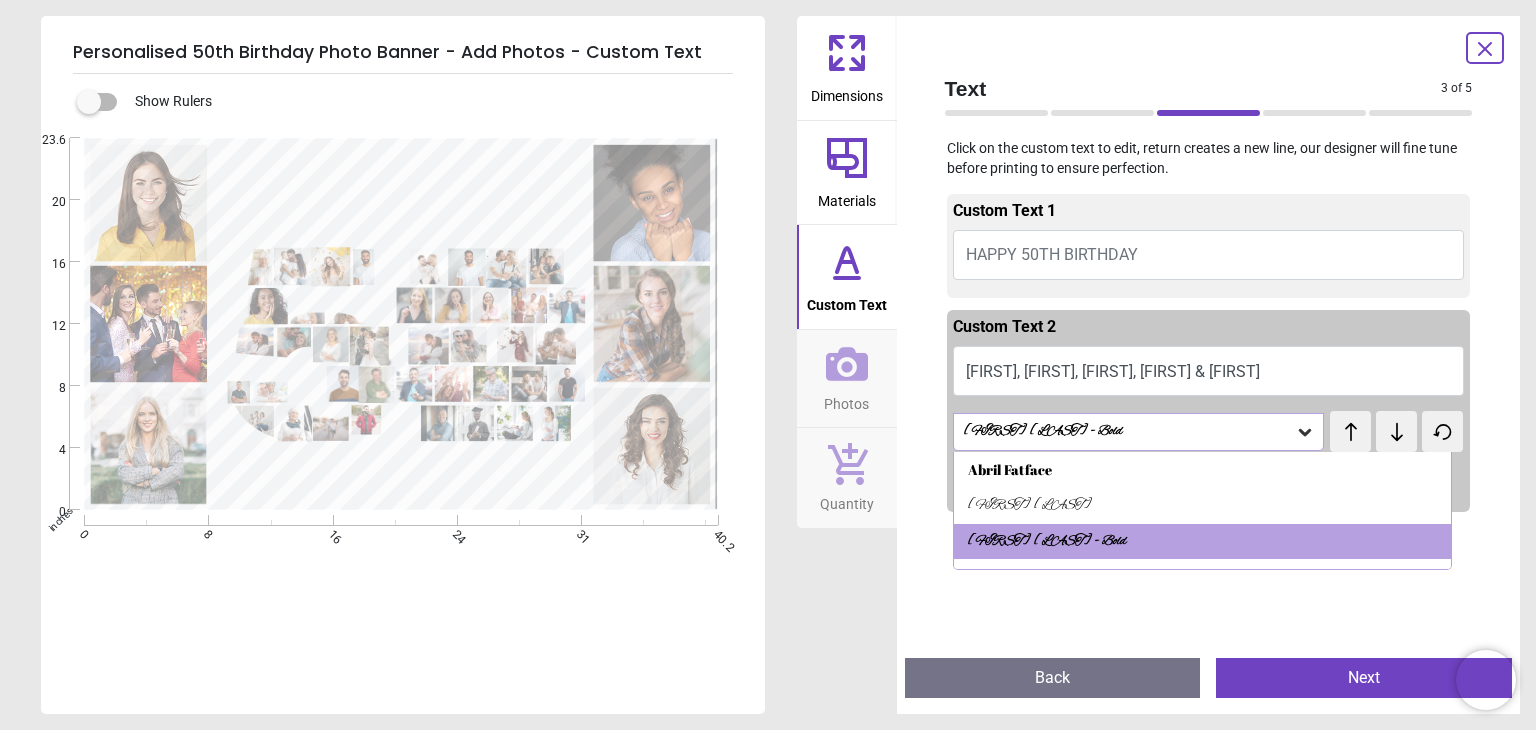 scroll, scrollTop: 101, scrollLeft: 0, axis: vertical 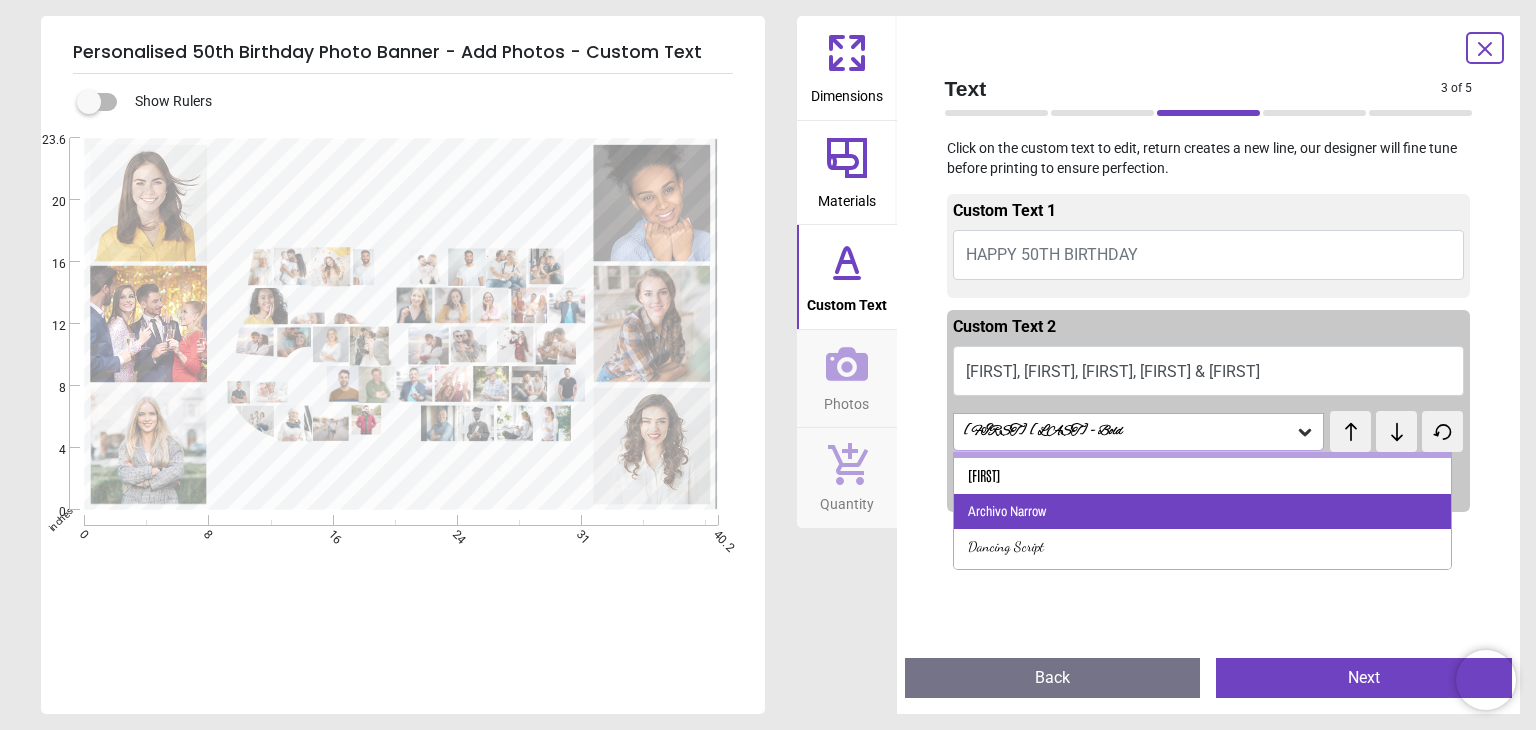 click on "Archivo Narrow" at bounding box center [1202, 512] 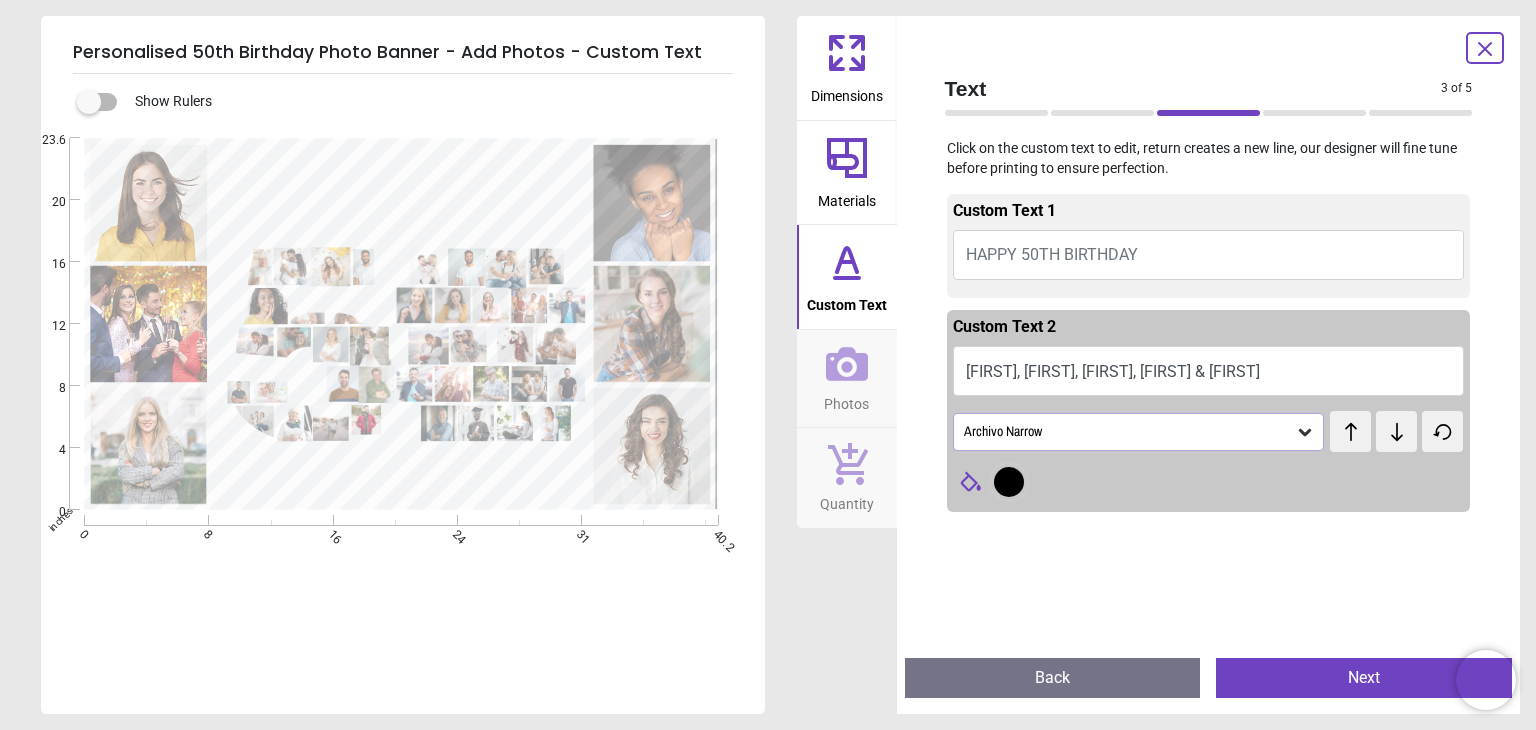 click on "Archivo Narrow" at bounding box center [1129, 431] 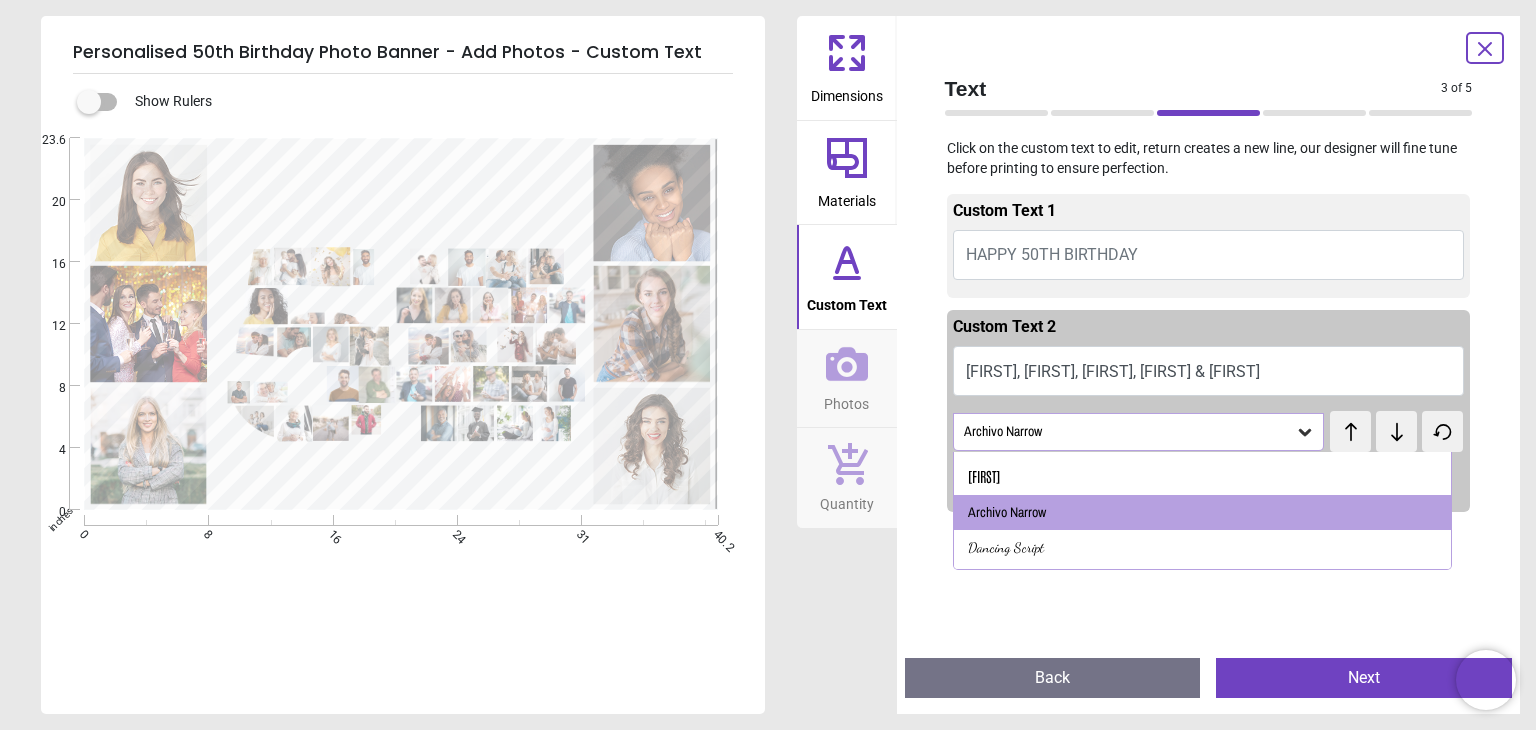 scroll, scrollTop: 140, scrollLeft: 0, axis: vertical 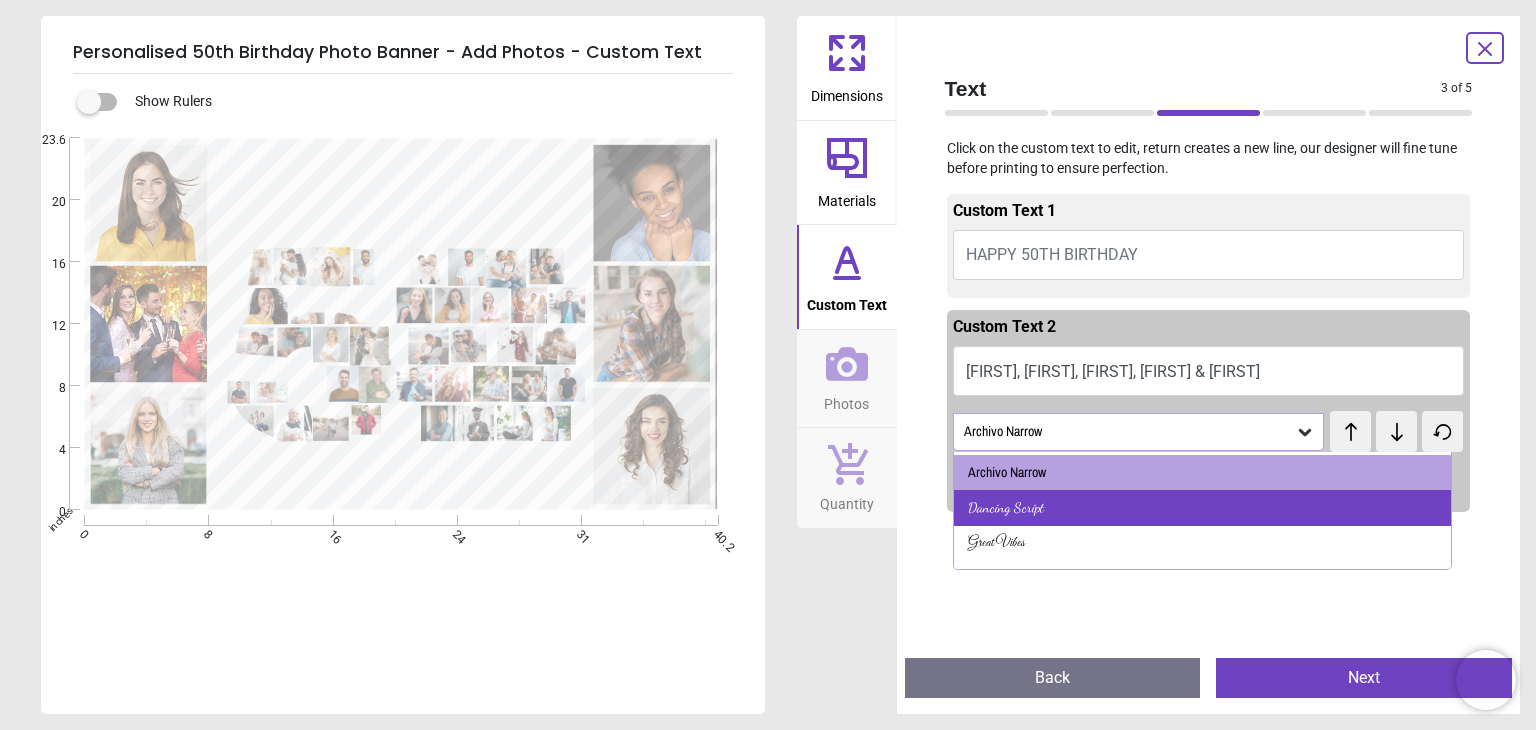 click on "Dancing Script" at bounding box center [1202, 508] 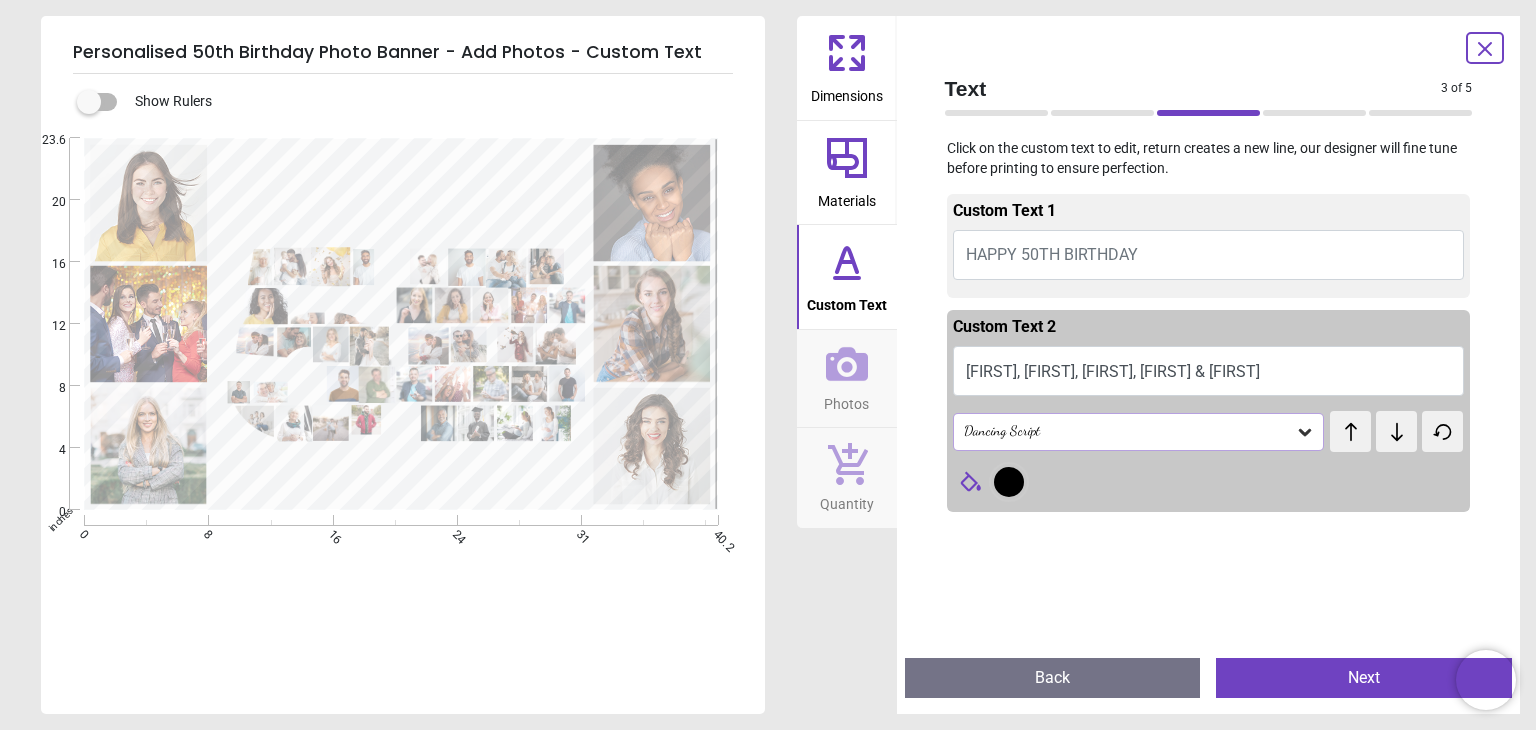 click on "Dancing Script" at bounding box center [1139, 432] 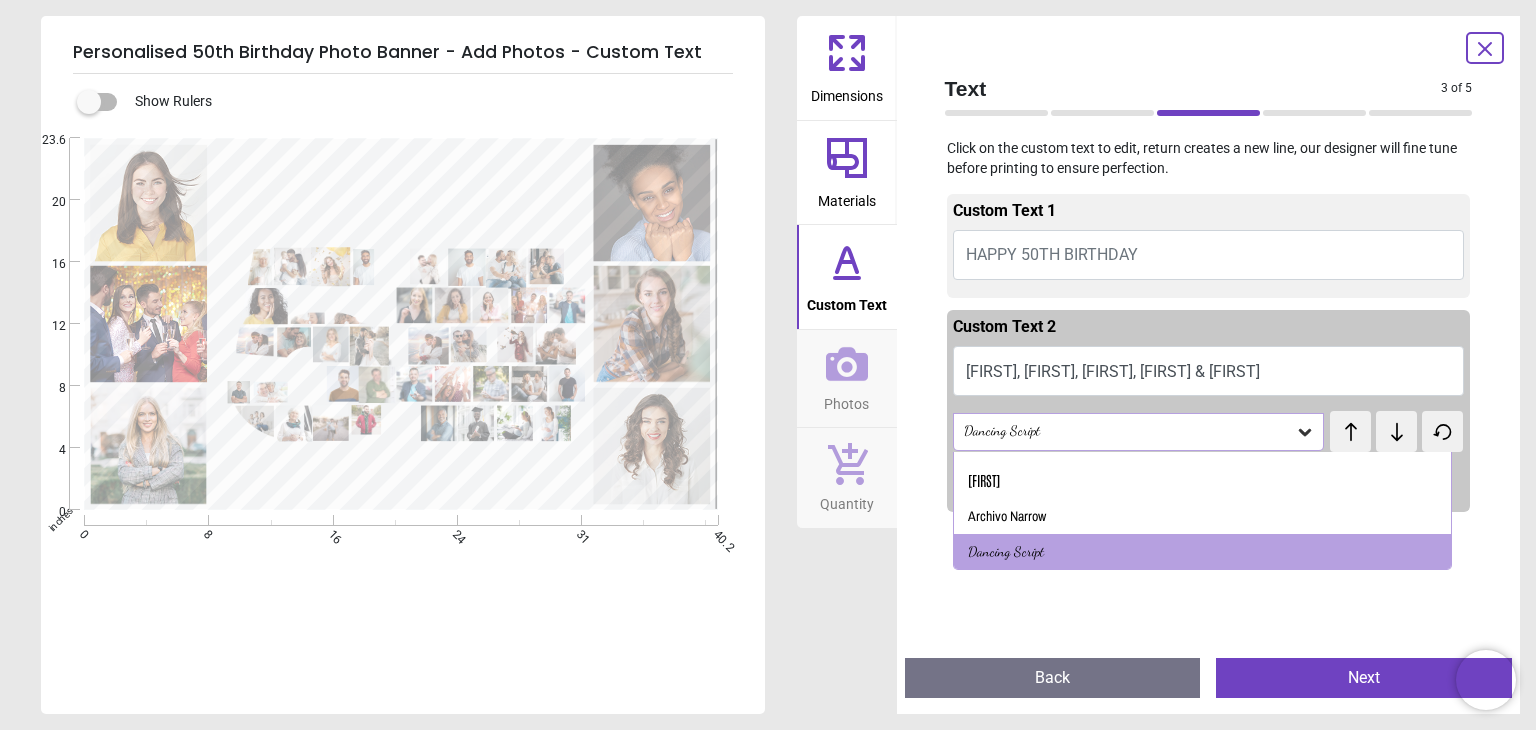 scroll, scrollTop: 198, scrollLeft: 0, axis: vertical 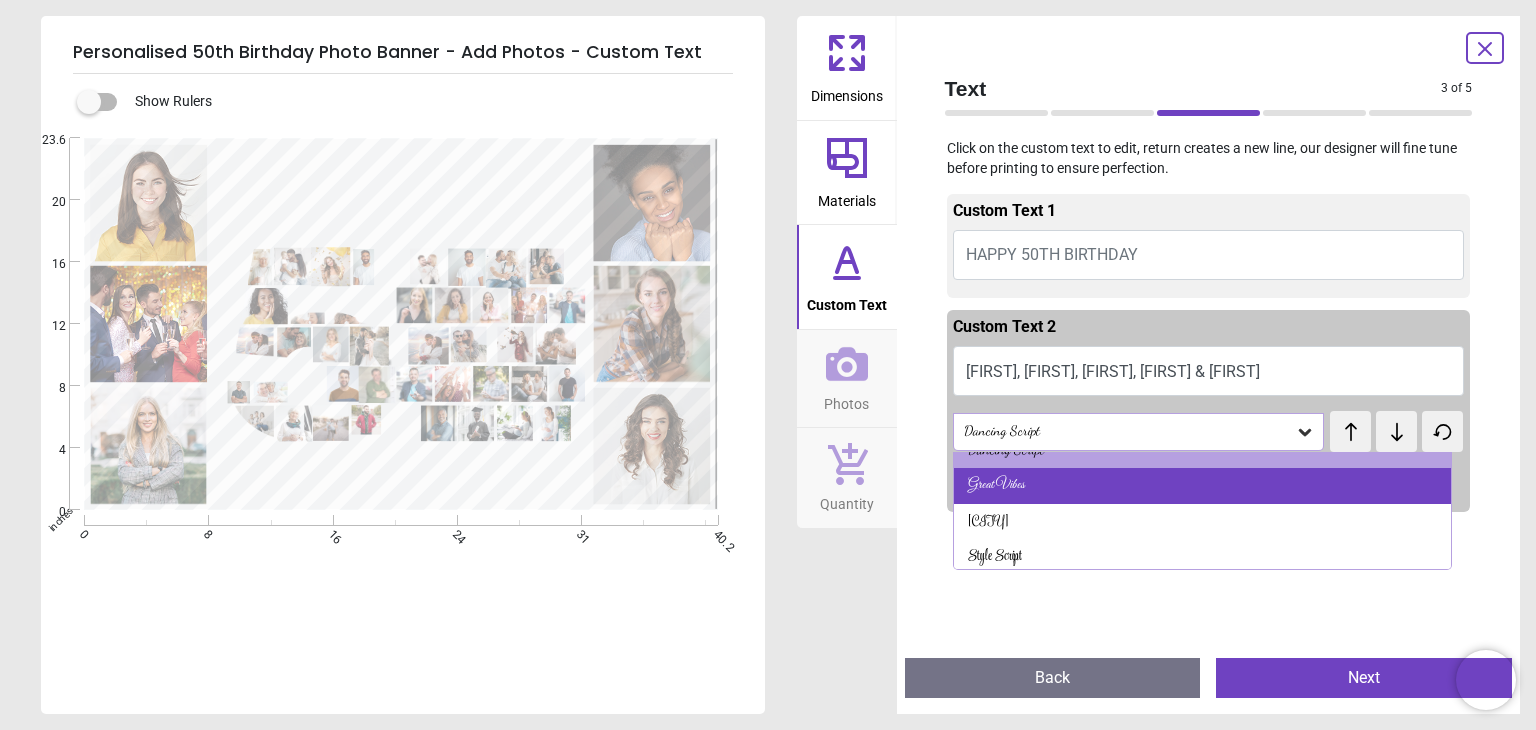 click on "Great Vibes" at bounding box center (1202, 486) 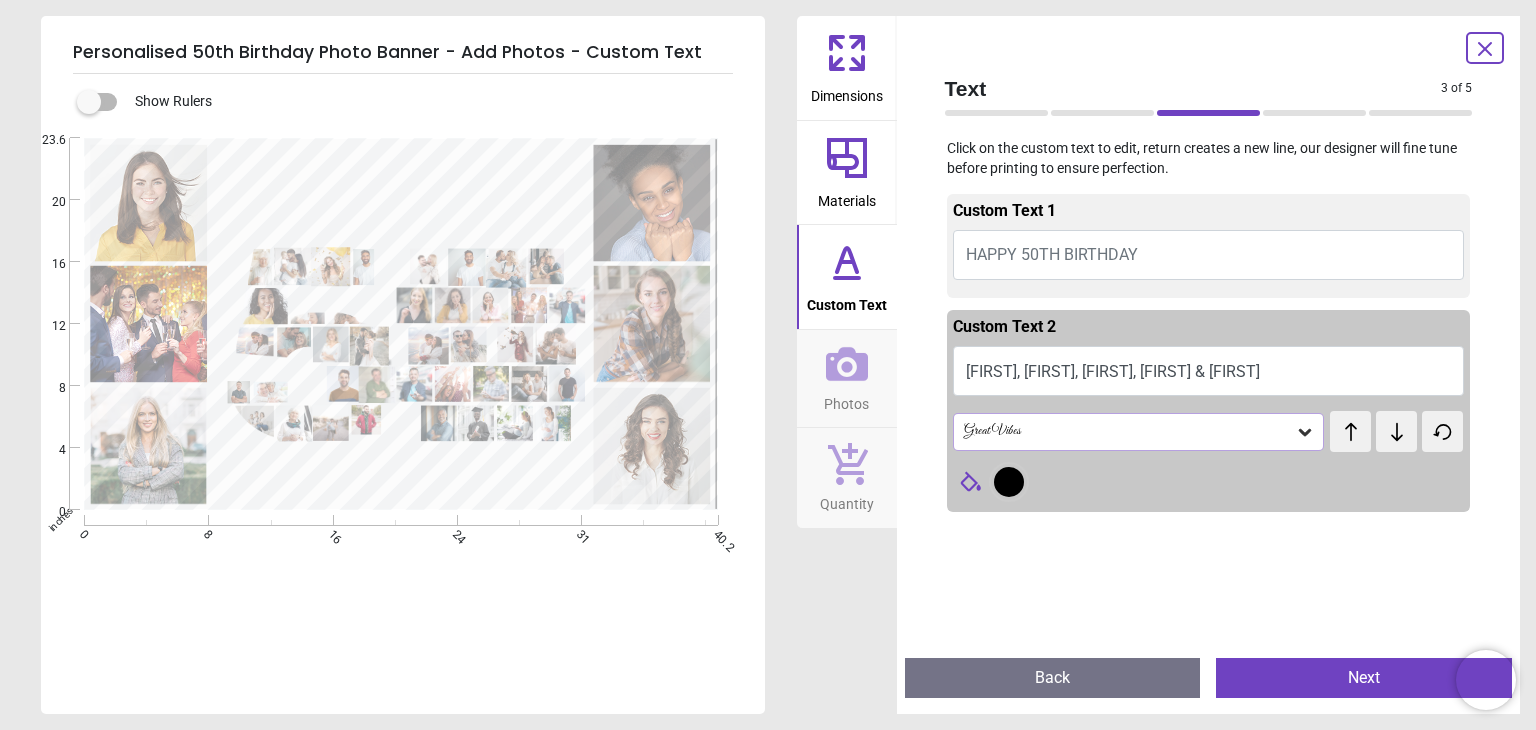 click on "Great Vibes" at bounding box center [1129, 431] 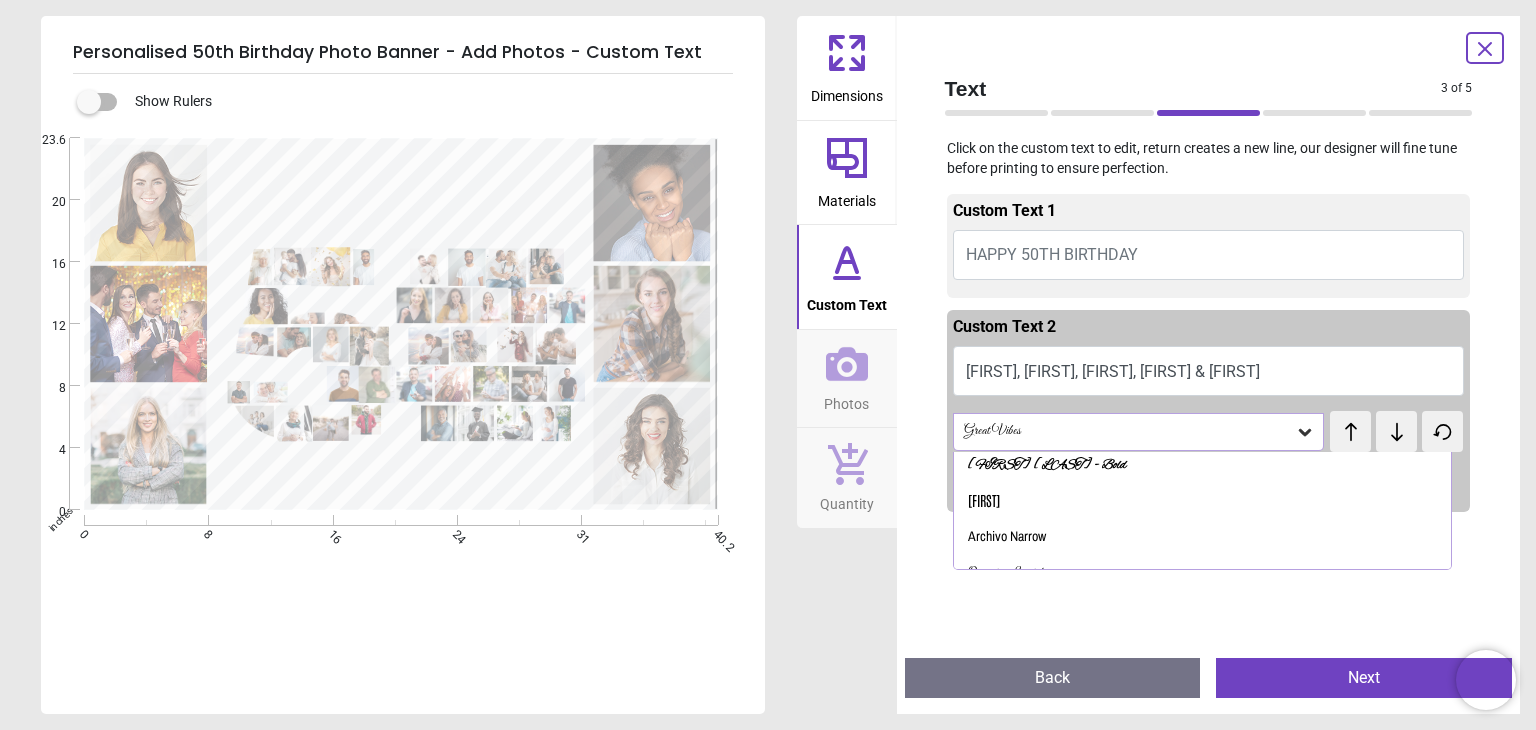 scroll, scrollTop: 132, scrollLeft: 0, axis: vertical 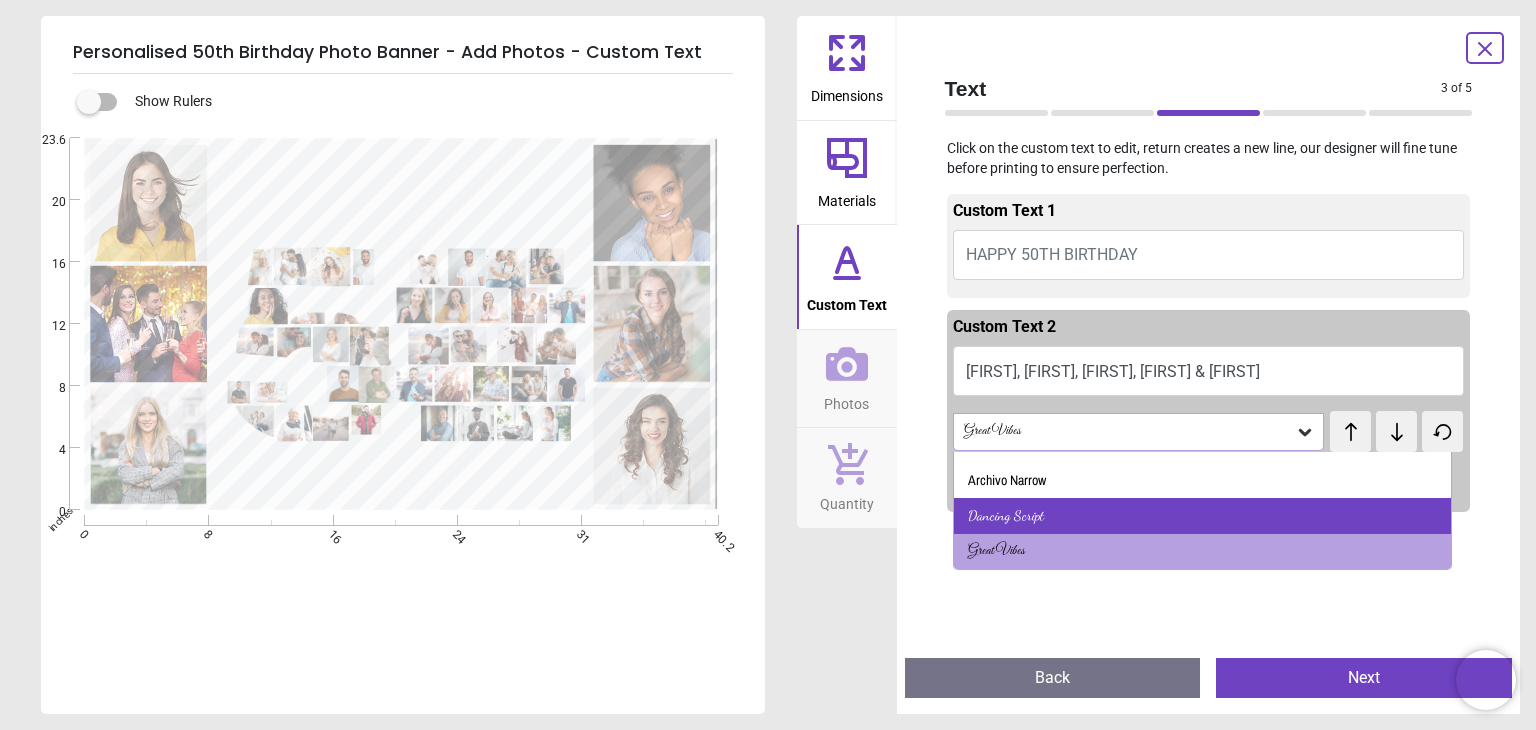click on "Dancing Script" at bounding box center (1202, 516) 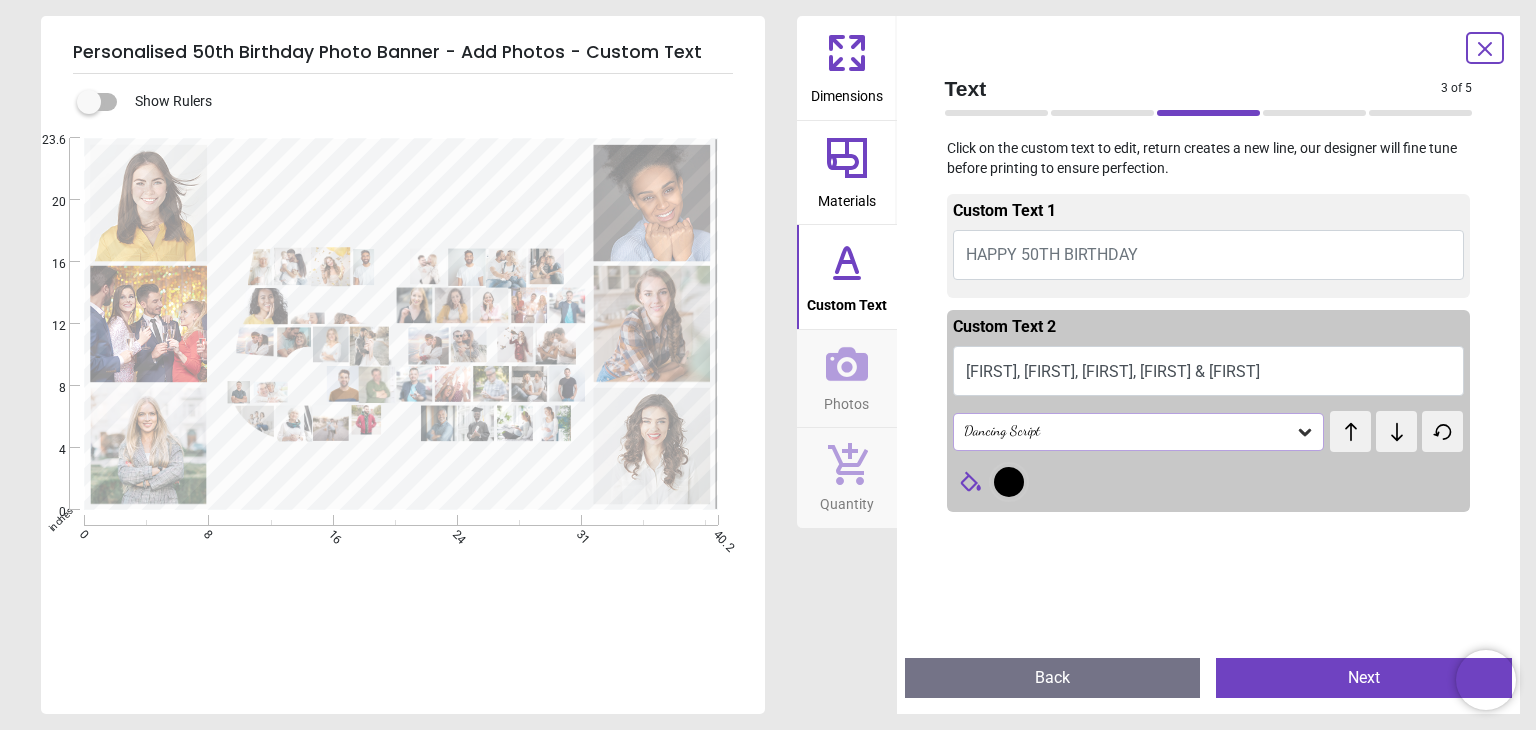 click on "Dancing Script" at bounding box center [1129, 431] 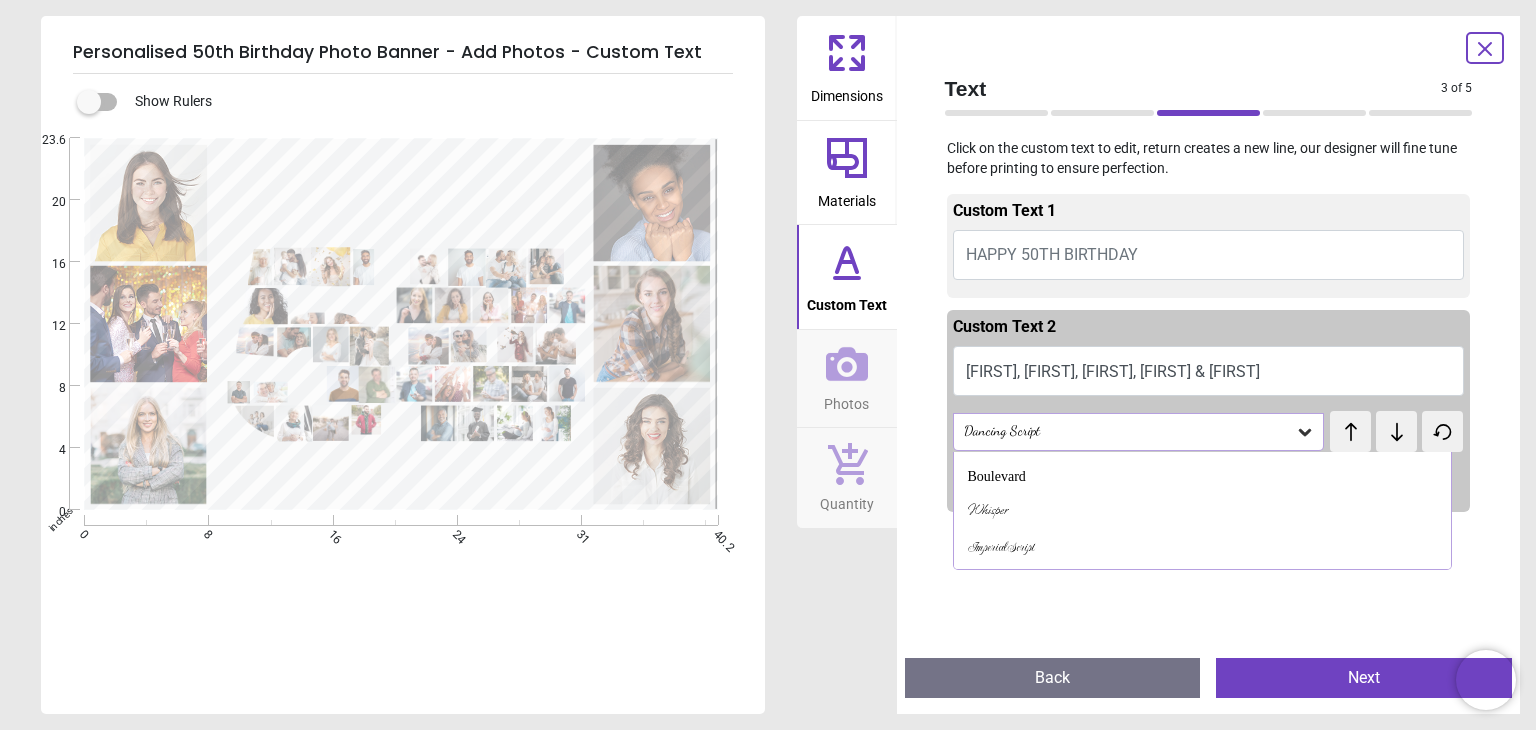 scroll, scrollTop: 343, scrollLeft: 0, axis: vertical 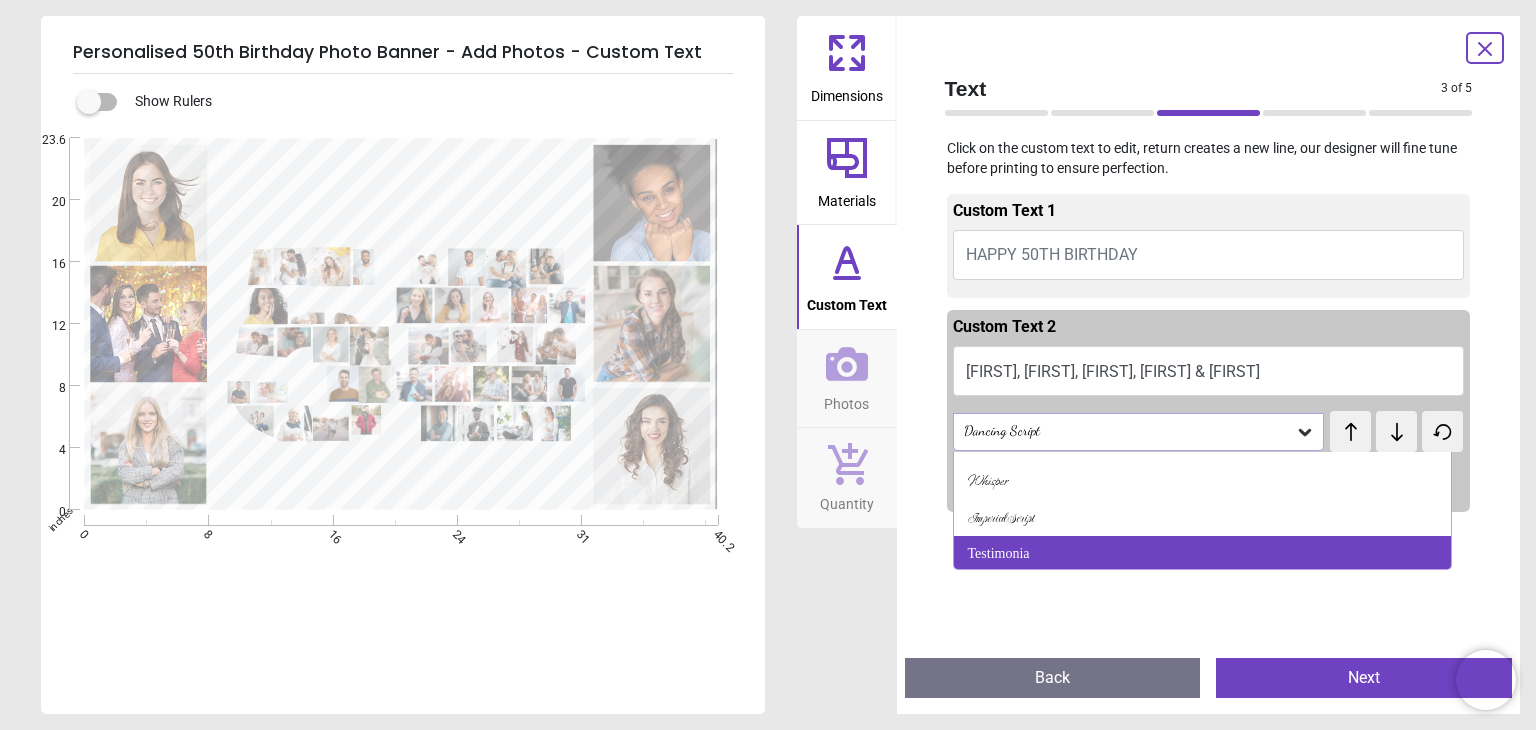 click on "Testimonia" at bounding box center (1202, 554) 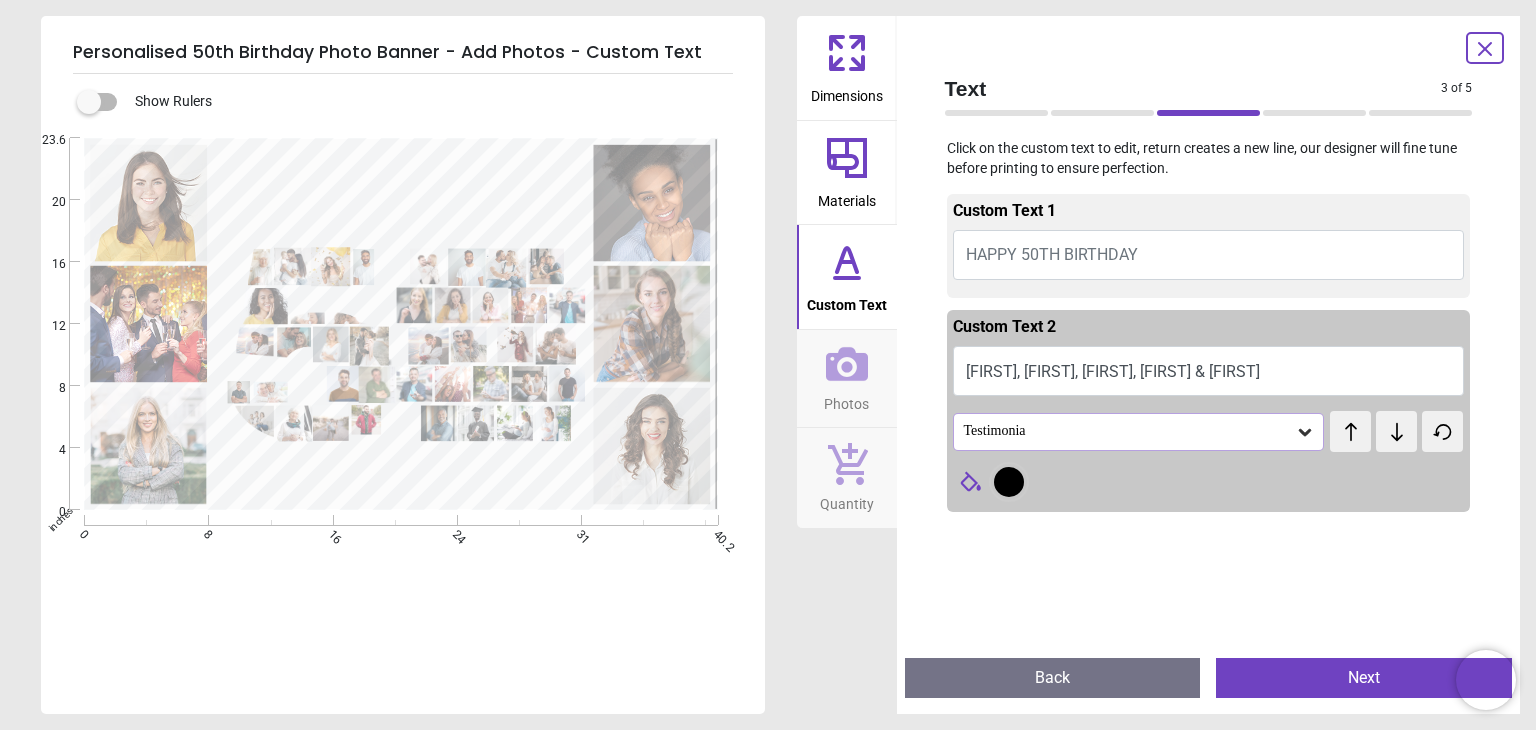 click on "HAPPY 50TH BIRTHDAY" at bounding box center (1209, 255) 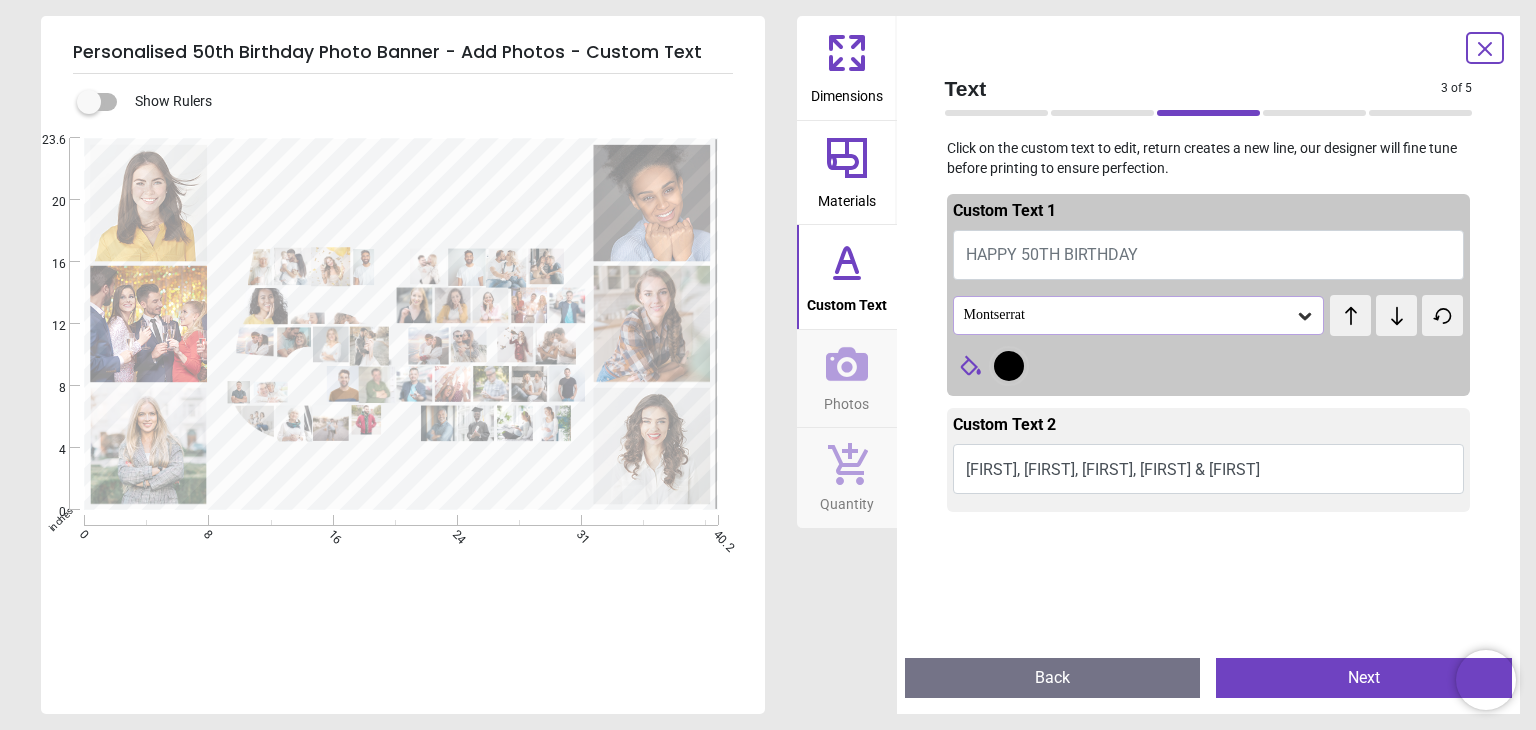 click on "Montserrat" at bounding box center [1129, 315] 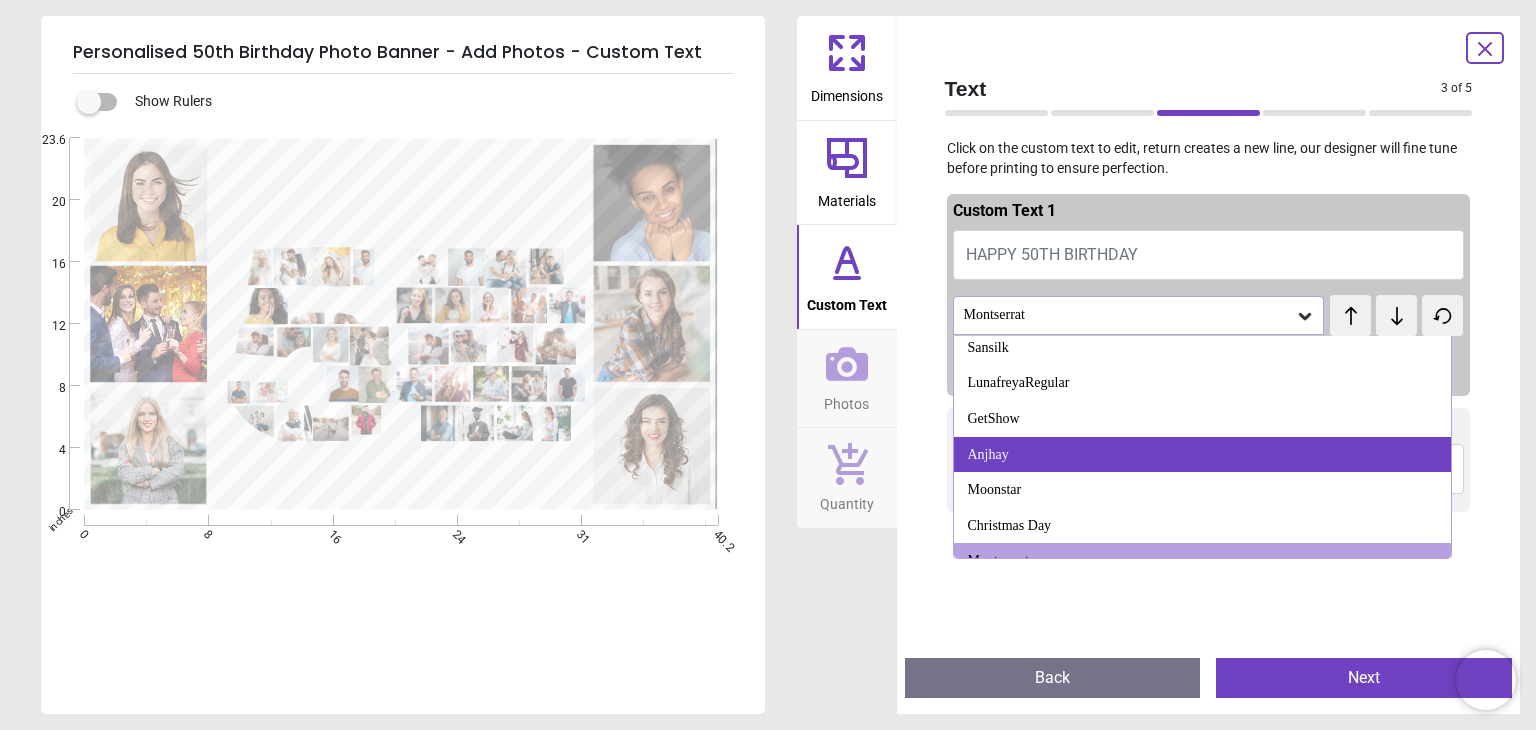 scroll, scrollTop: 2056, scrollLeft: 0, axis: vertical 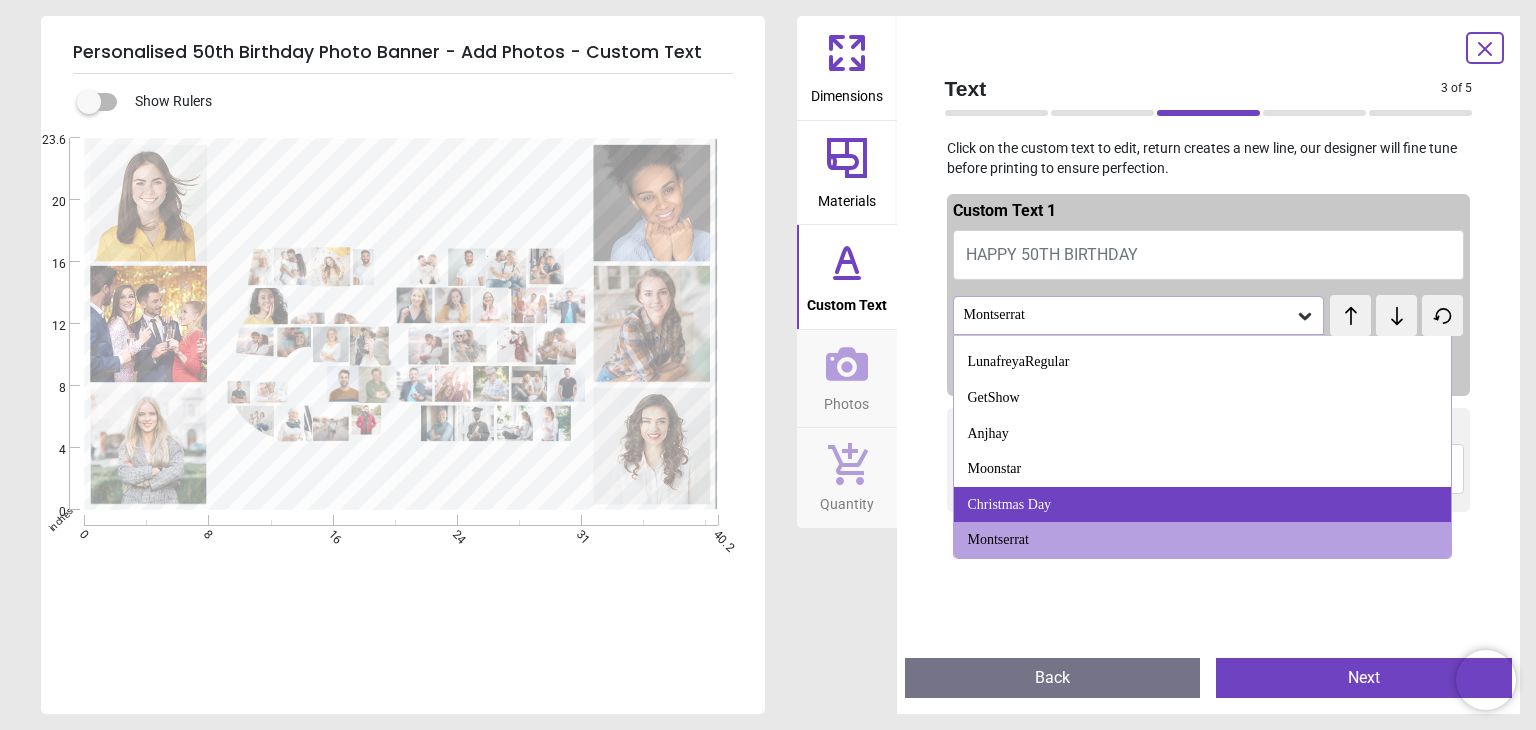 click on "Christmas Day" at bounding box center (1202, 505) 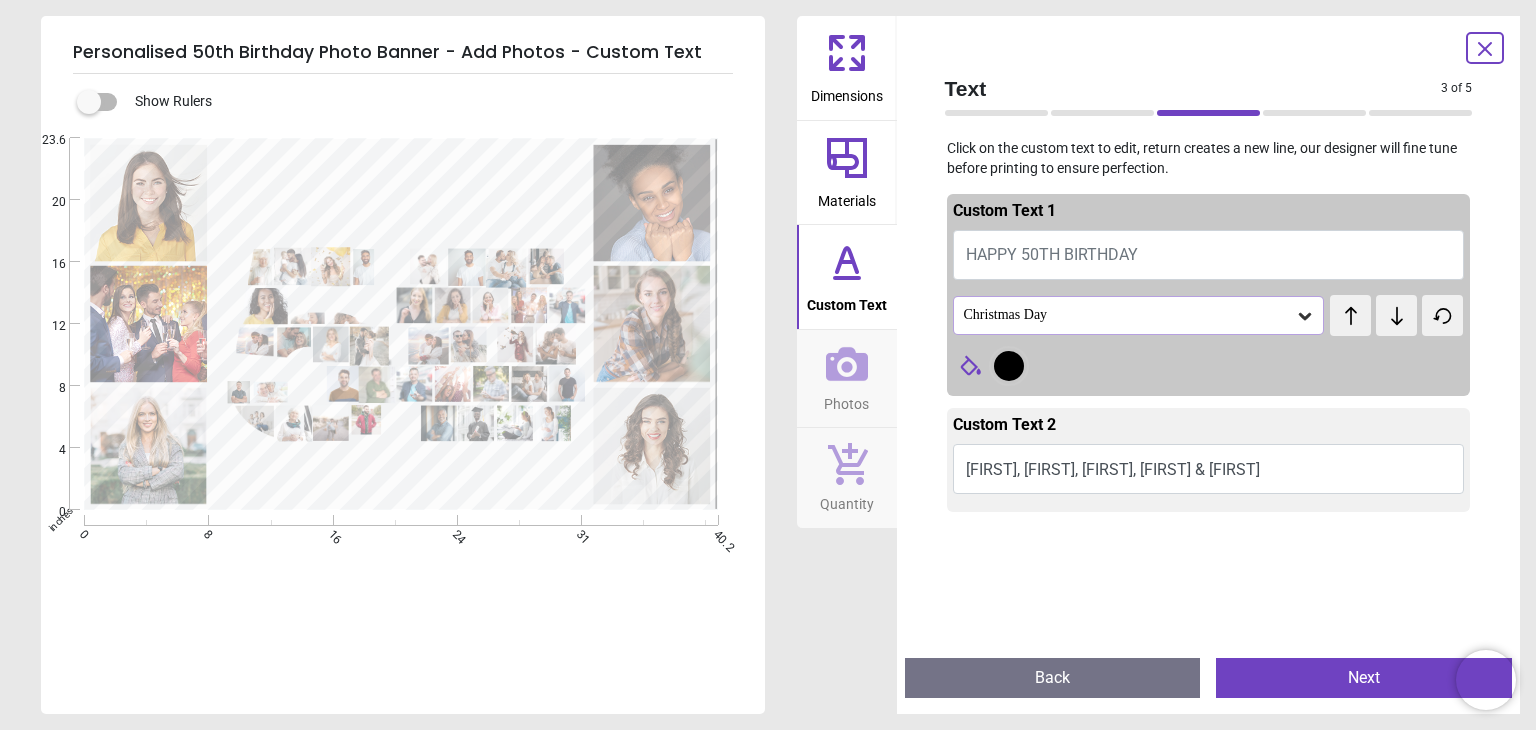 click on "Christmas Day" at bounding box center (1139, 315) 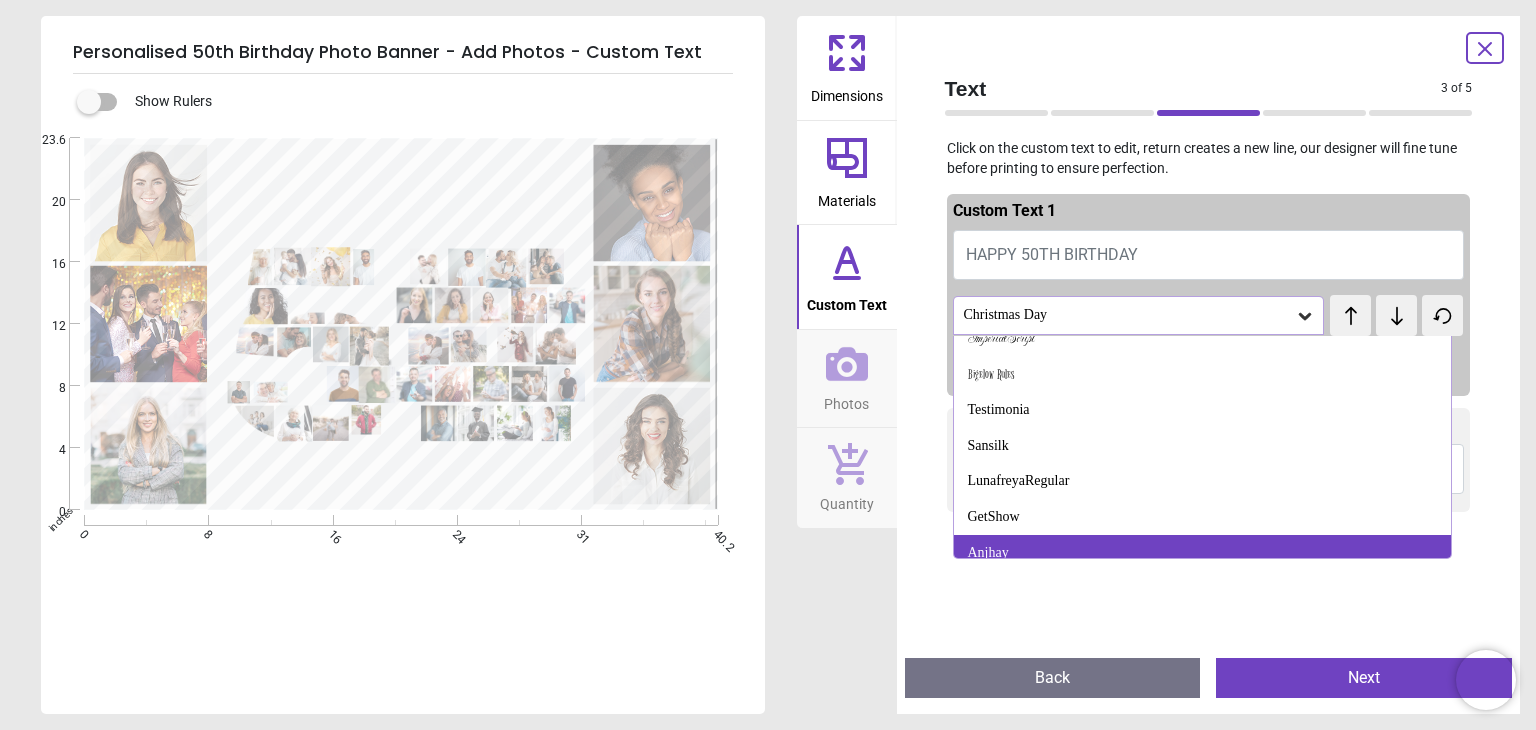 scroll, scrollTop: 2020, scrollLeft: 0, axis: vertical 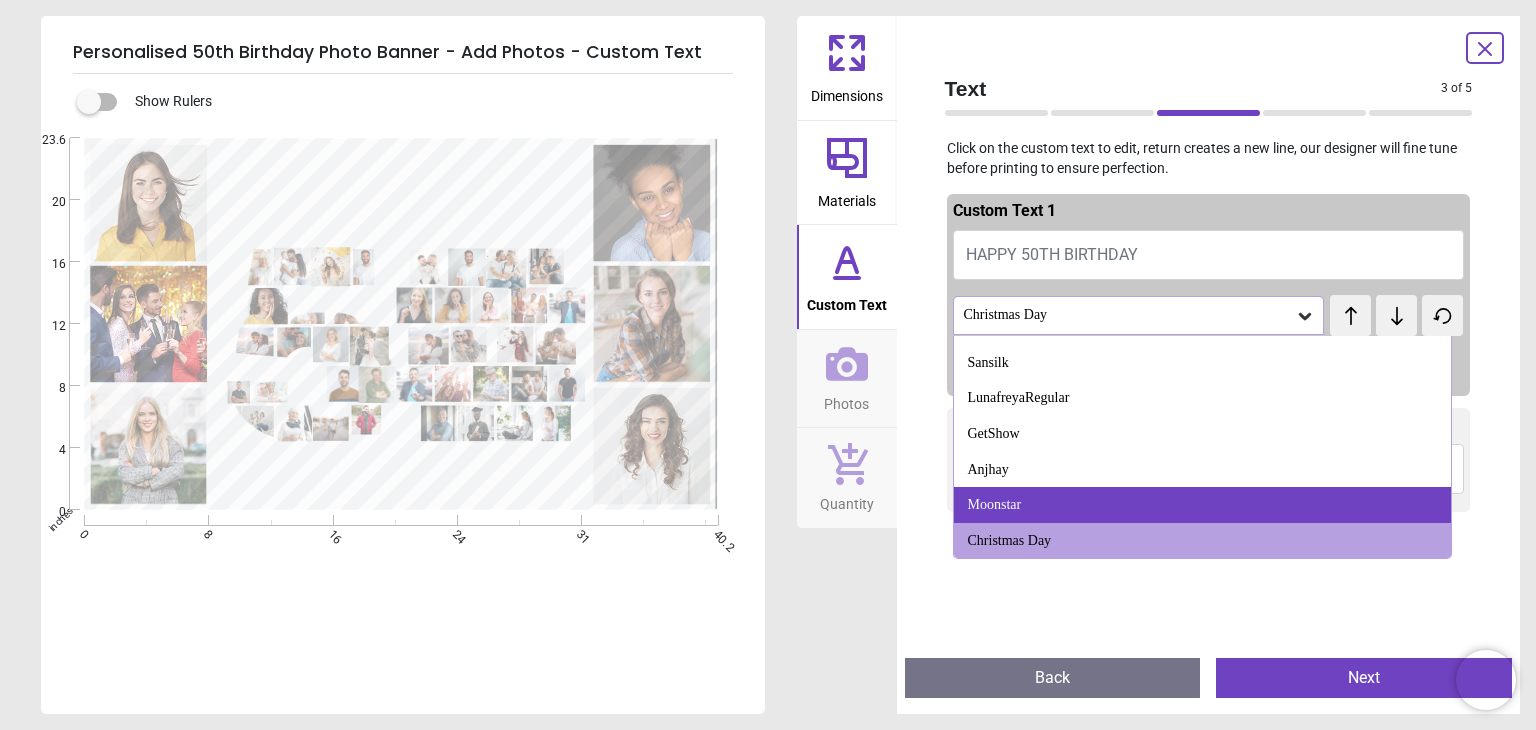 click on "Moonstar" at bounding box center [1202, 505] 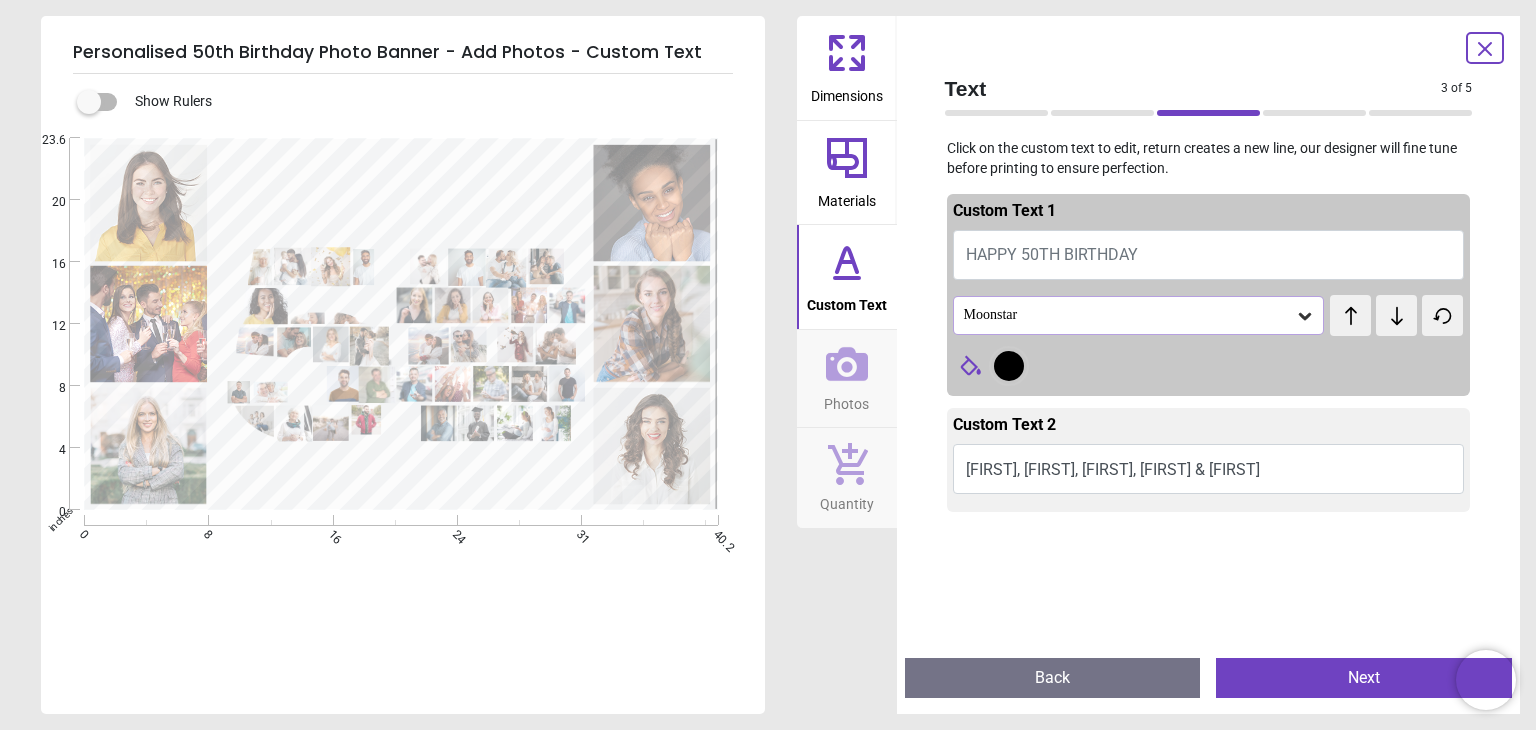 click on "Moonstar" at bounding box center [1129, 315] 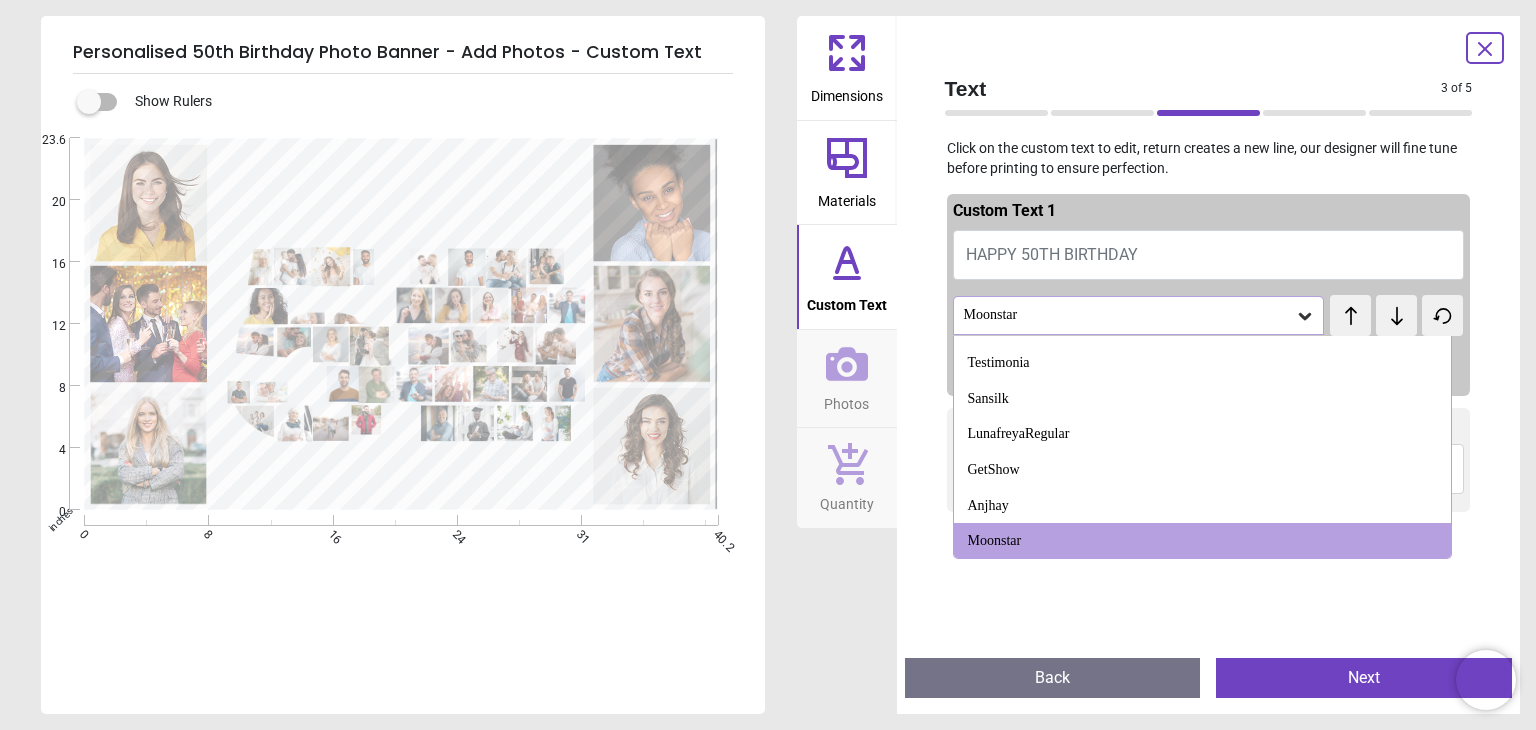 scroll, scrollTop: 1790, scrollLeft: 0, axis: vertical 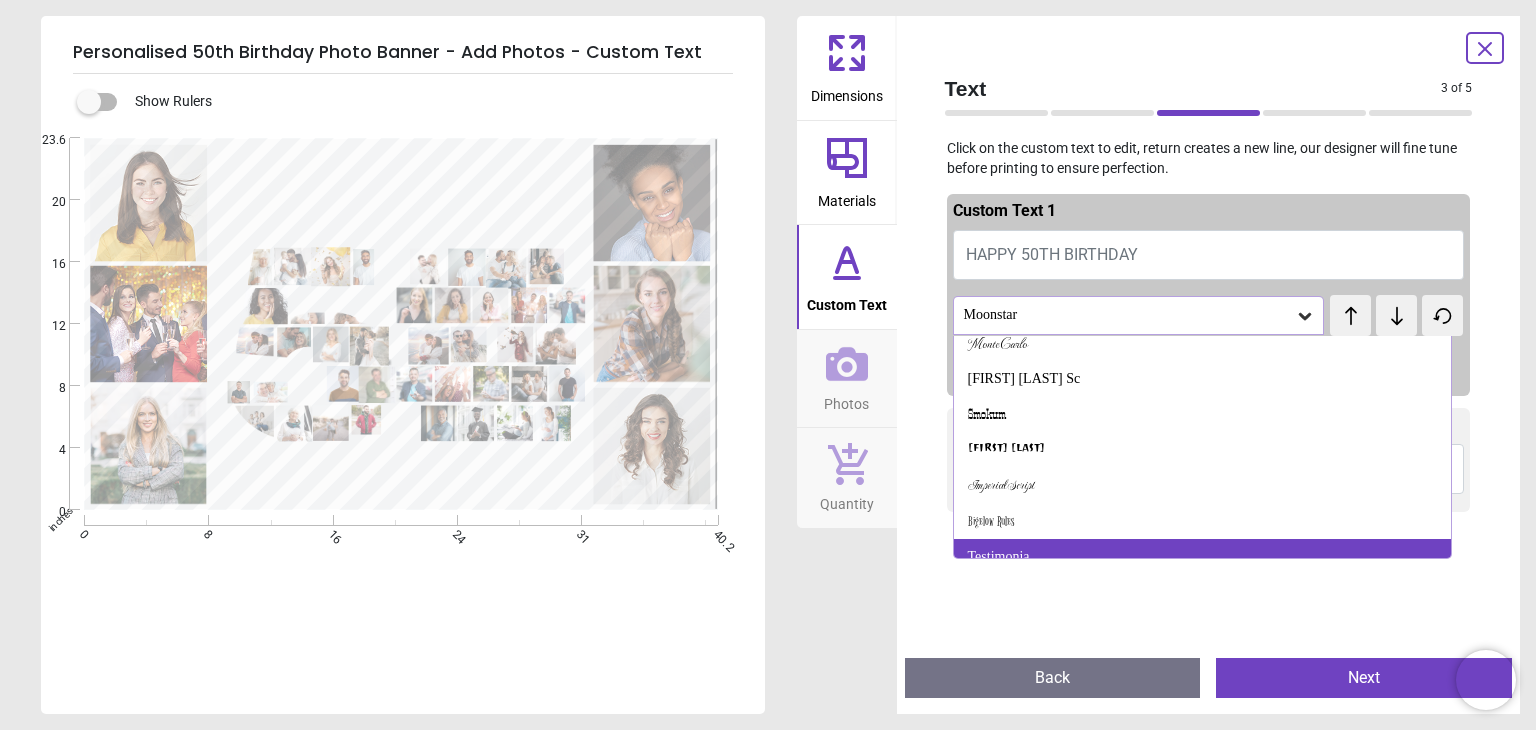 click on "Testimonia" at bounding box center (1202, 557) 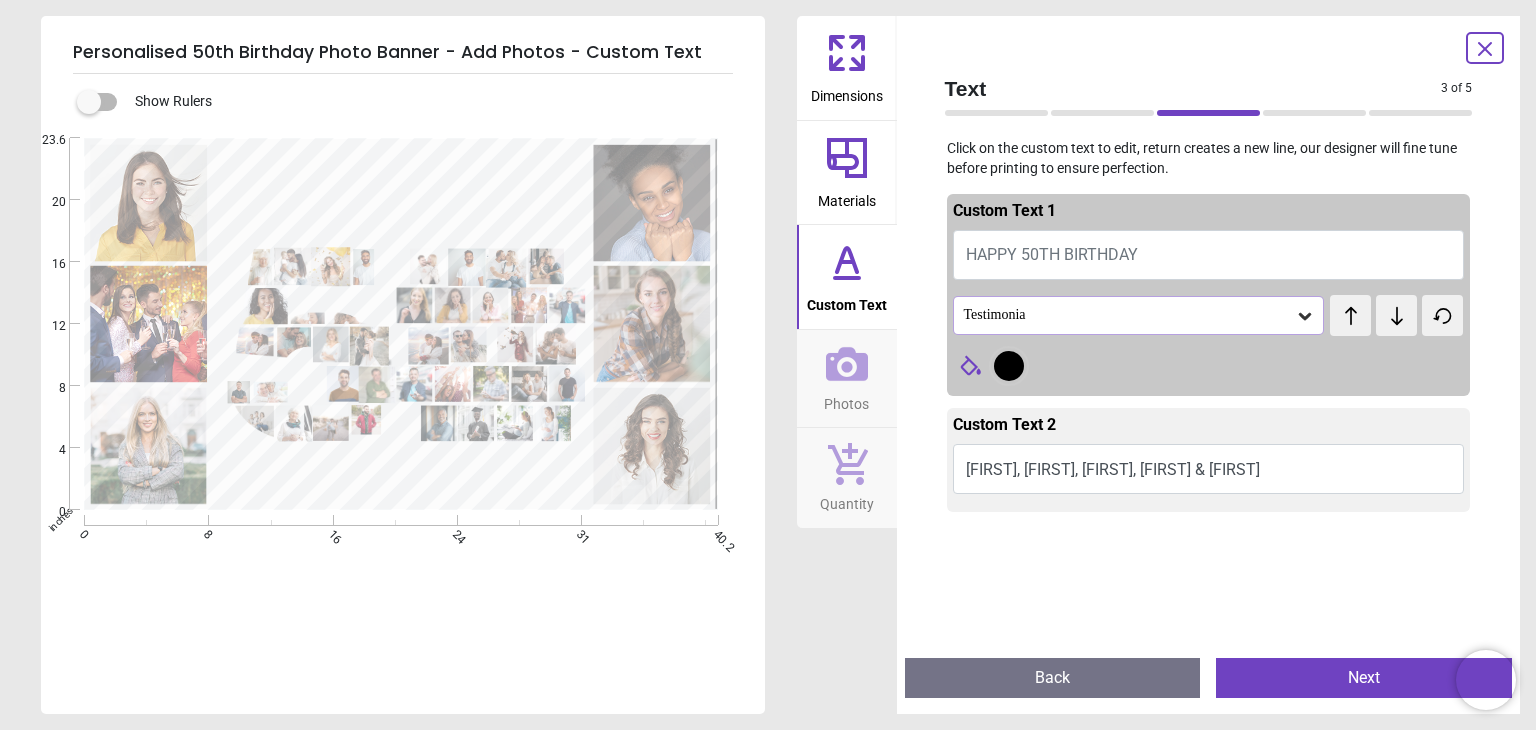 click on "Testimonia" at bounding box center (1139, 315) 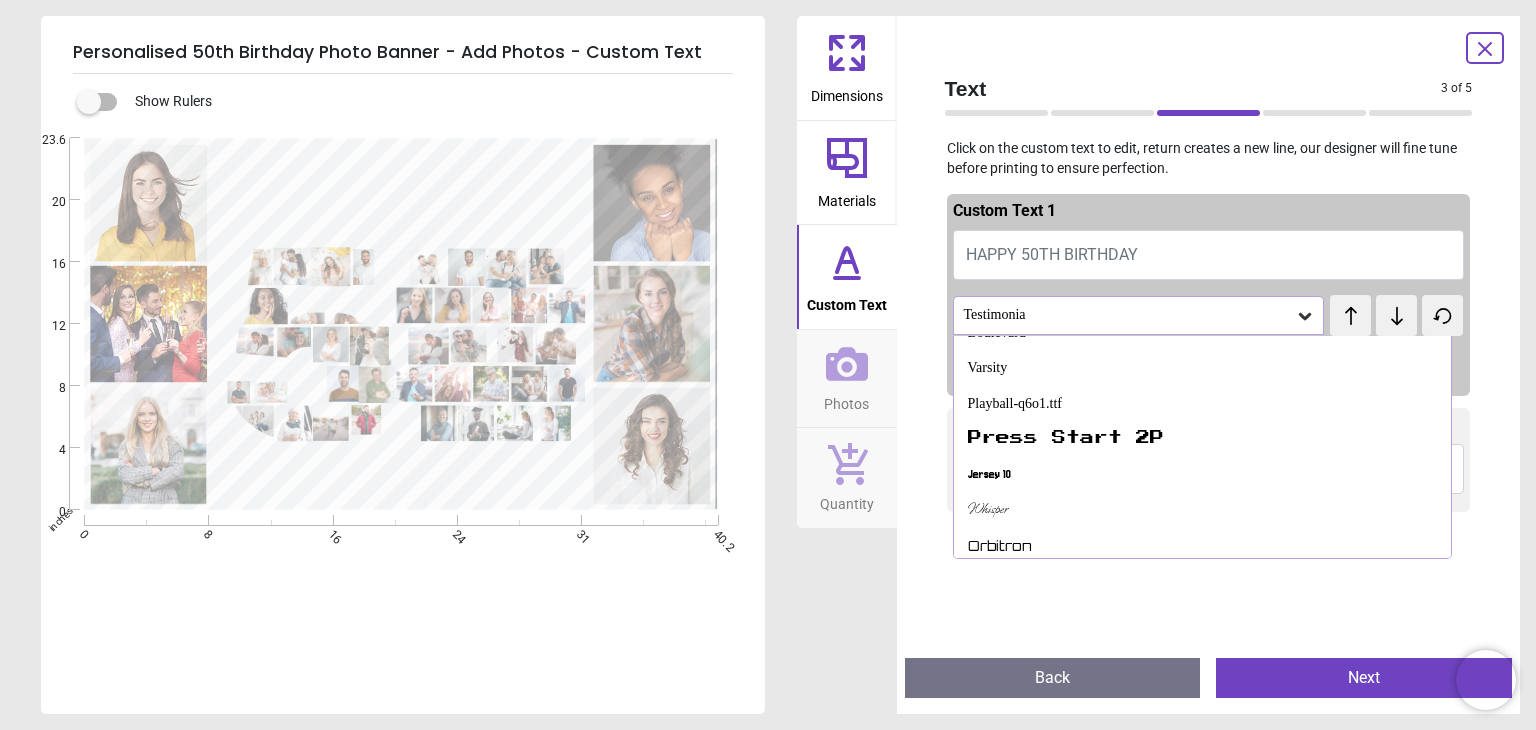 scroll, scrollTop: 1224, scrollLeft: 0, axis: vertical 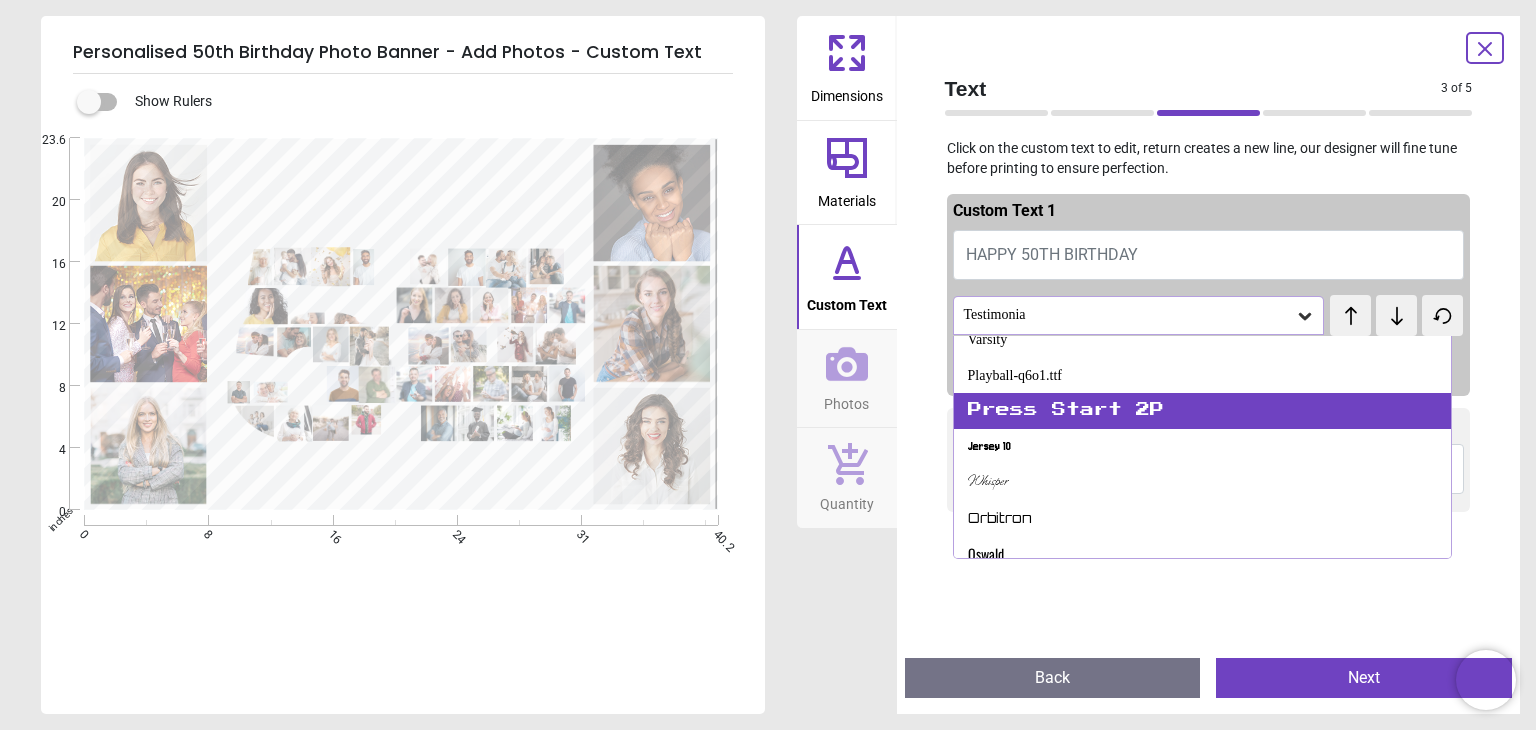 click on "Press Start 2P" at bounding box center (1066, 411) 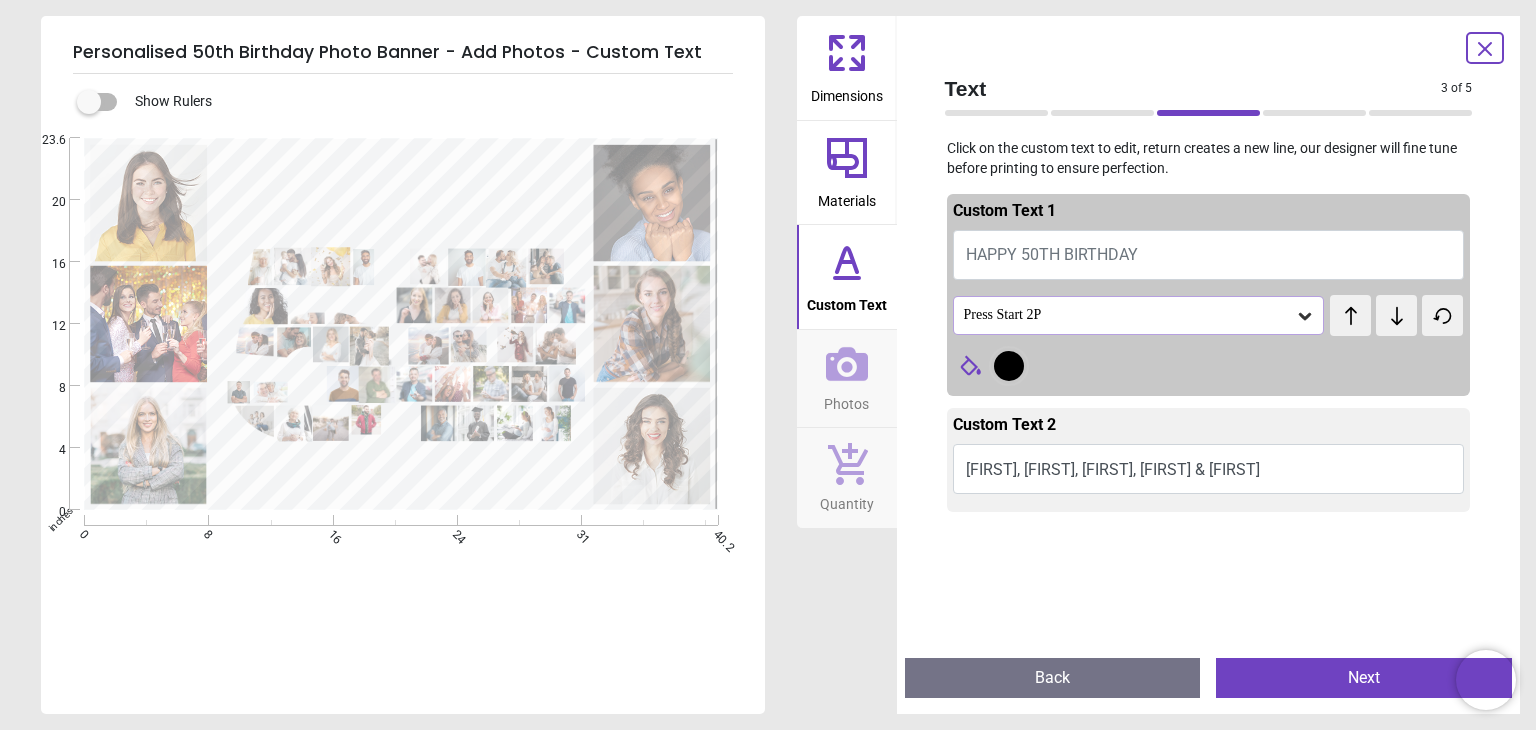 click on "Press Start 2P" at bounding box center [1129, 315] 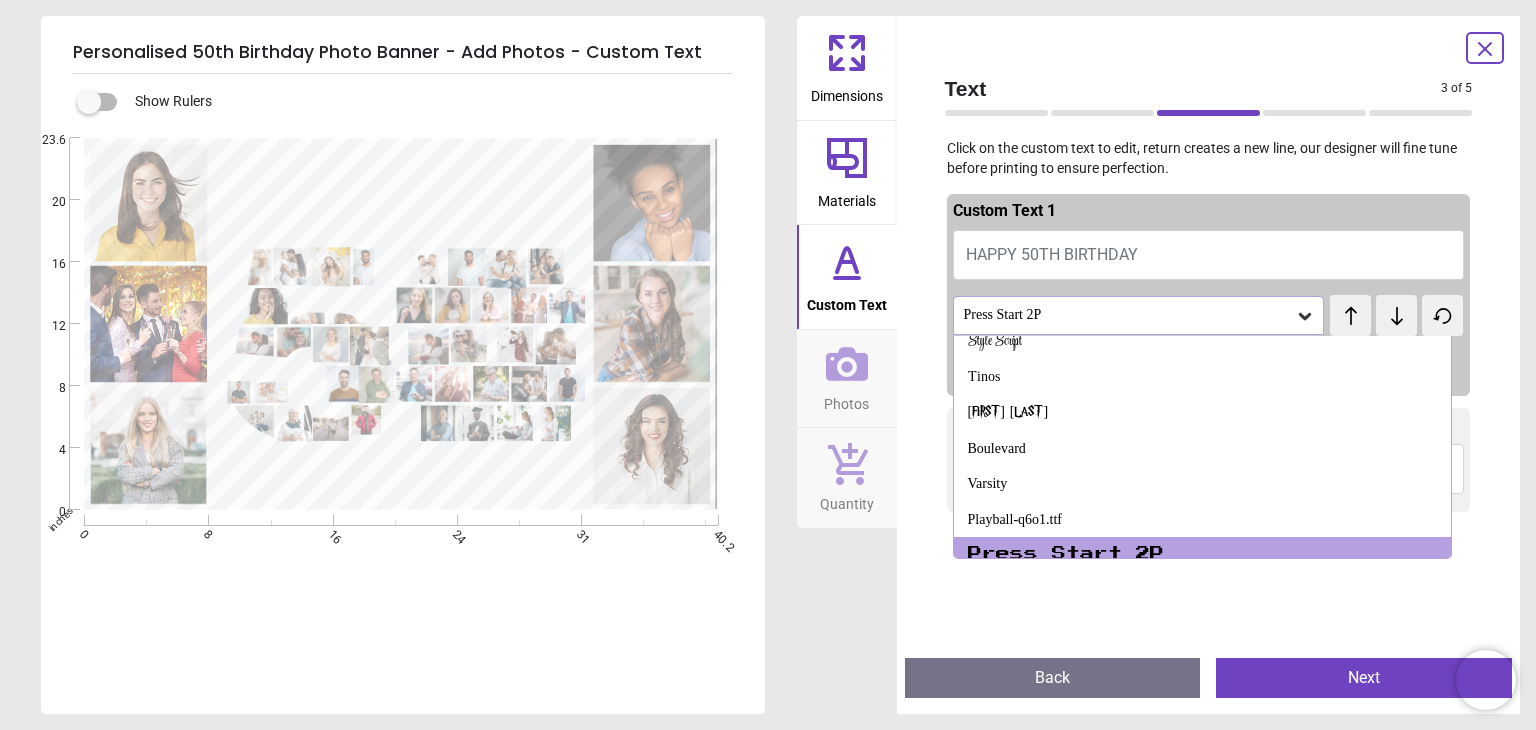 scroll, scrollTop: 1095, scrollLeft: 0, axis: vertical 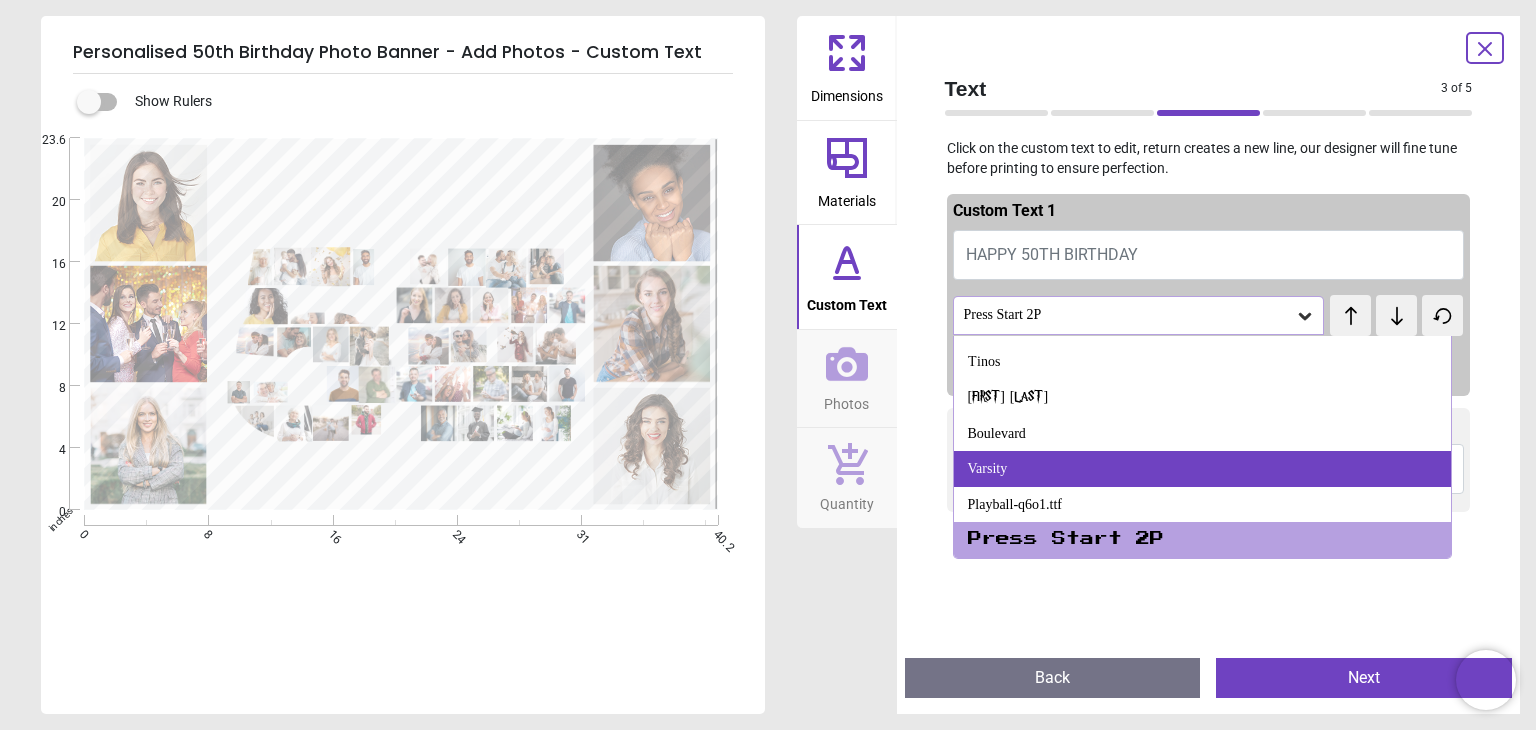 click on "Varsity" at bounding box center (1202, 469) 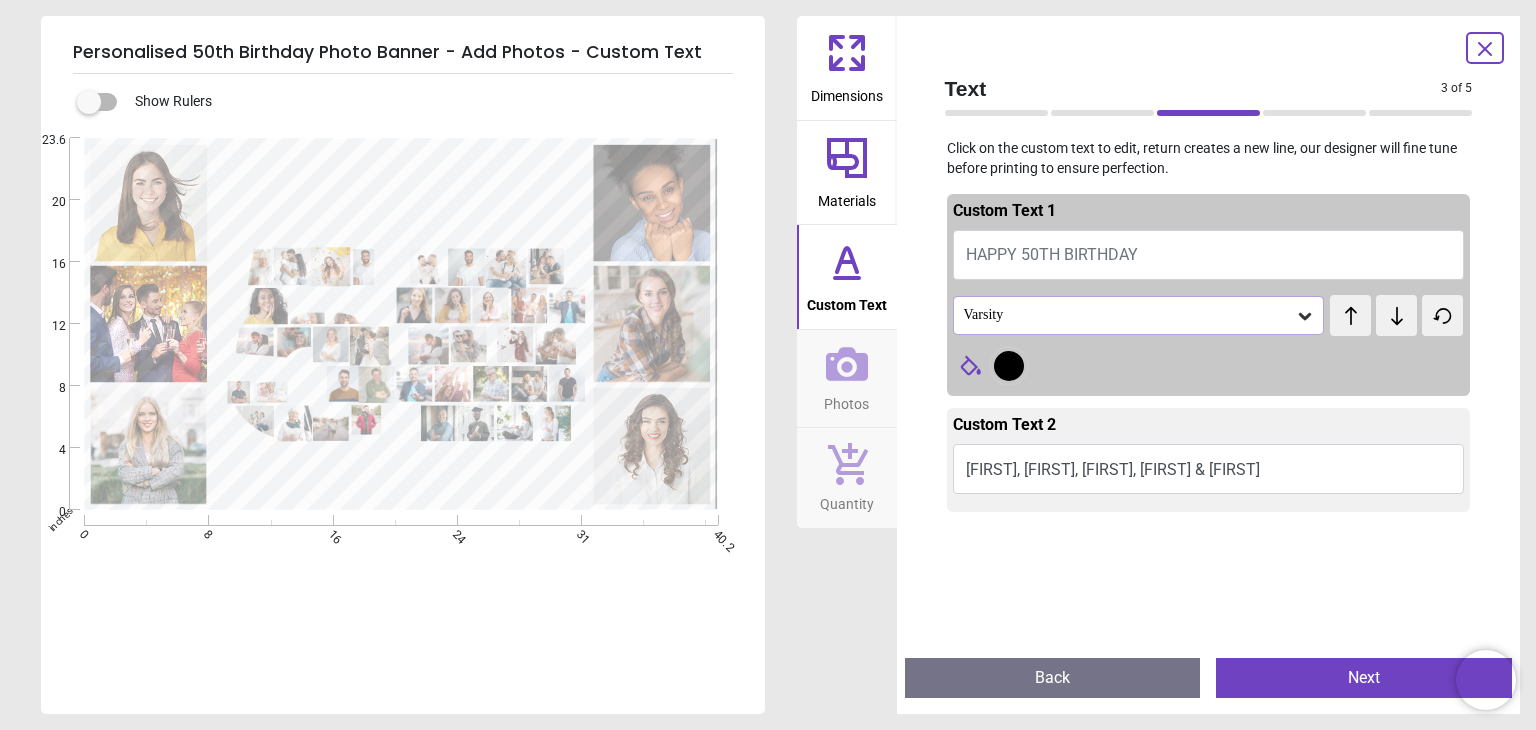 click on "Varsity" at bounding box center (1139, 315) 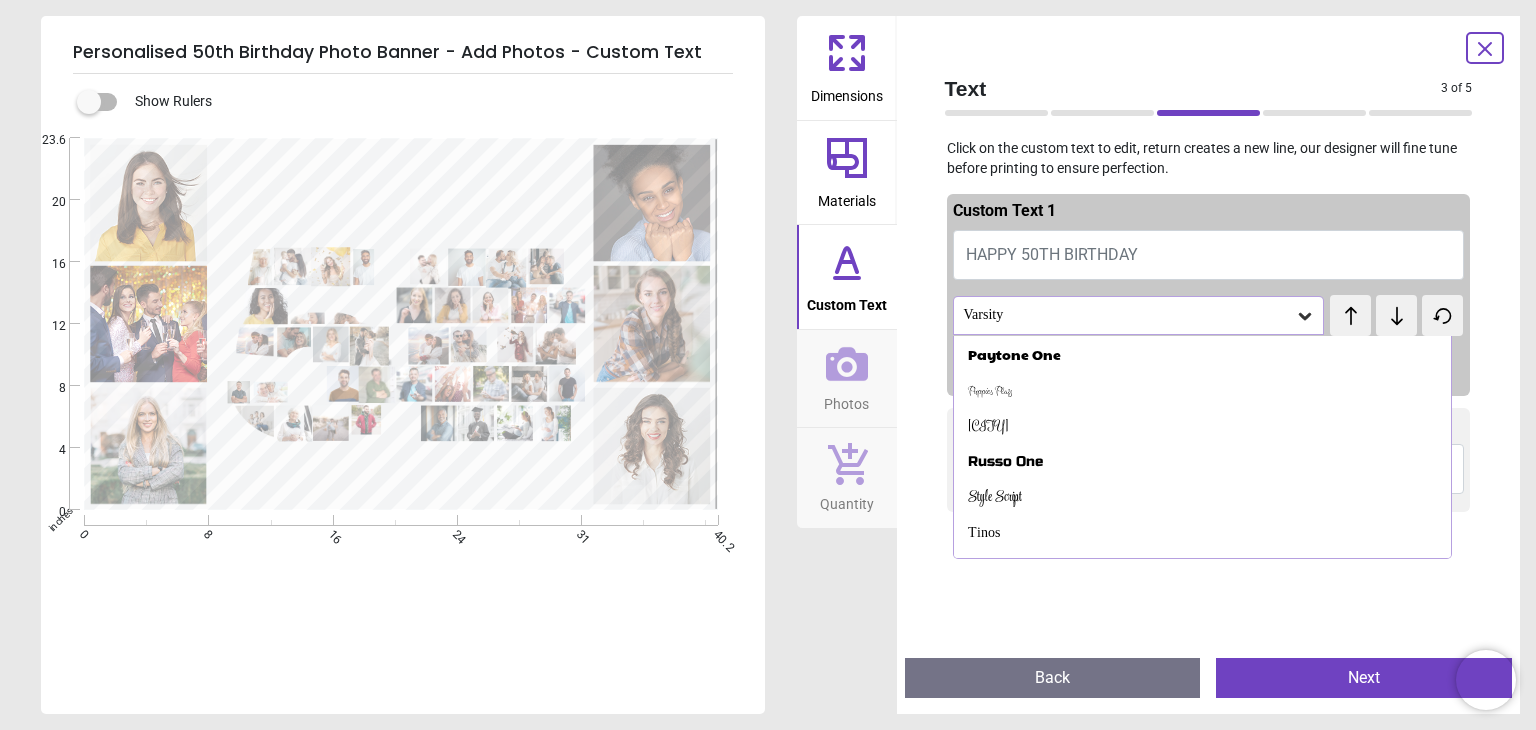 scroll, scrollTop: 1024, scrollLeft: 0, axis: vertical 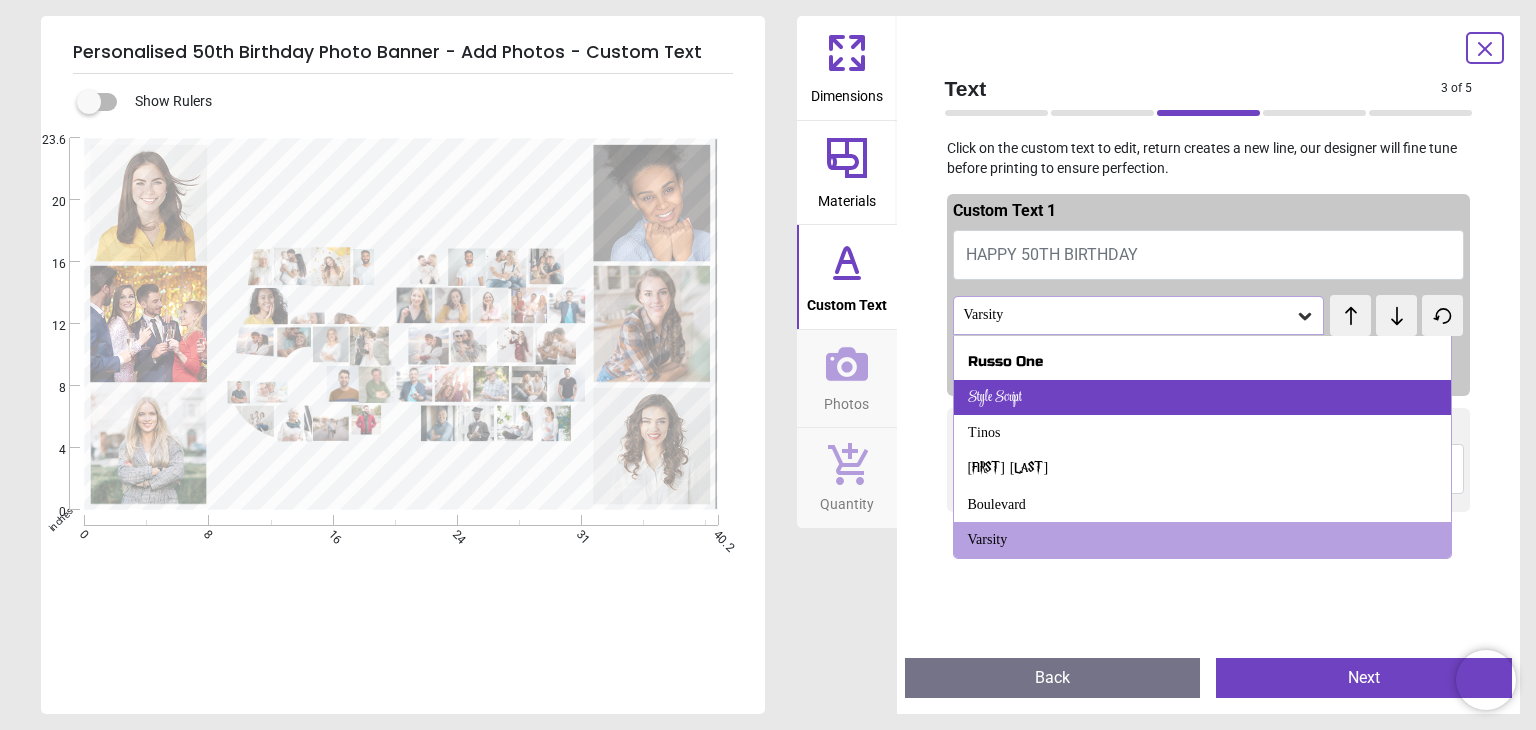 click on "Style Script" at bounding box center [1202, 398] 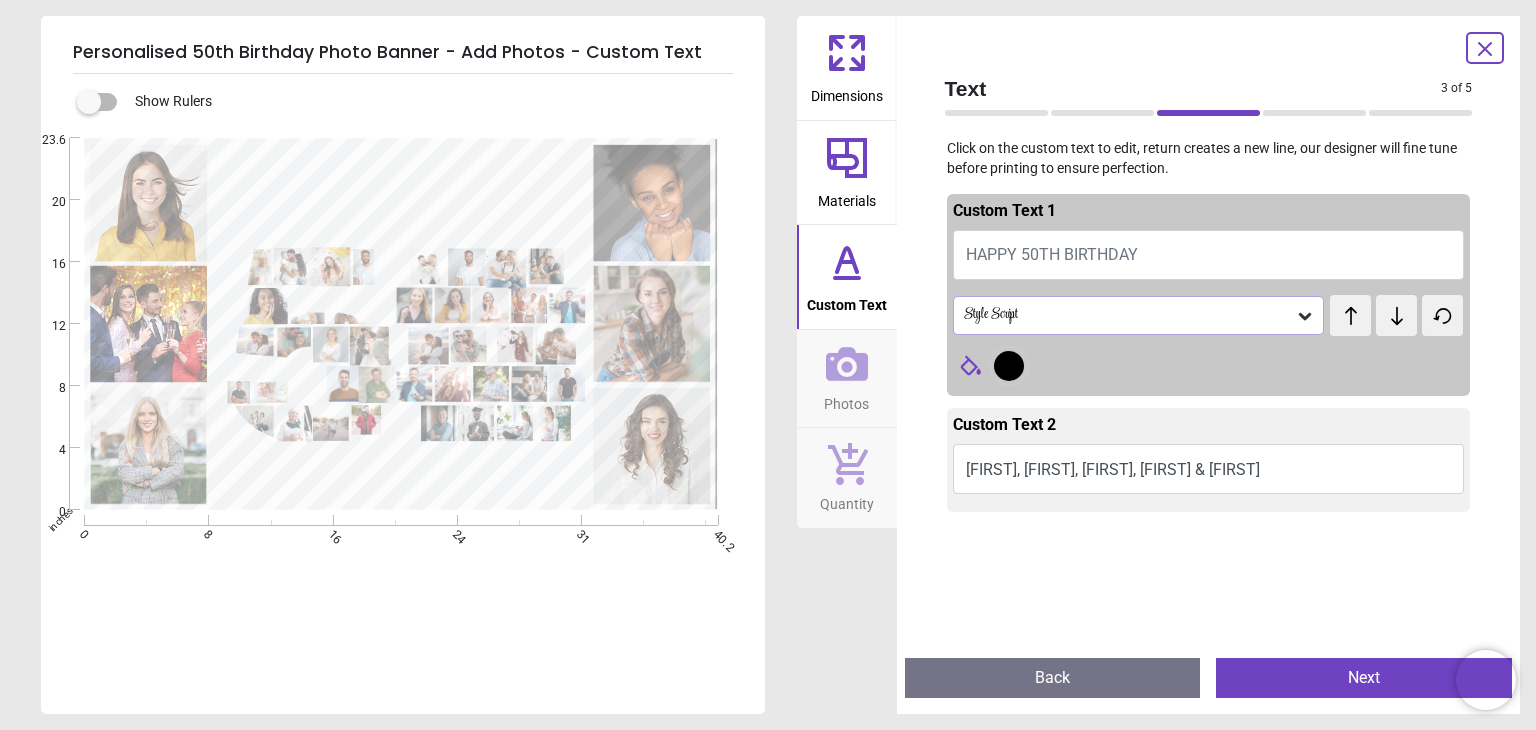 click on "Style Script" at bounding box center [1129, 315] 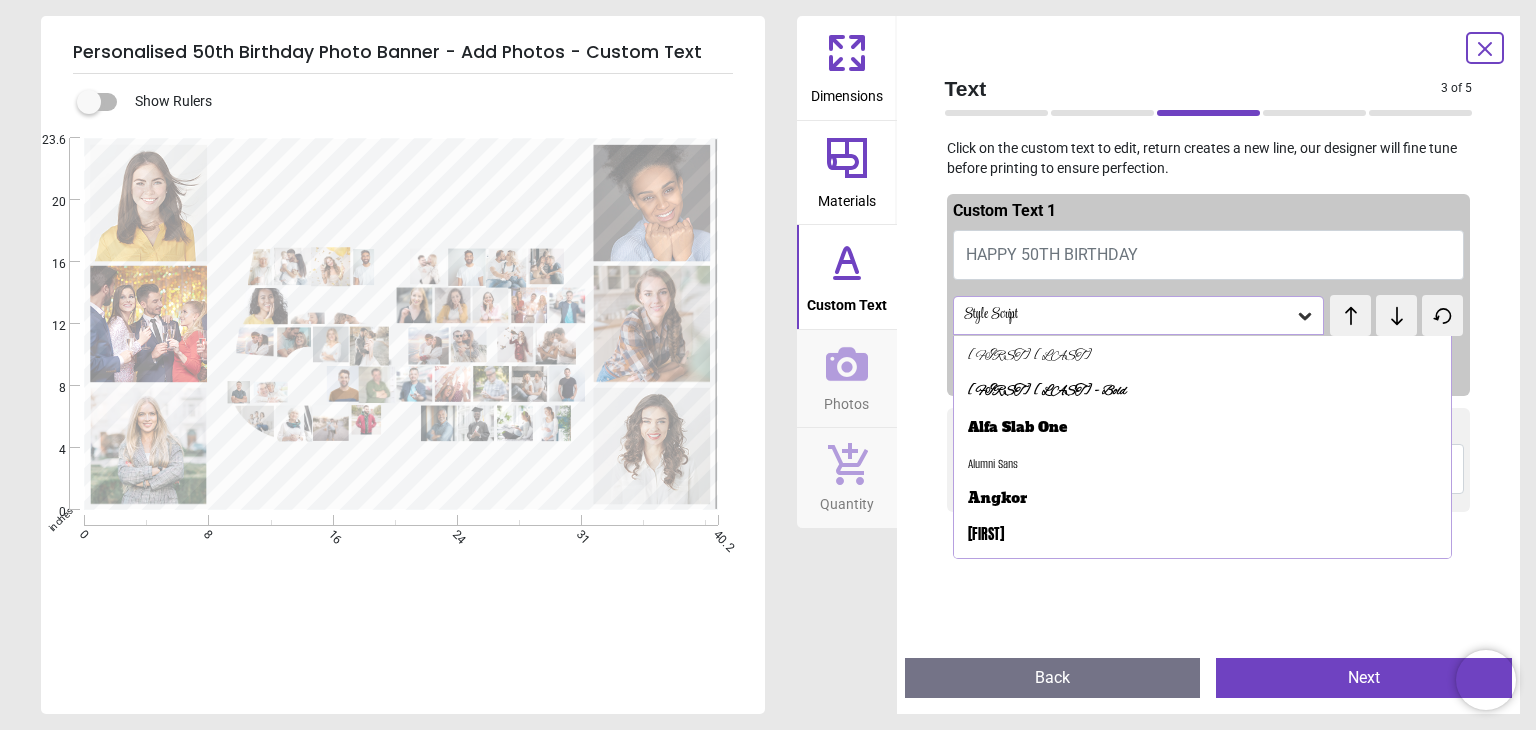 scroll, scrollTop: 0, scrollLeft: 0, axis: both 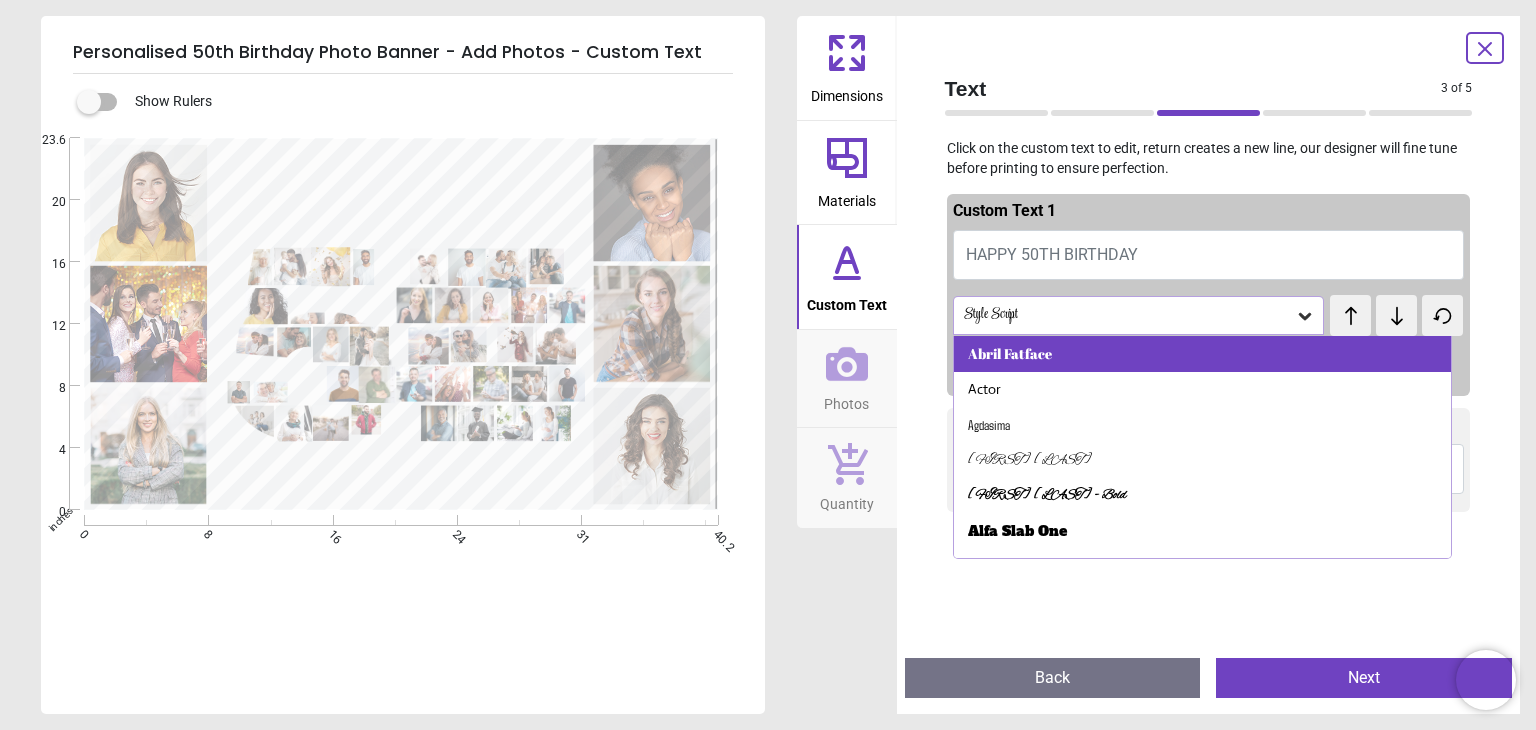 click on "Abril Fatface" at bounding box center (1202, 354) 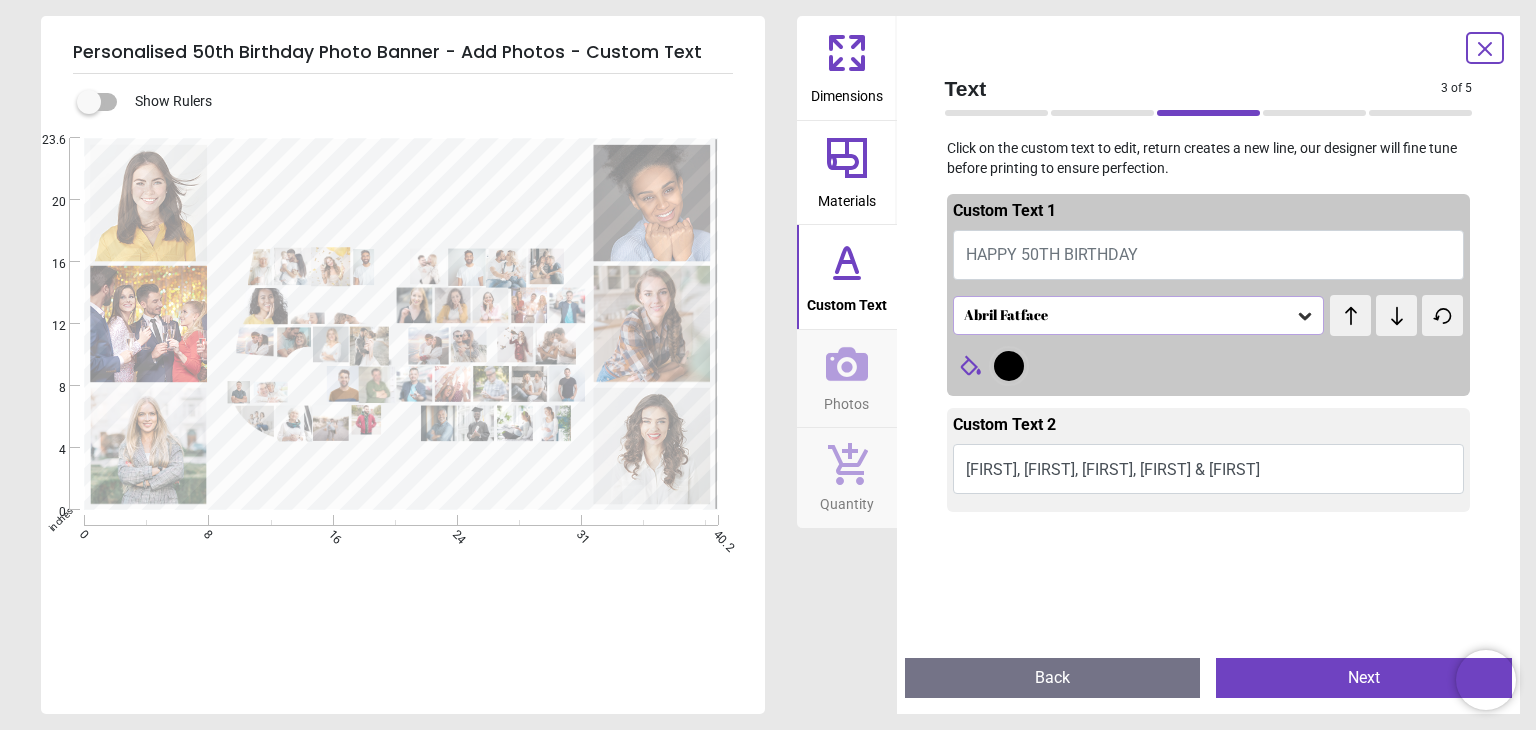 click on "Abril Fatface" at bounding box center (1139, 315) 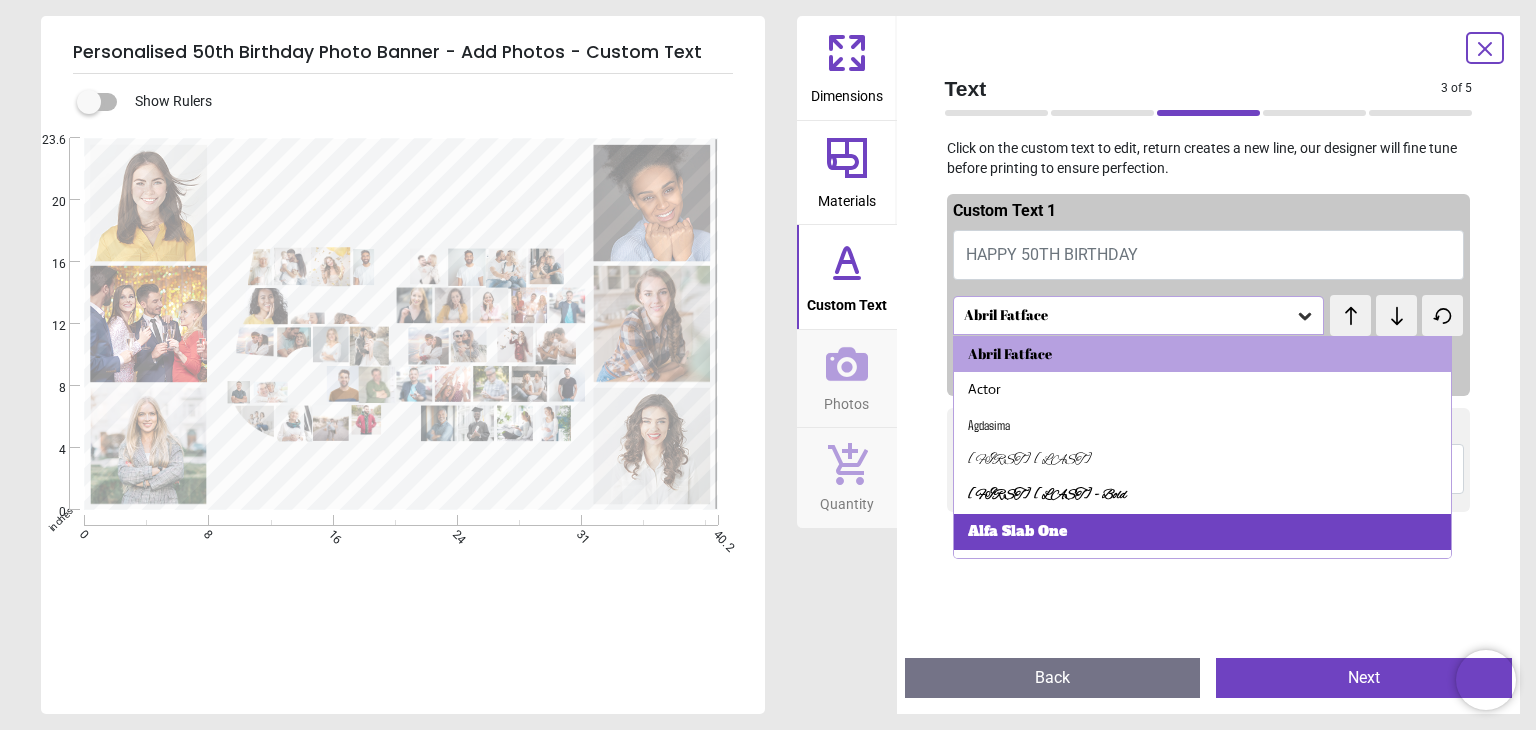 click on "Alfa Slab One" at bounding box center [1202, 532] 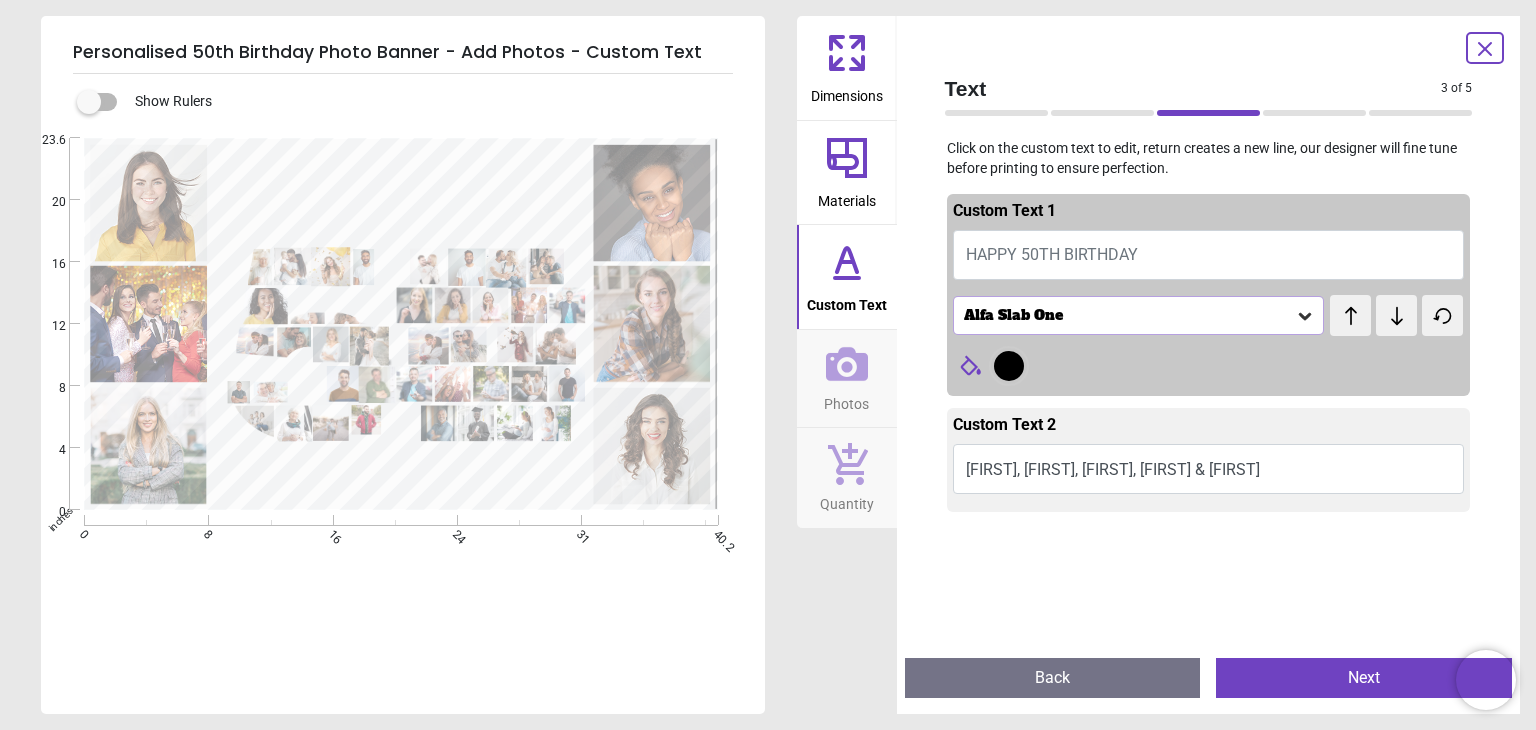 click on "Andy, James, Paul, Joe & Rob" at bounding box center (1209, 469) 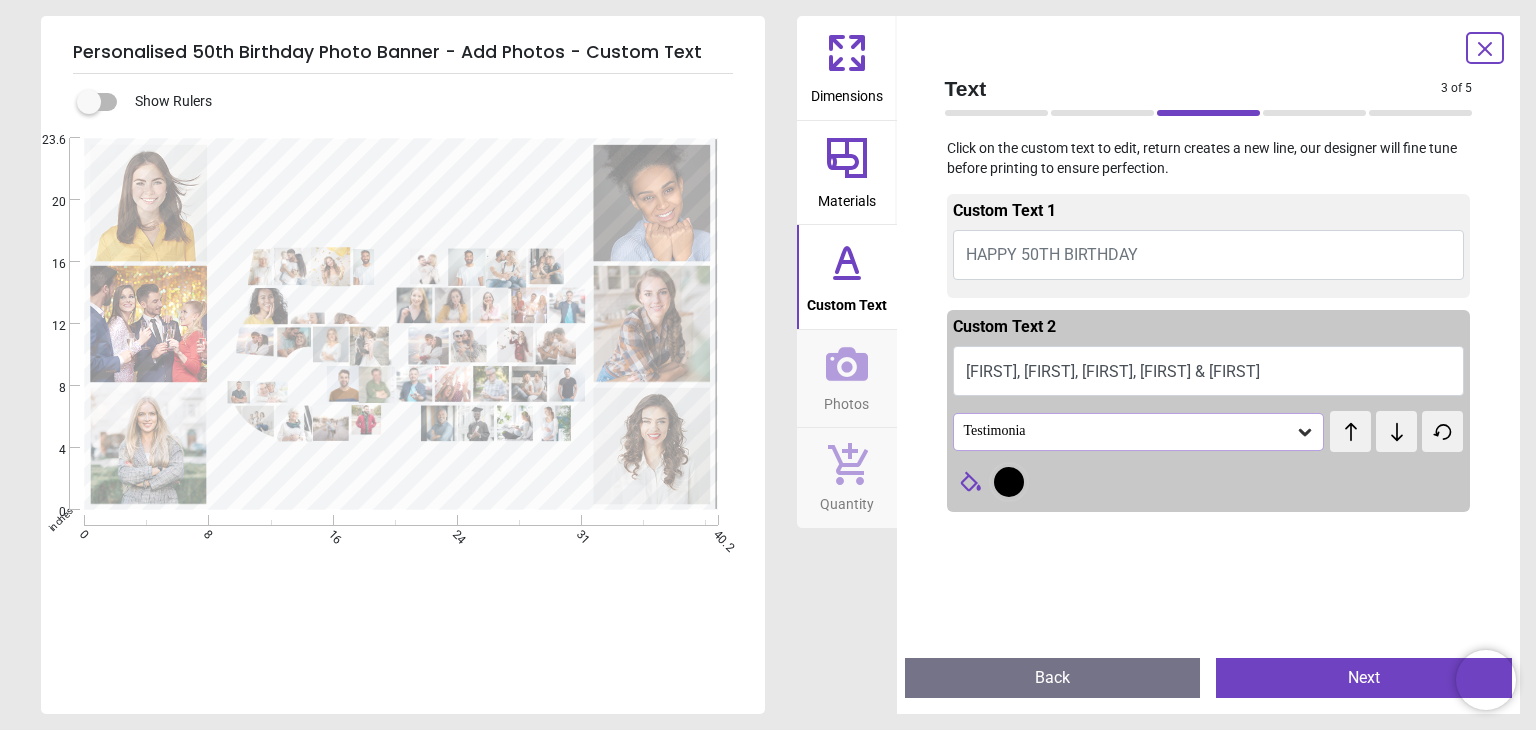 click on "Testimonia" at bounding box center (1129, 431) 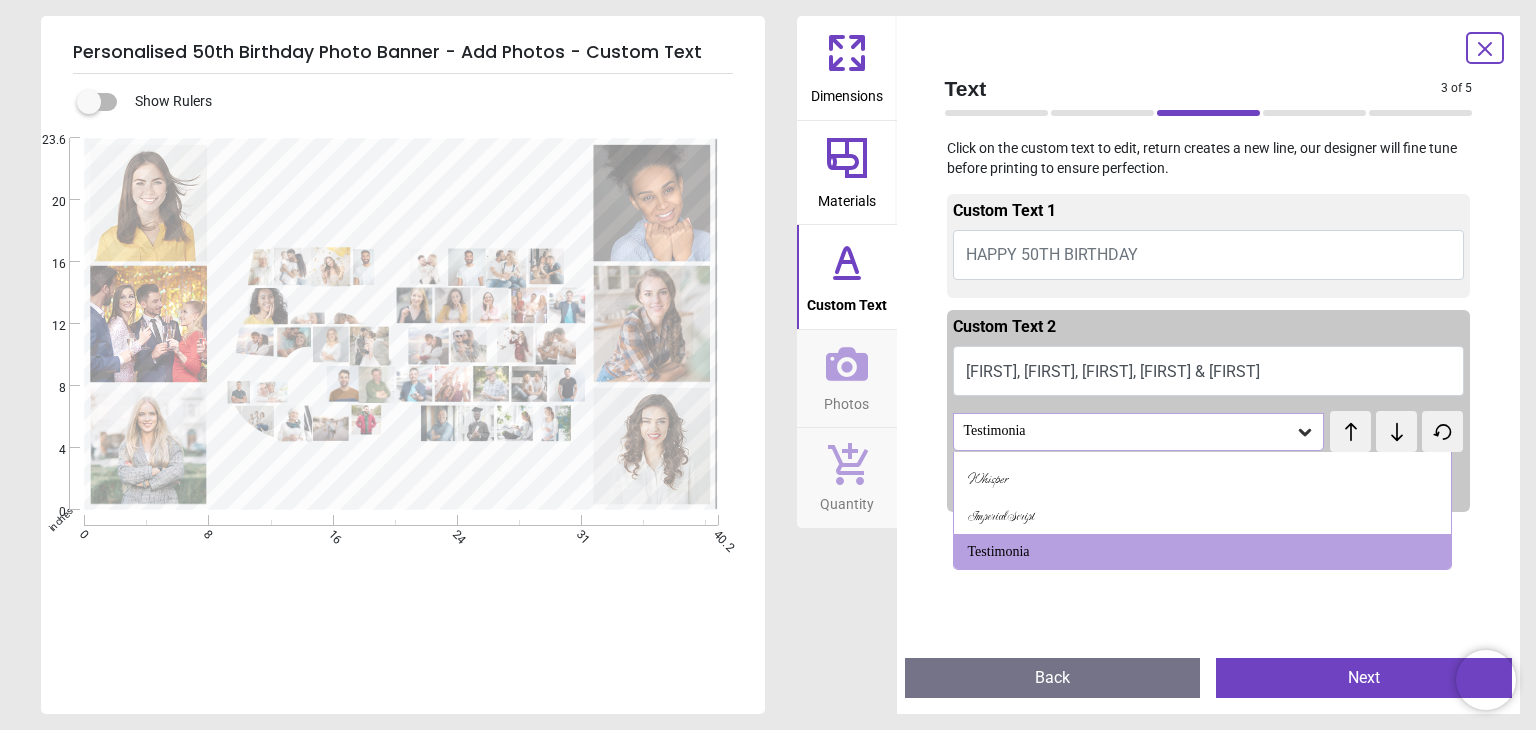 scroll, scrollTop: 0, scrollLeft: 0, axis: both 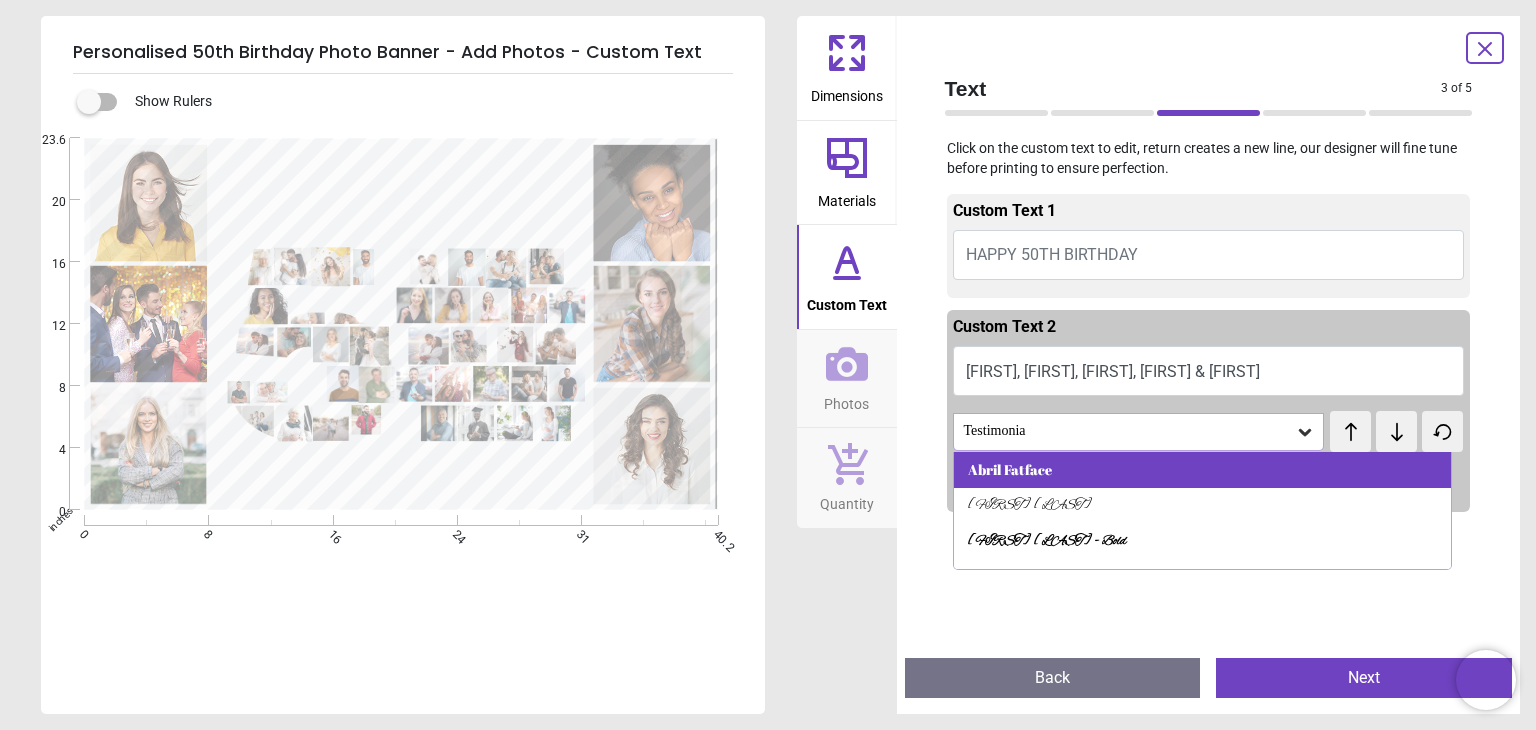 click on "Abril Fatface" at bounding box center [1202, 470] 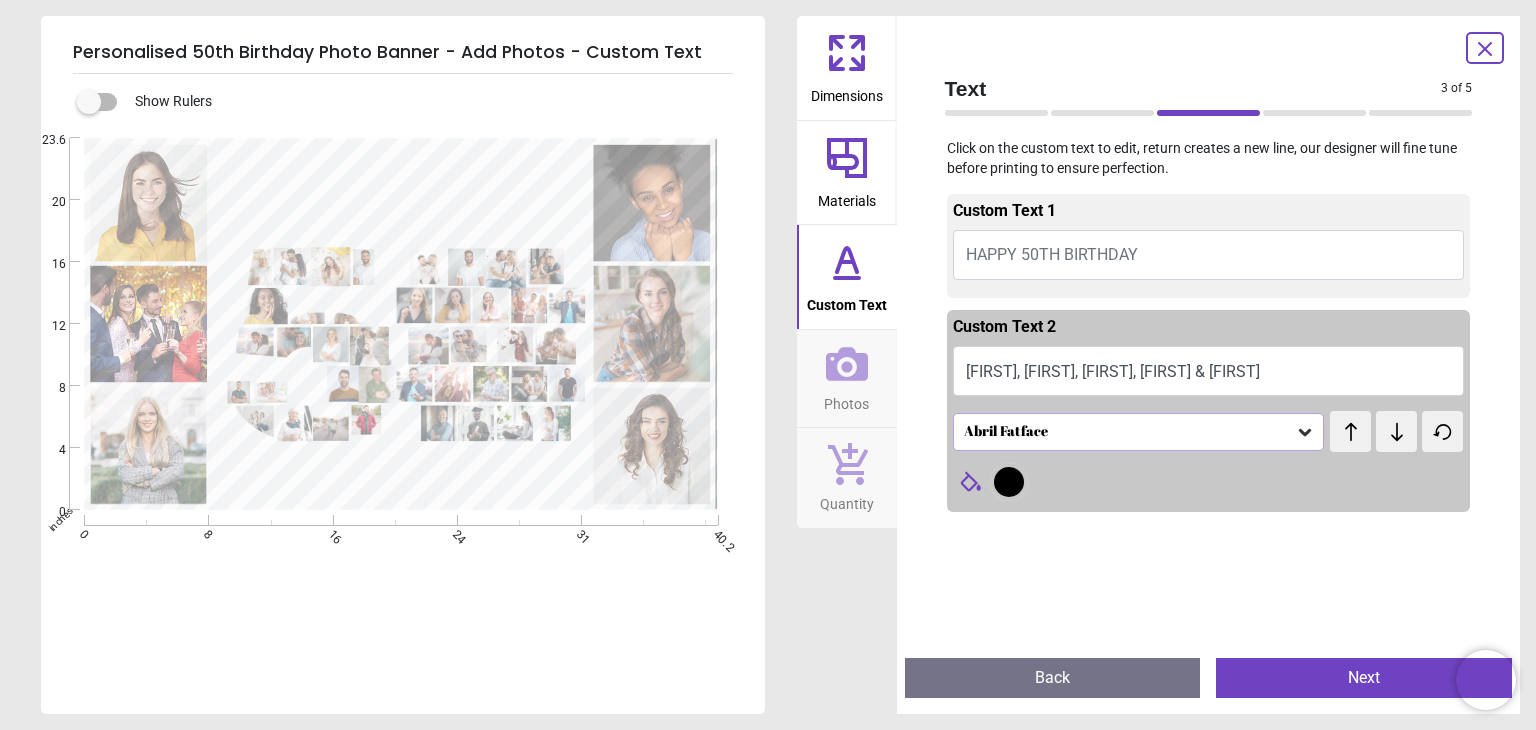 click on "Next" at bounding box center [1364, 678] 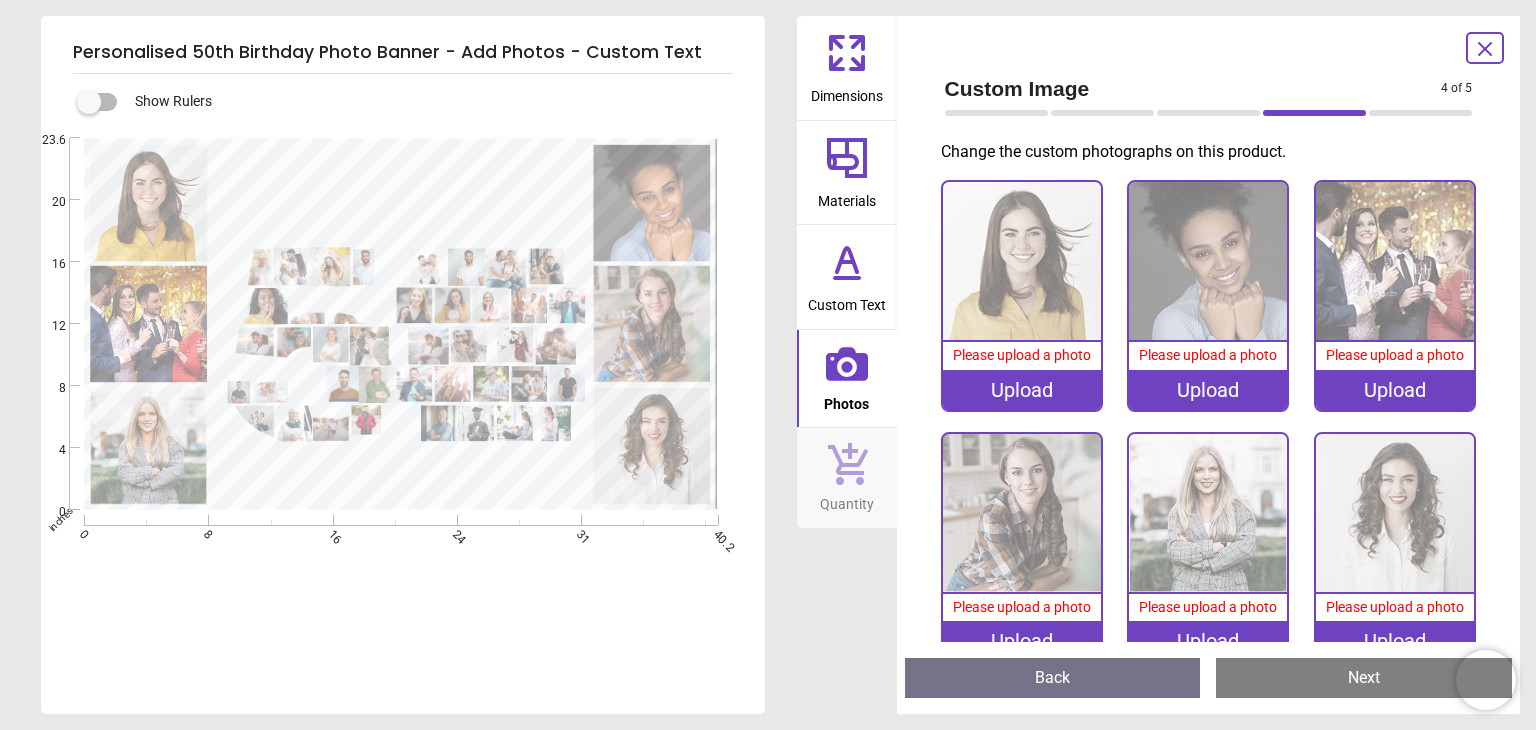 click on "Upload" at bounding box center [1022, 390] 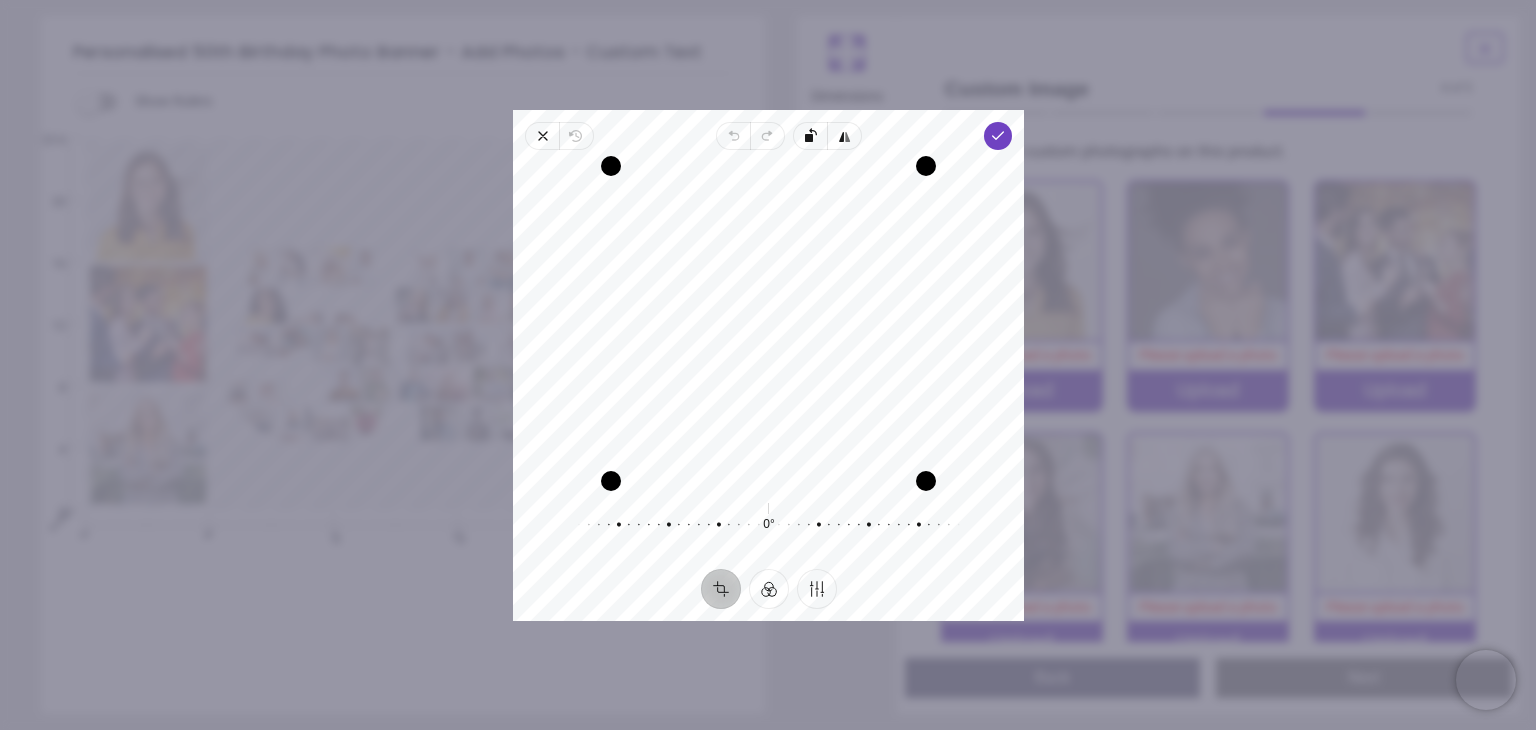 drag, startPoint x: 853, startPoint y: 408, endPoint x: 844, endPoint y: 373, distance: 36.138622 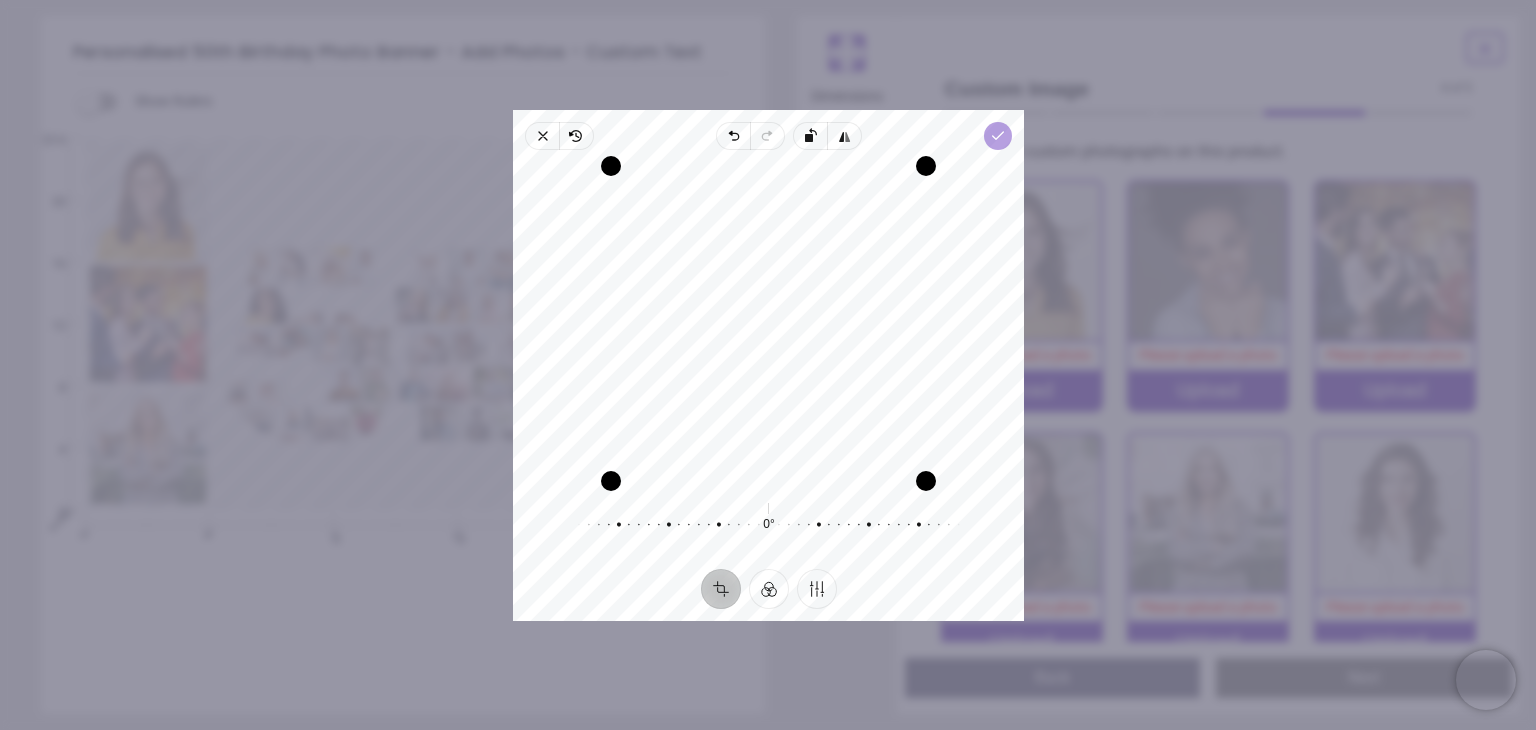 click 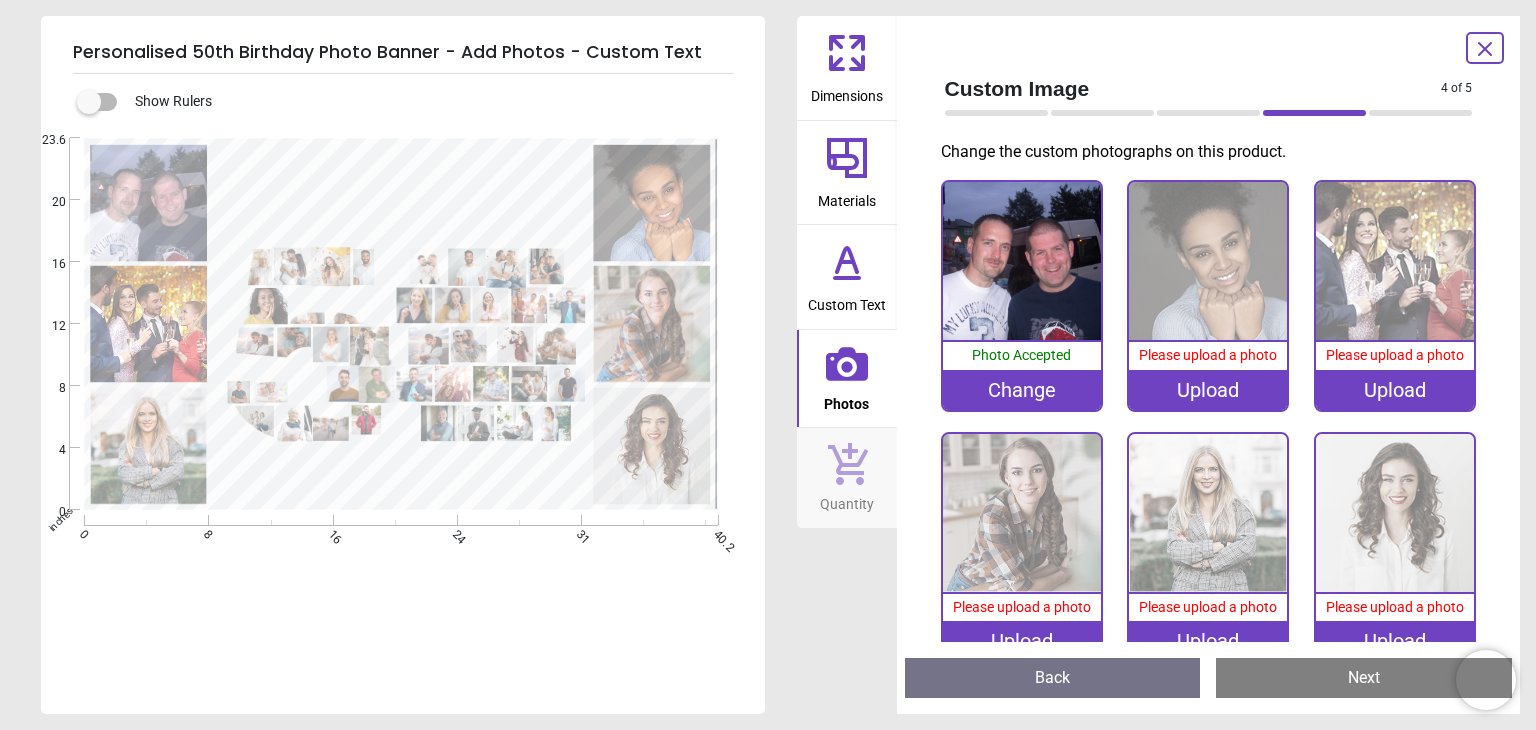 scroll, scrollTop: 0, scrollLeft: 0, axis: both 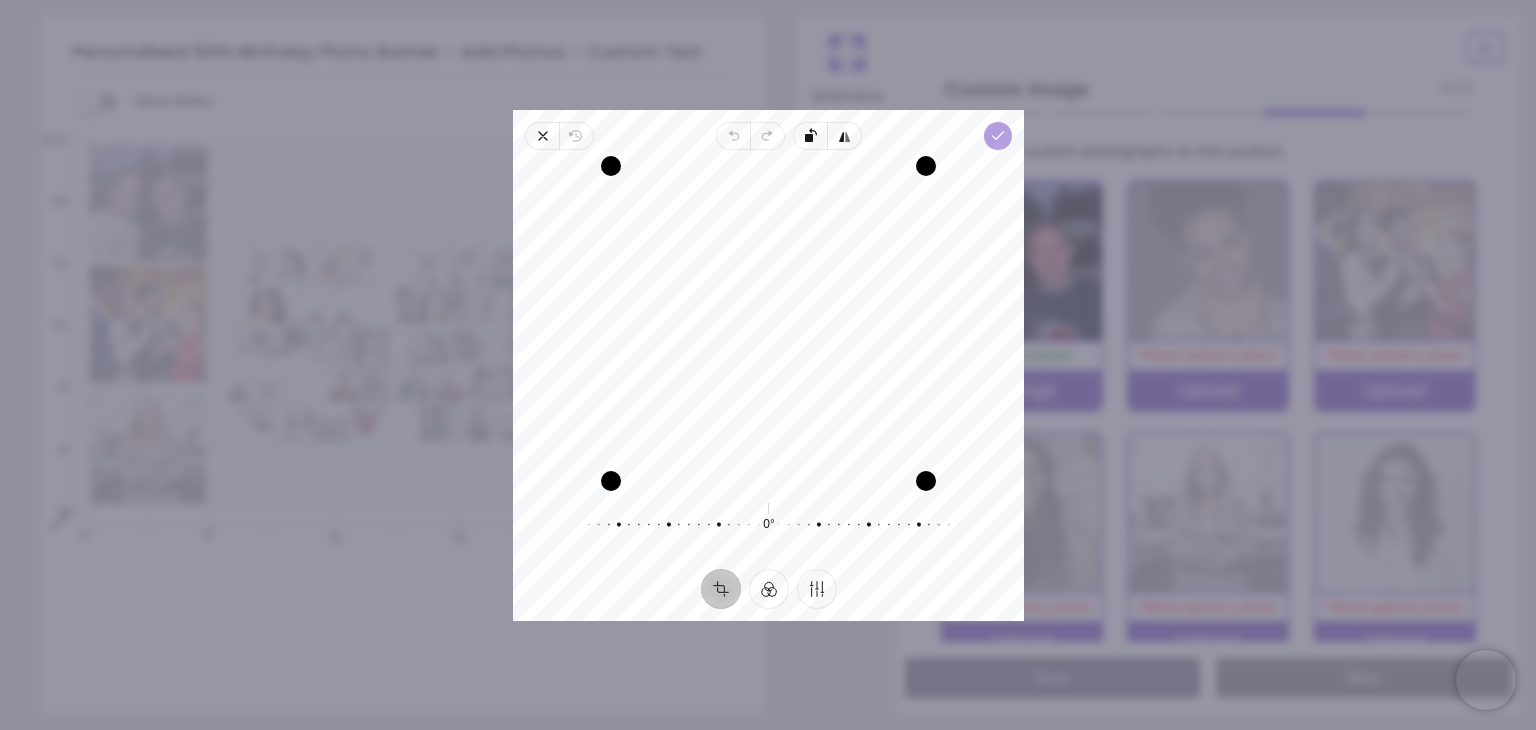 click 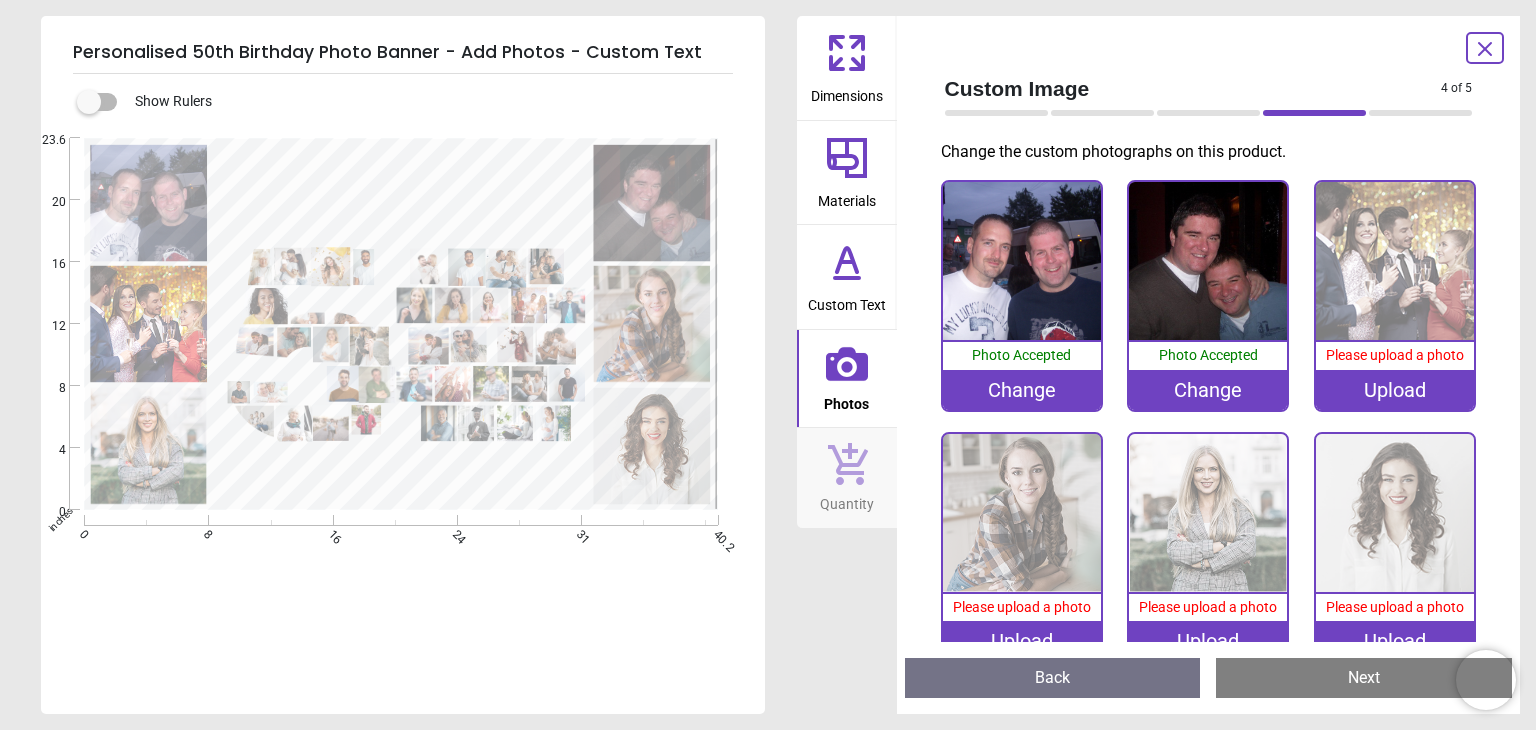click on "Upload" at bounding box center [1395, 390] 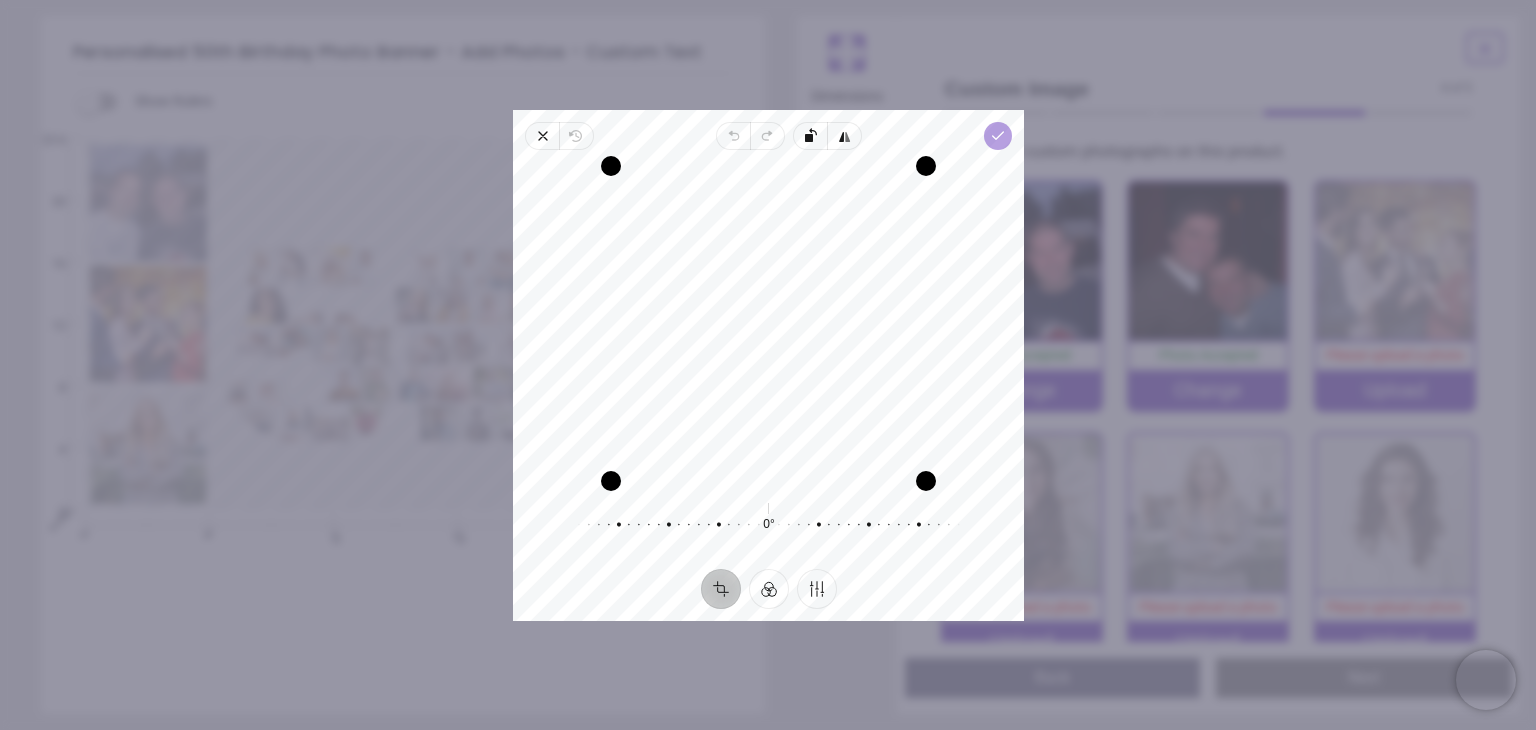 click 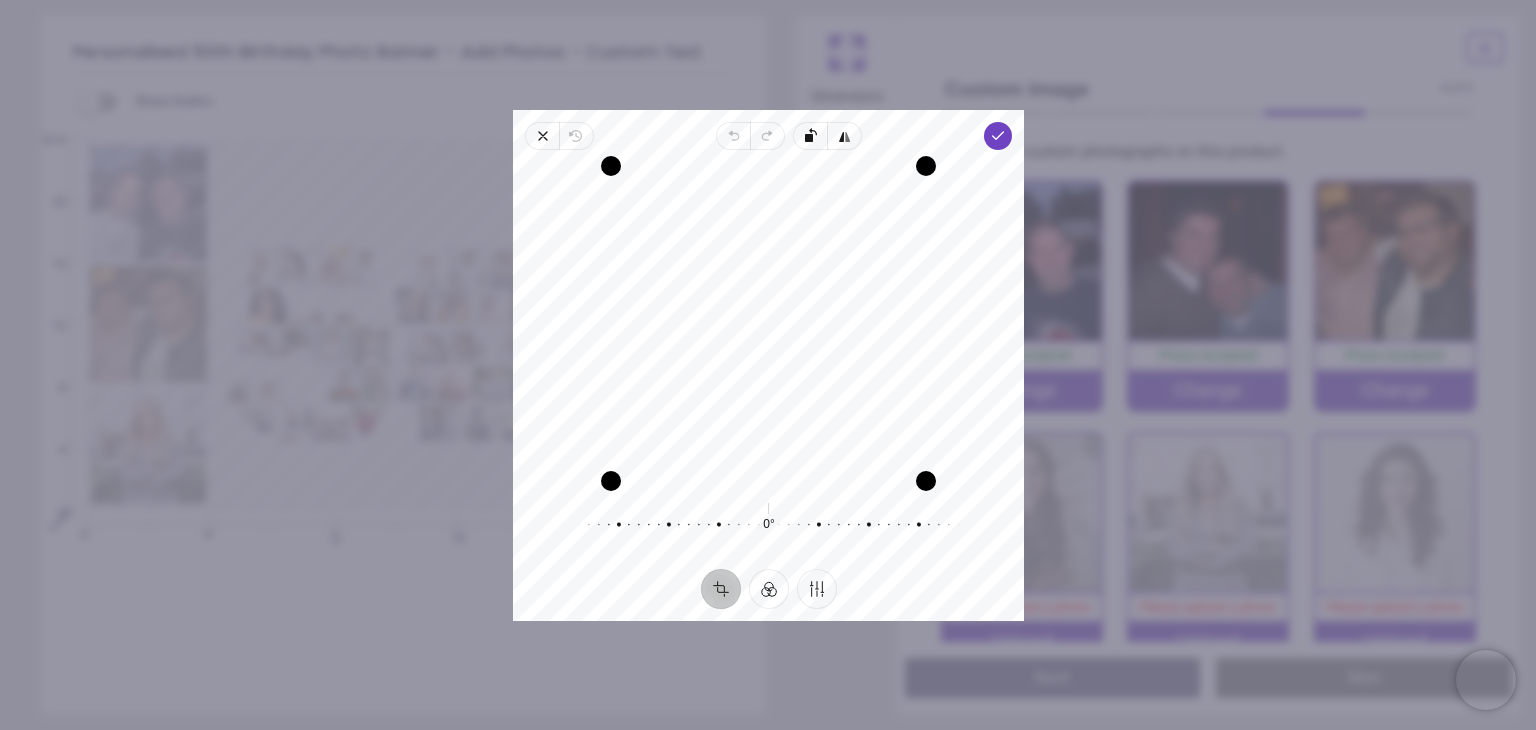 scroll, scrollTop: 0, scrollLeft: 0, axis: both 